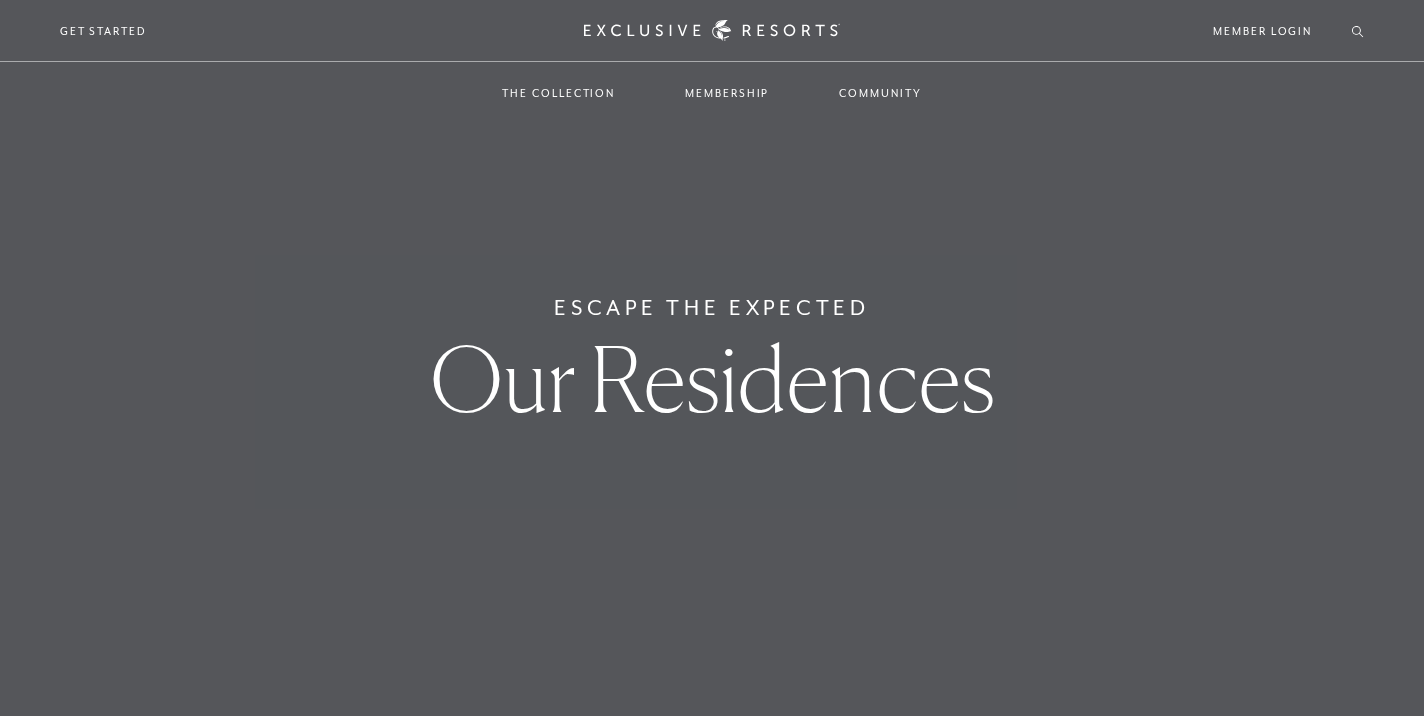 scroll, scrollTop: 0, scrollLeft: 0, axis: both 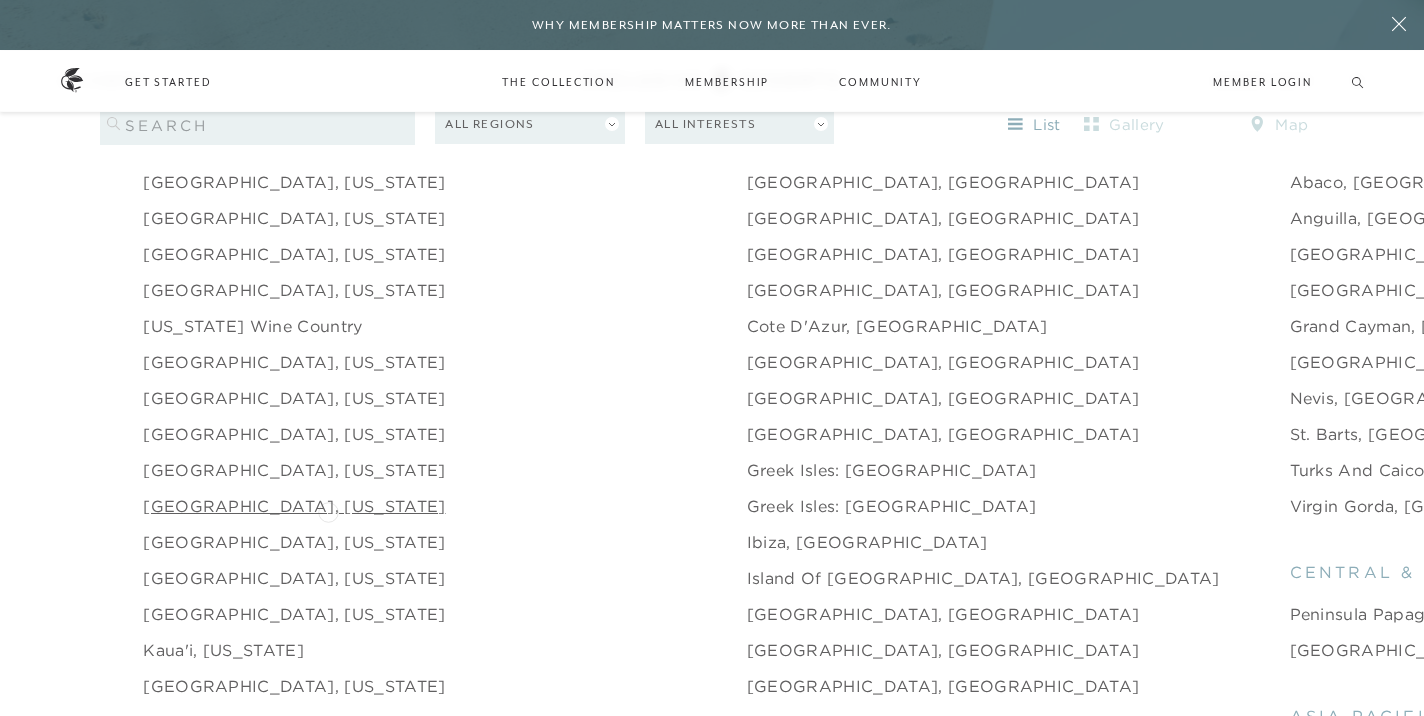 click on "[GEOGRAPHIC_DATA], [US_STATE]" at bounding box center (294, 542) 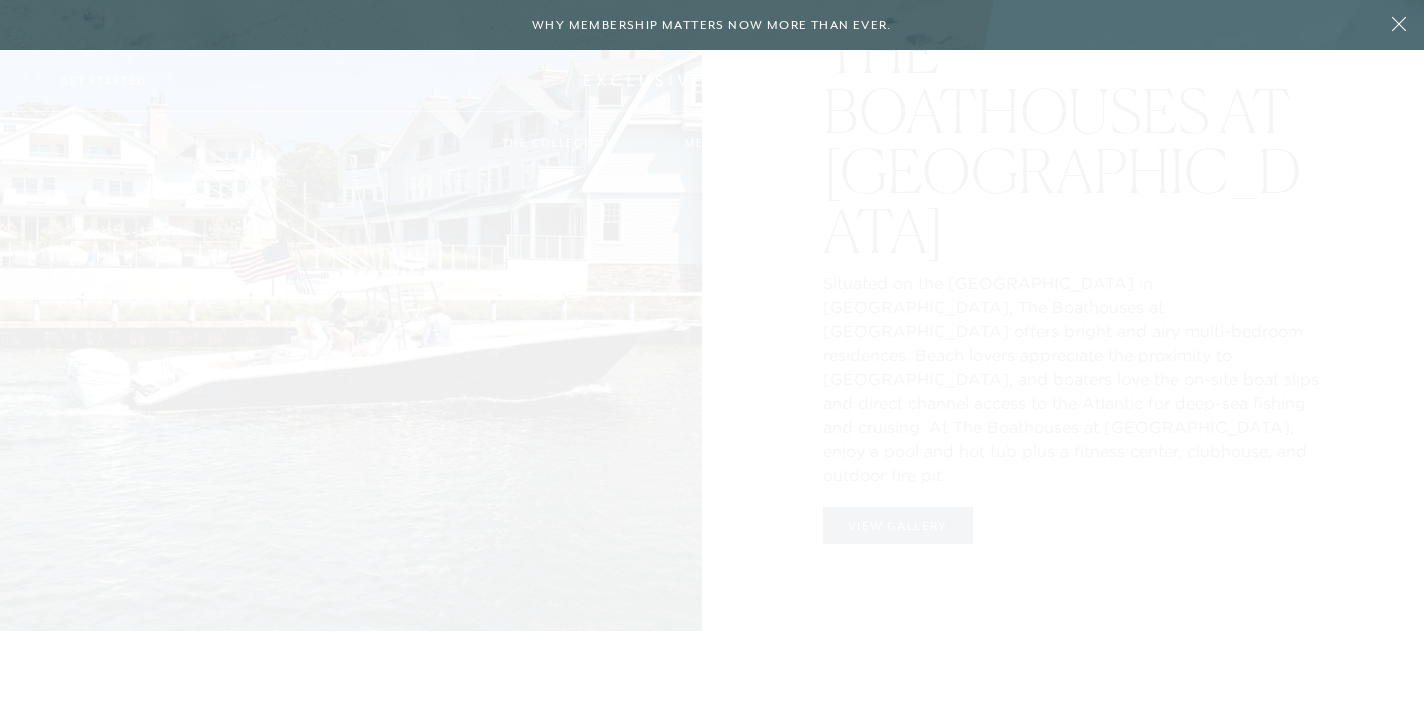scroll, scrollTop: 0, scrollLeft: 0, axis: both 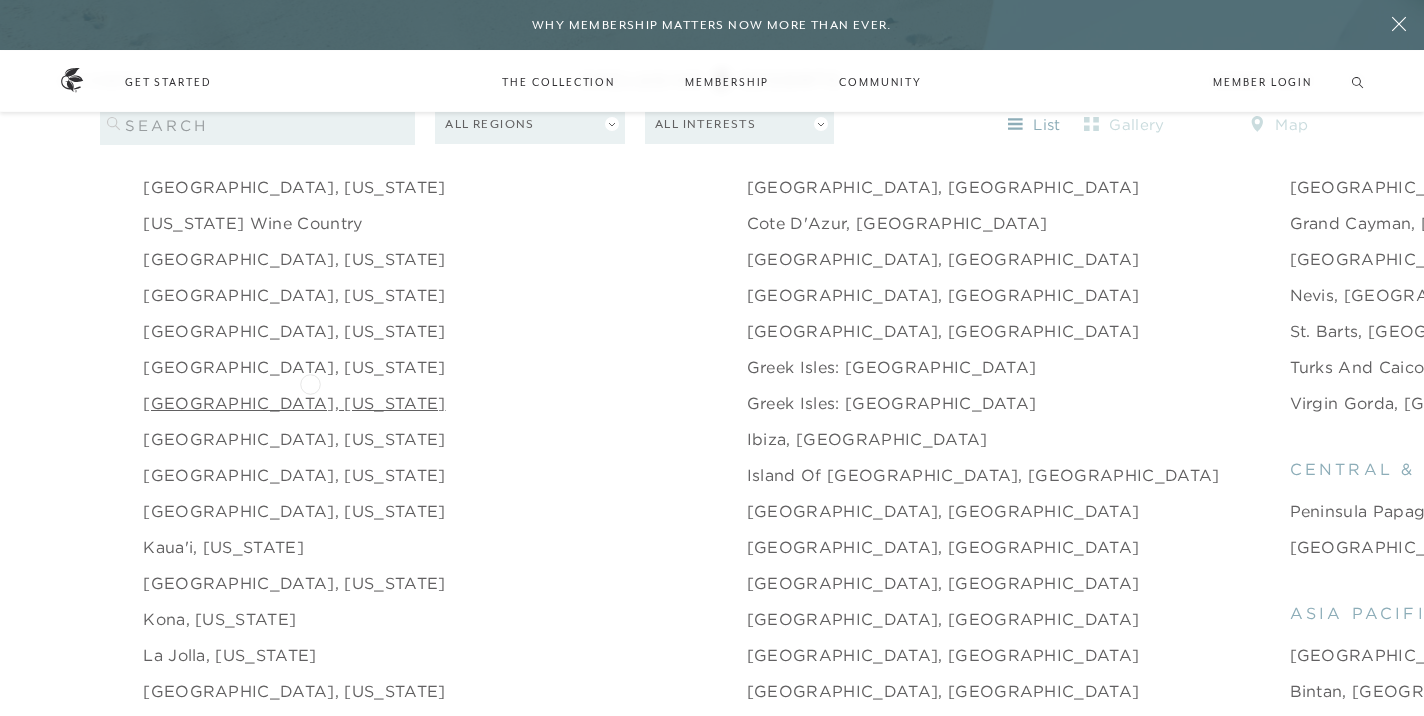 click on "[GEOGRAPHIC_DATA], [US_STATE]" at bounding box center (294, 403) 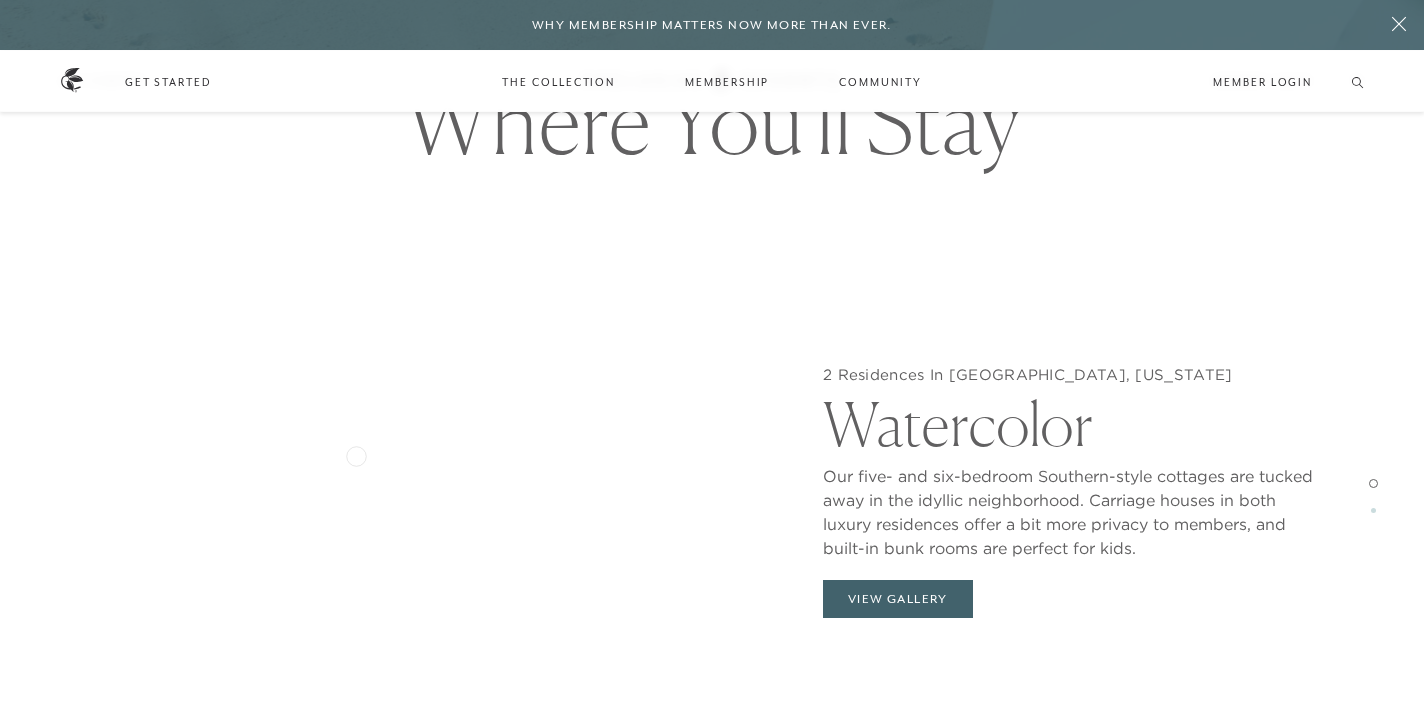 scroll, scrollTop: 1721, scrollLeft: 0, axis: vertical 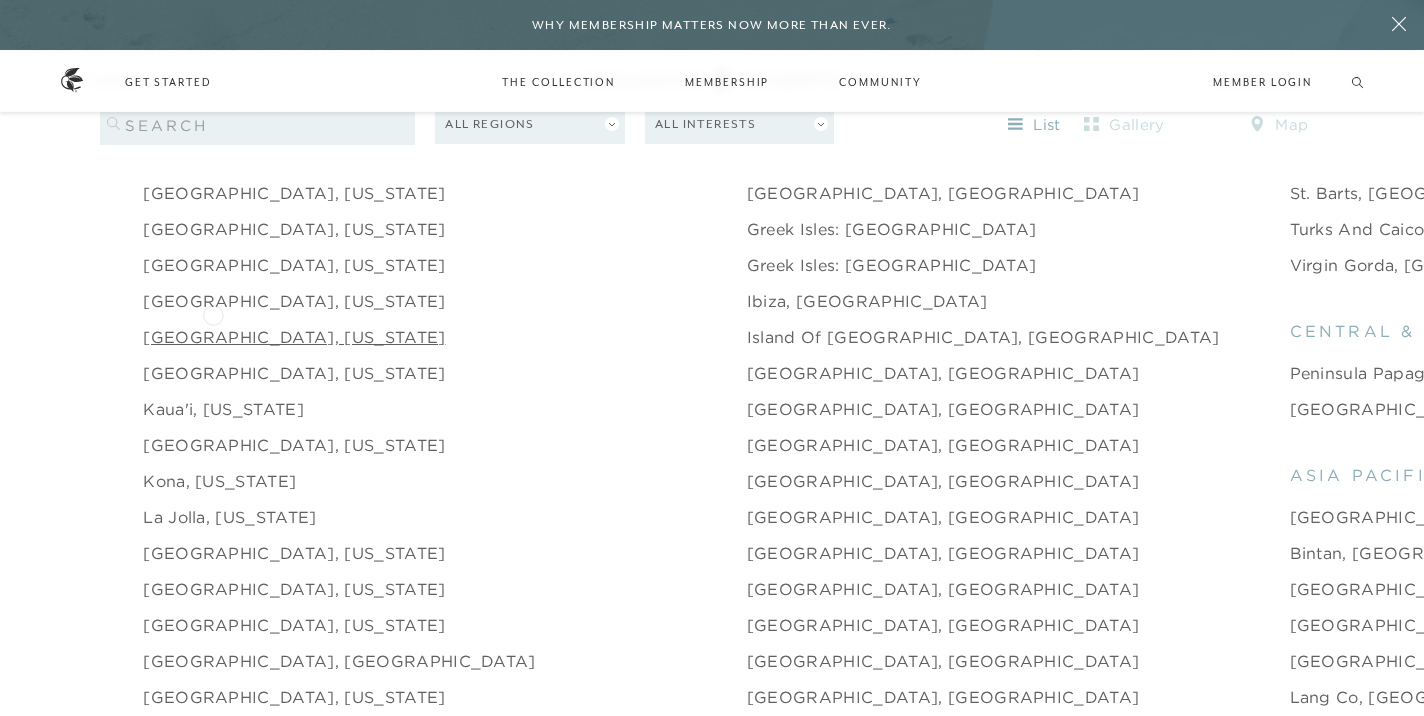 click on "[GEOGRAPHIC_DATA], [US_STATE]" at bounding box center [294, 337] 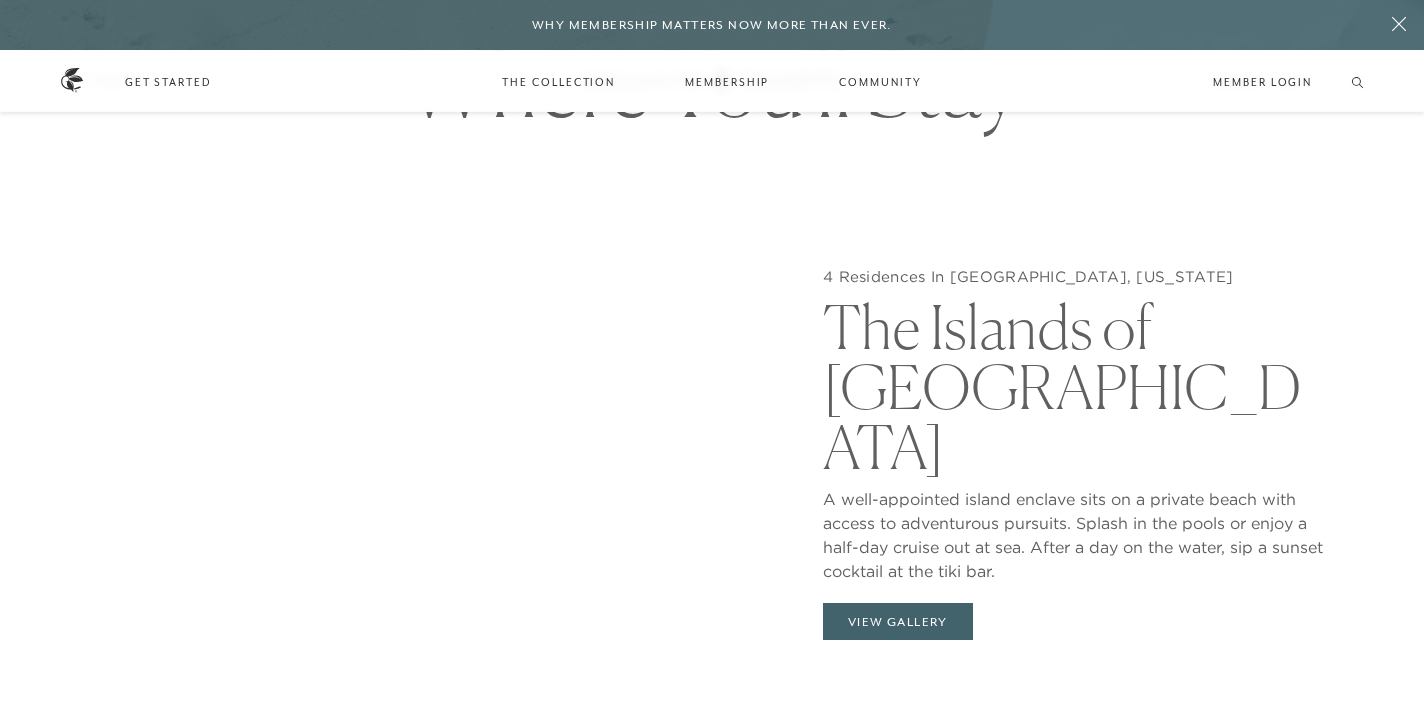 scroll, scrollTop: 1822, scrollLeft: 0, axis: vertical 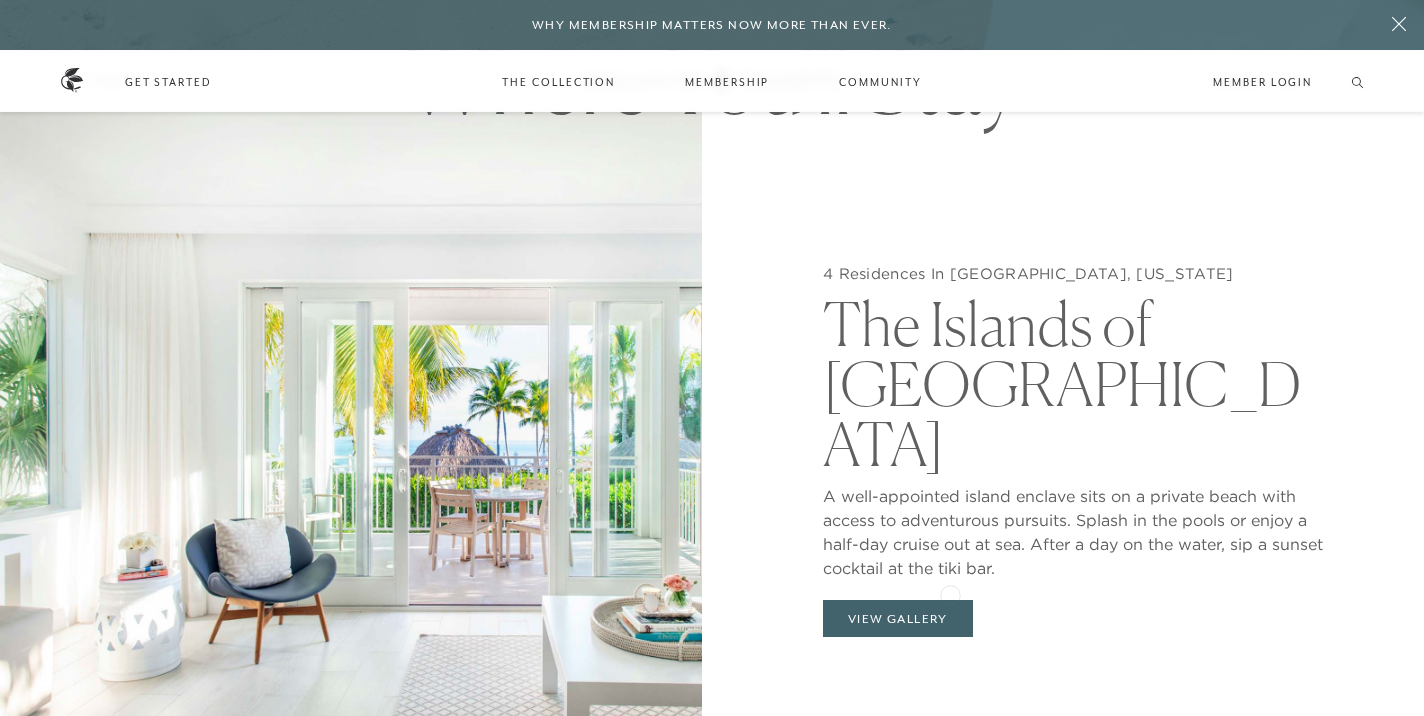 click on "4 Residences In [GEOGRAPHIC_DATA], [US_STATE] The Islands of [GEOGRAPHIC_DATA] A well-appointed island enclave sits on a private beach with access to adventurous pursuits. Splash in the pools or enjoy a half-day cruise out at sea. After a day on the water, sip a sunset cocktail at the tiki bar. 4 Residences In [GEOGRAPHIC_DATA], [US_STATE] The Islands of [GEOGRAPHIC_DATA] A well-appointed island enclave sits on a private beach with access to adventurous pursuits. Splash in the pools or enjoy a half-day cruise out at sea. After a day on the water, sip a sunset cocktail at the tiki bar. View Gallery" 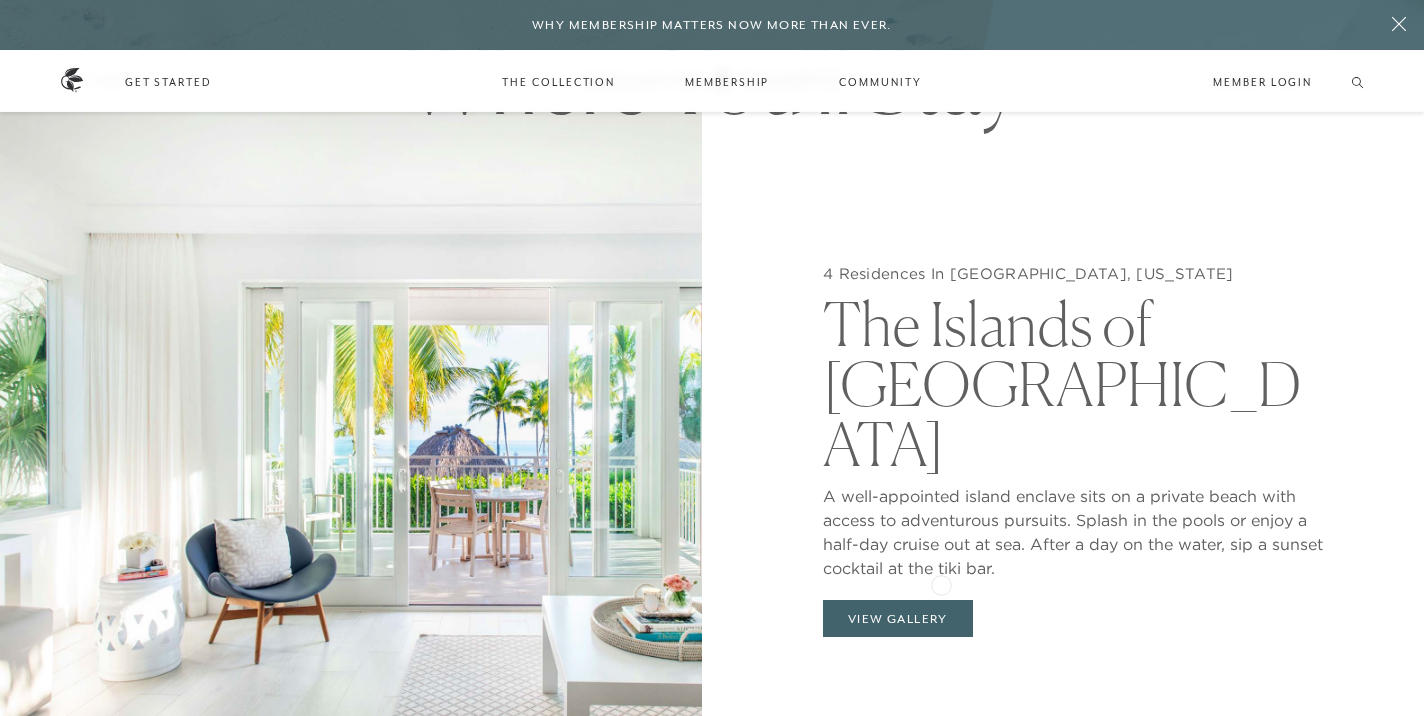 click on "4 Residences In [GEOGRAPHIC_DATA], [US_STATE] The Islands of [GEOGRAPHIC_DATA] A well-appointed island enclave sits on a private beach with access to adventurous pursuits. Splash in the pools or enjoy a half-day cruise out at sea. After a day on the water, sip a sunset cocktail at the tiki bar. View Gallery" 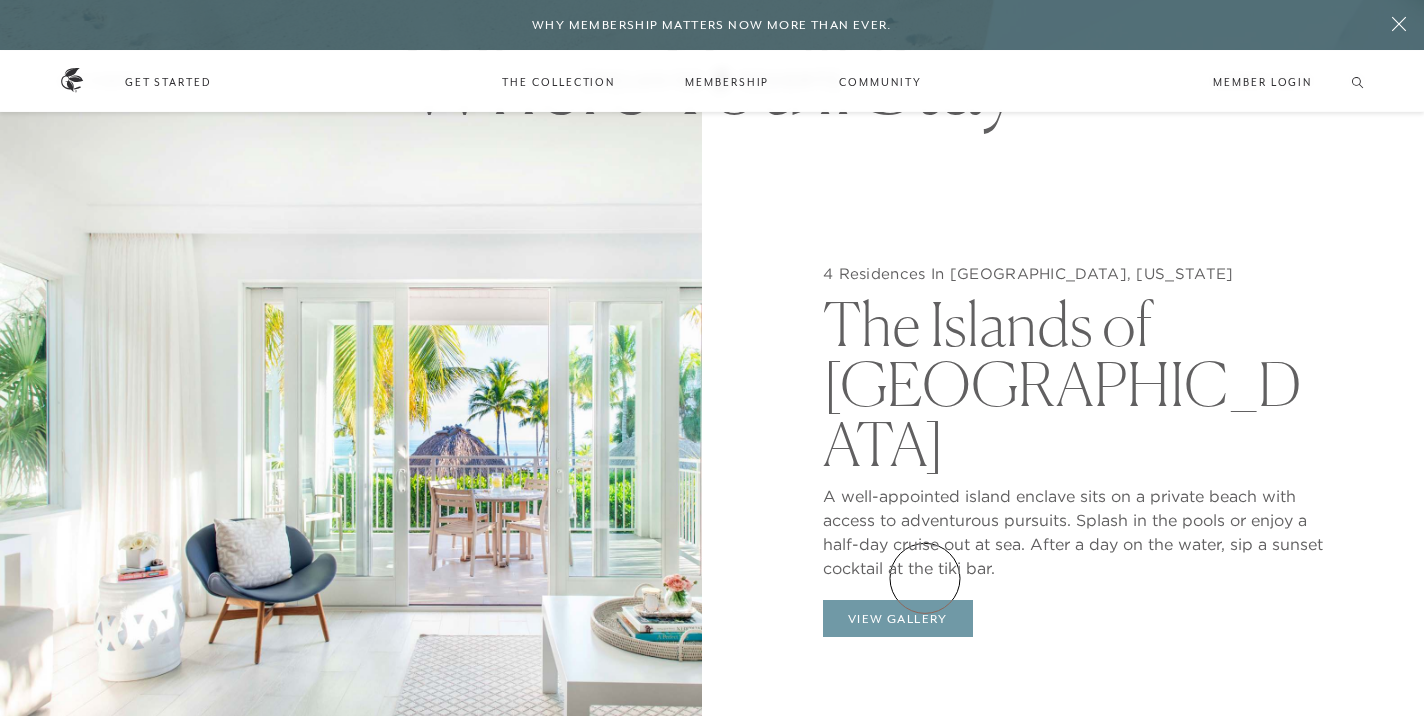 click on "View Gallery" at bounding box center [898, 619] 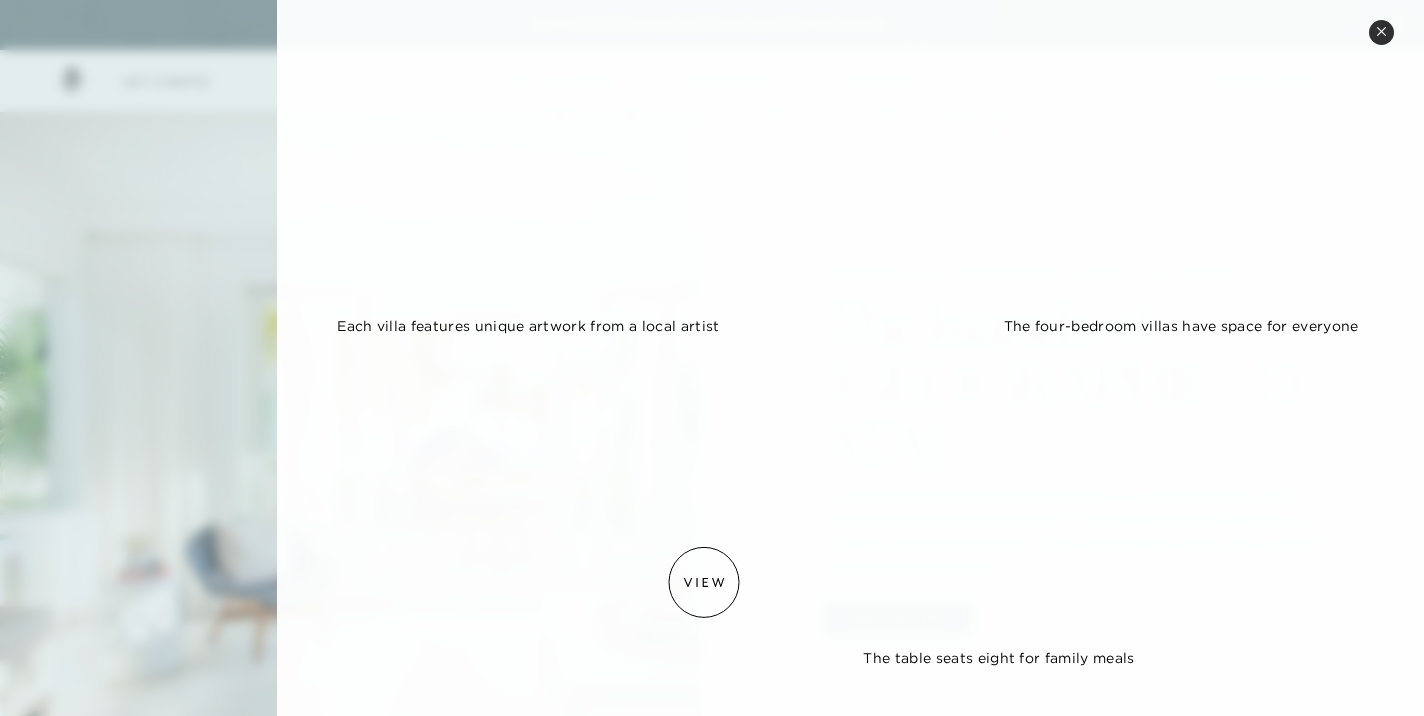 scroll, scrollTop: 1600, scrollLeft: 0, axis: vertical 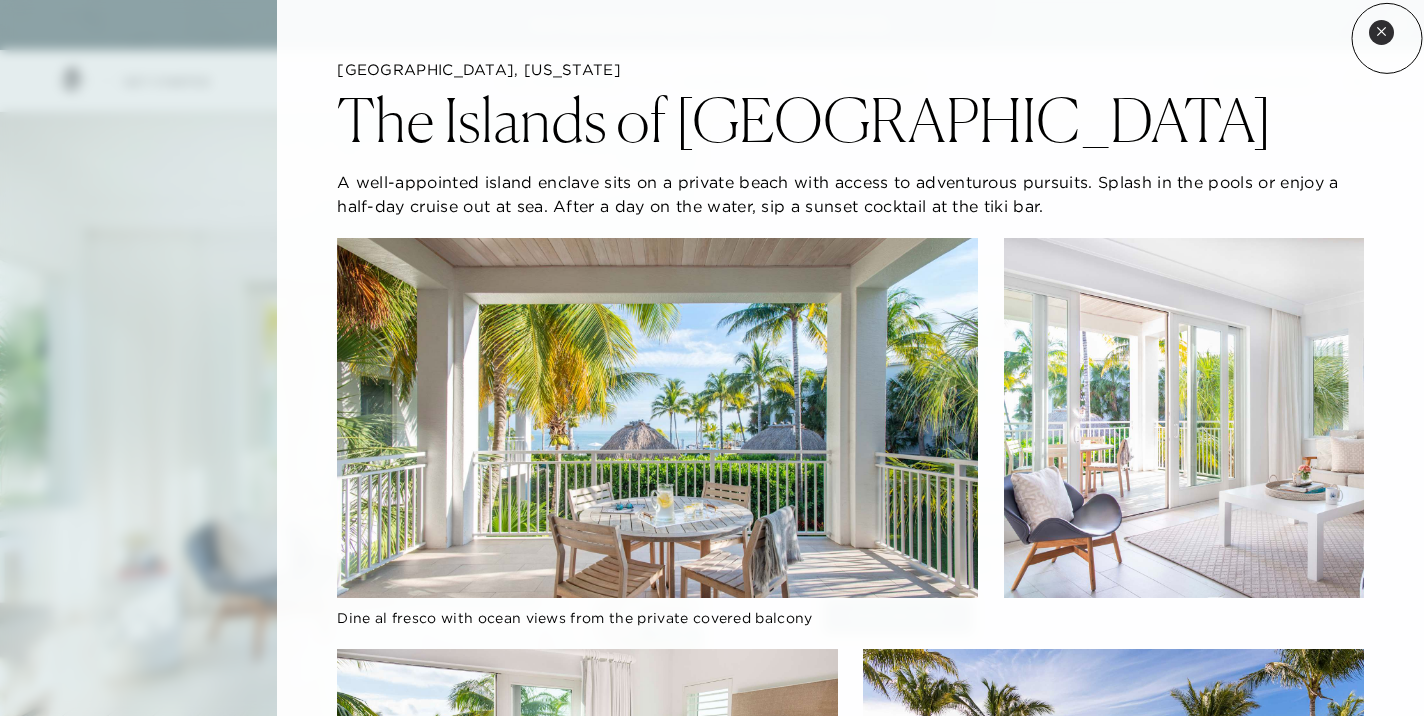 click on "Close quickview" at bounding box center [1381, 32] 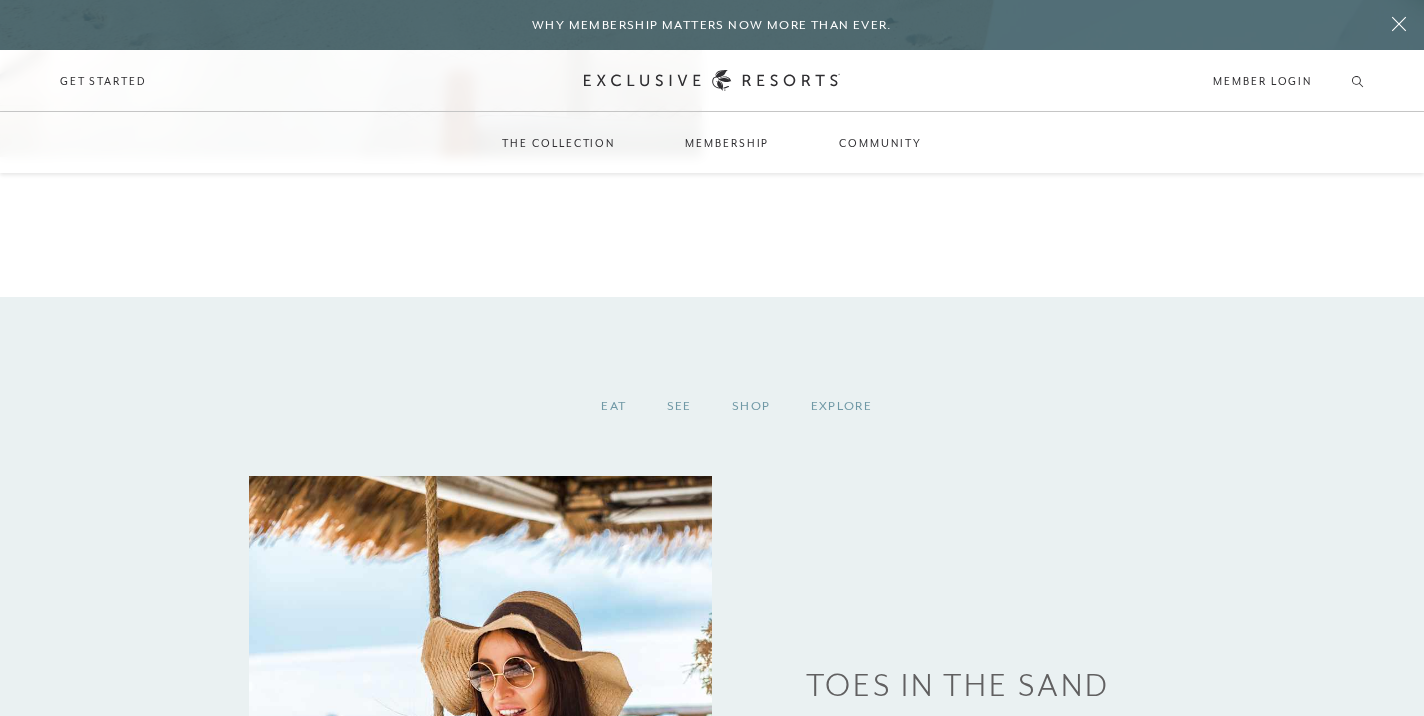 scroll, scrollTop: 2136, scrollLeft: 0, axis: vertical 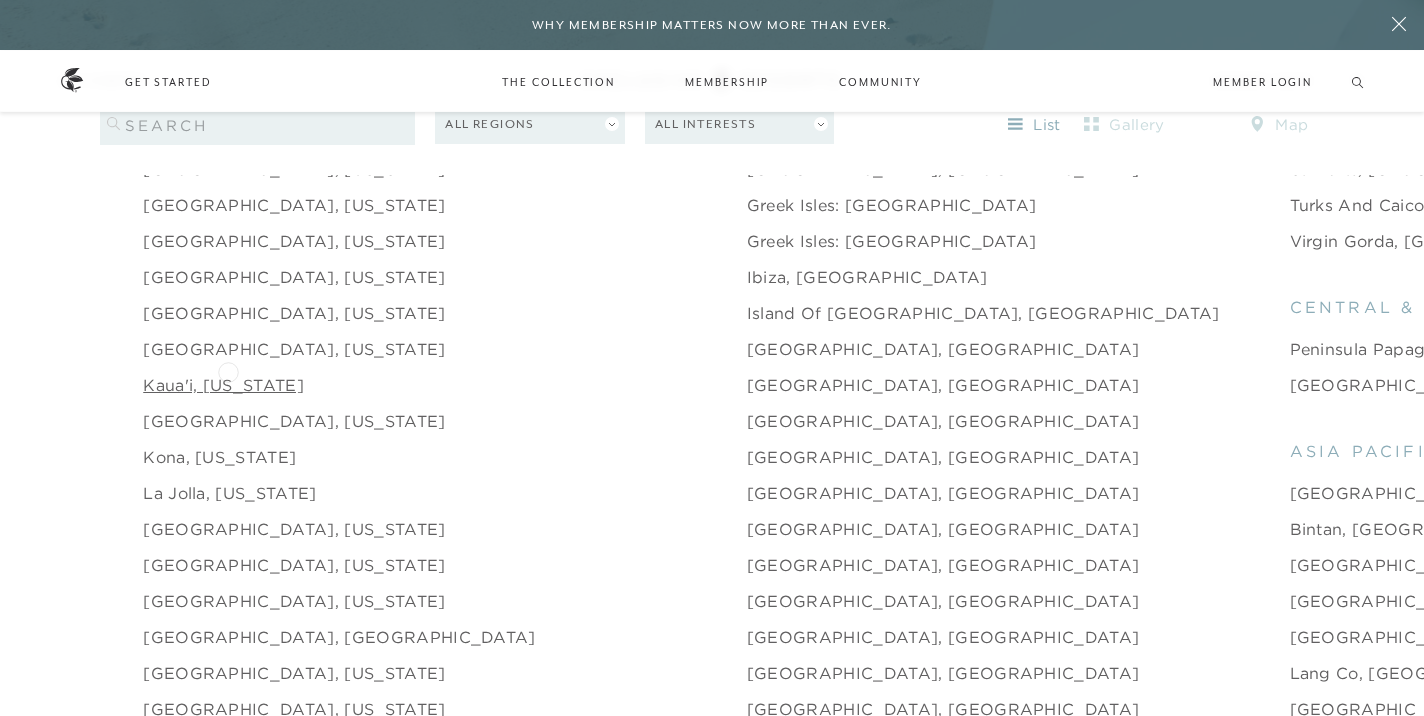 click on "Kaua'i, [US_STATE]" at bounding box center (223, 385) 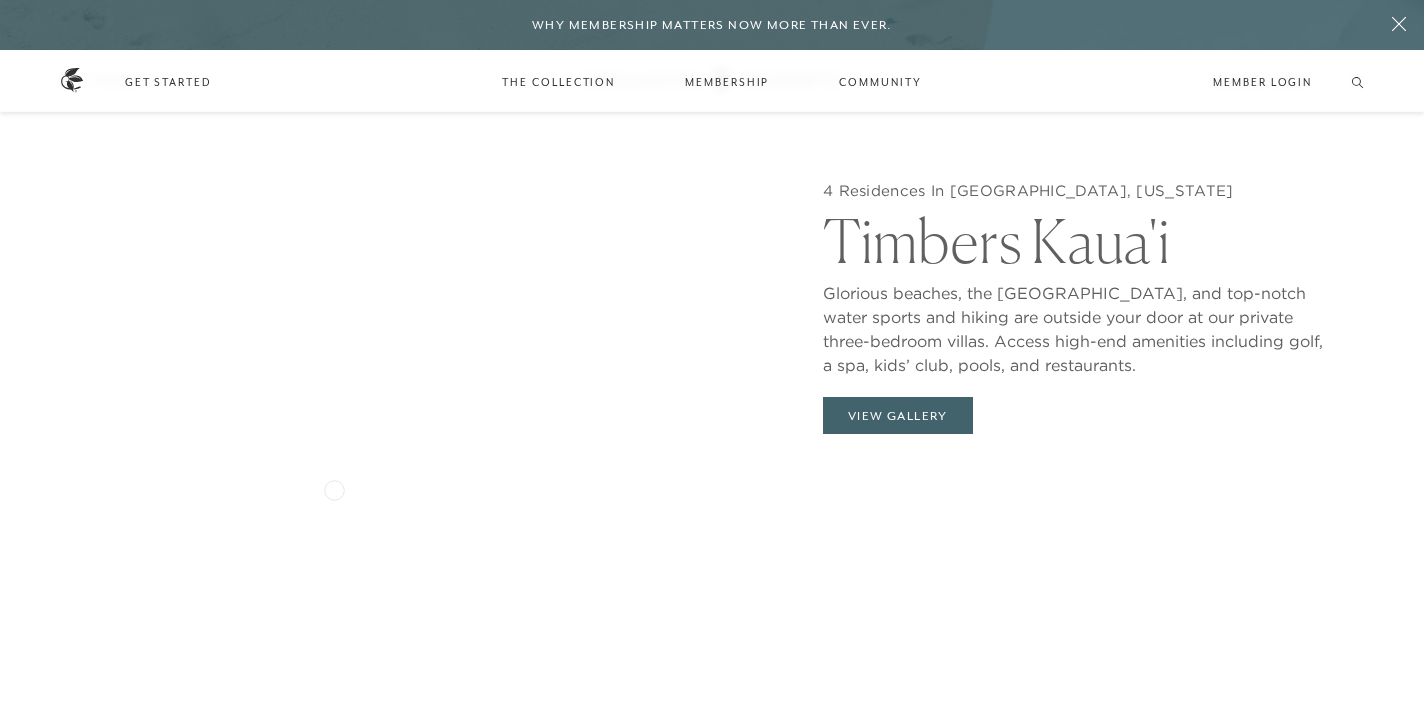 scroll, scrollTop: 1966, scrollLeft: 0, axis: vertical 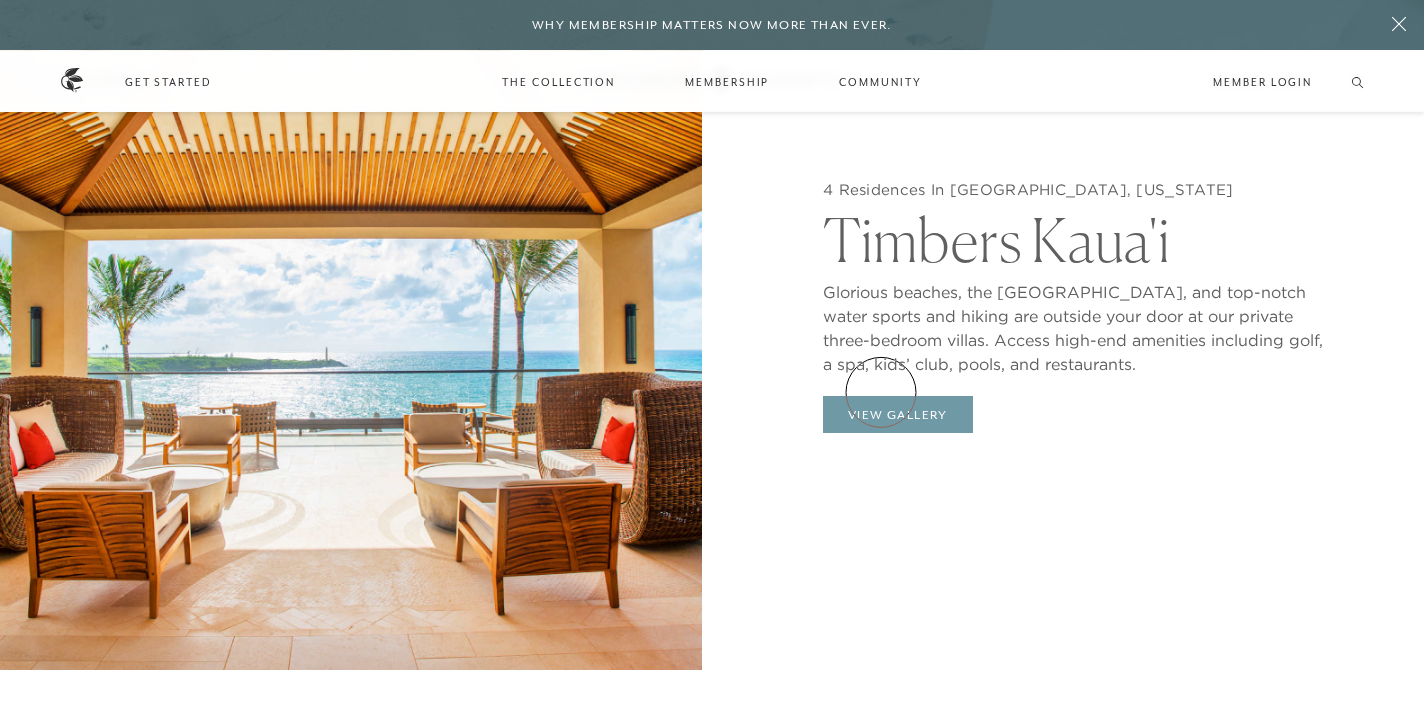 click on "View Gallery" at bounding box center [898, 415] 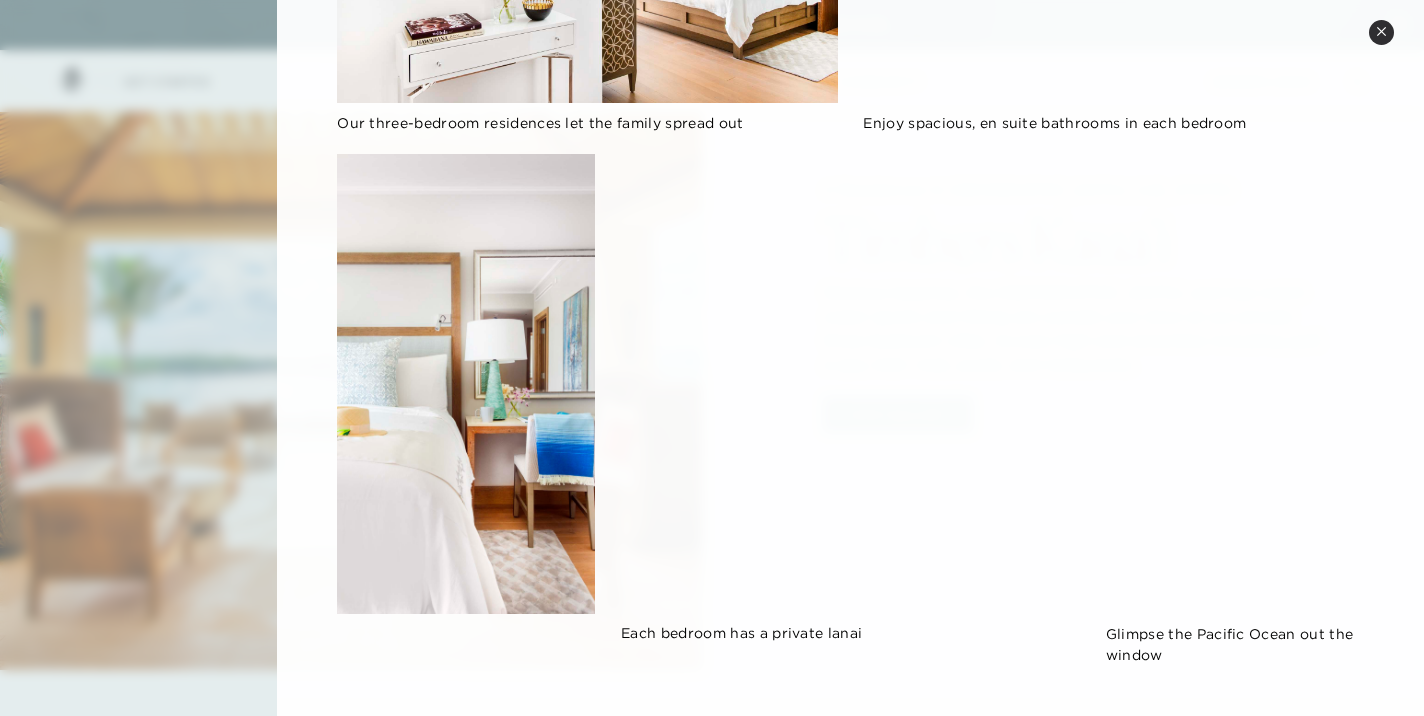 scroll, scrollTop: 856, scrollLeft: 0, axis: vertical 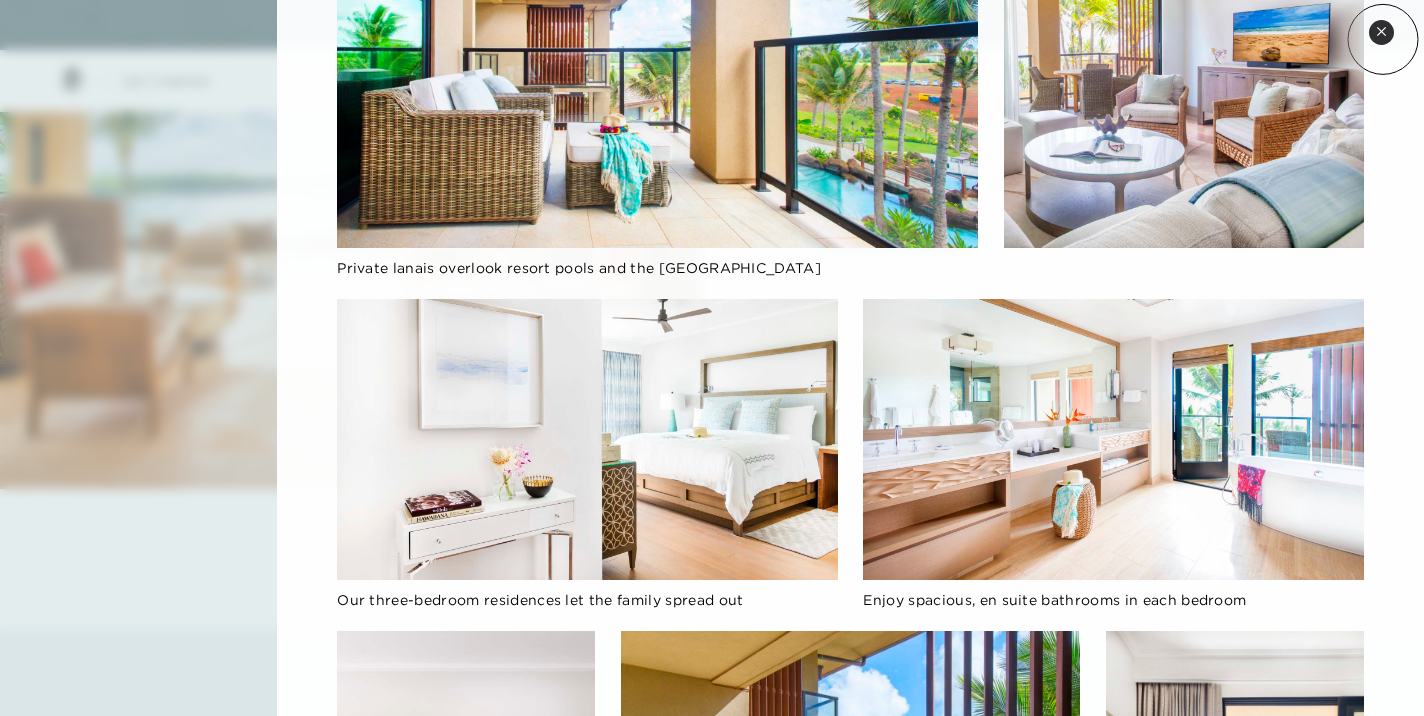 click on "Close quickview" at bounding box center [1381, 32] 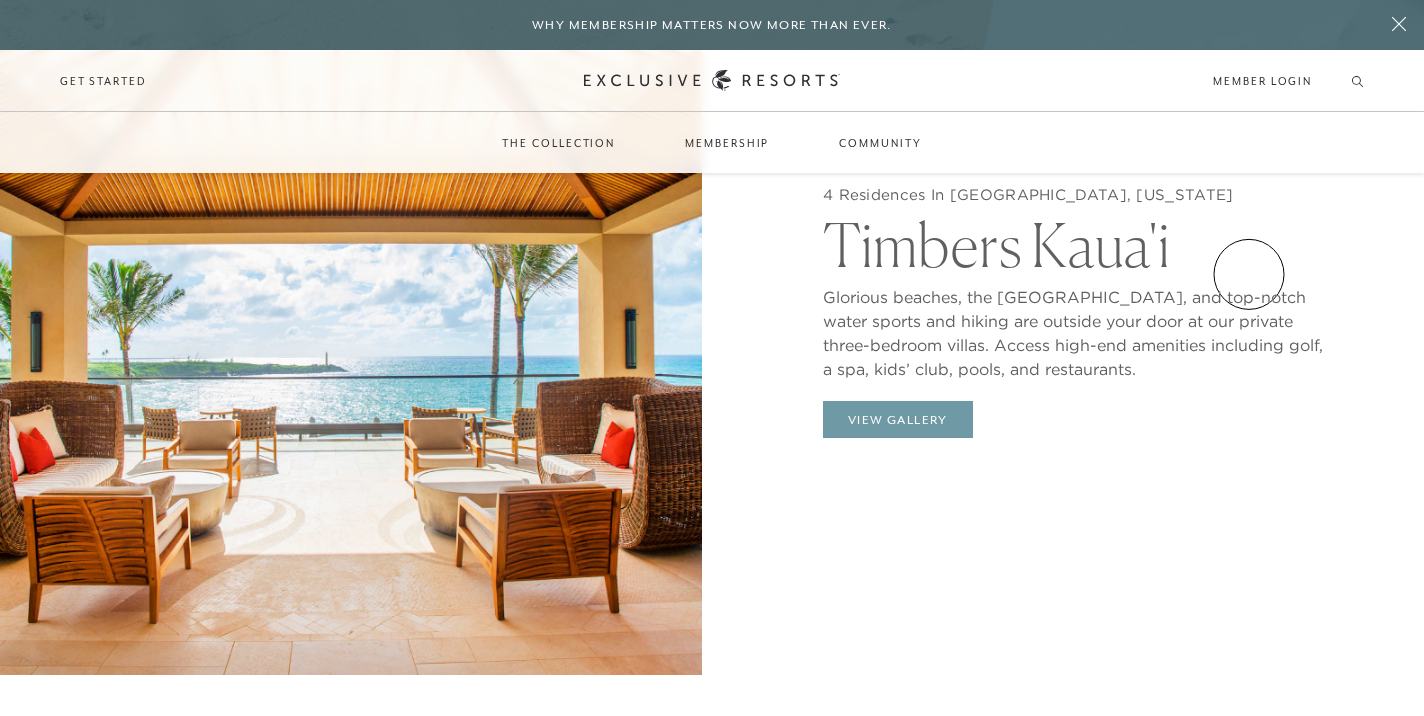 scroll, scrollTop: 1896, scrollLeft: 0, axis: vertical 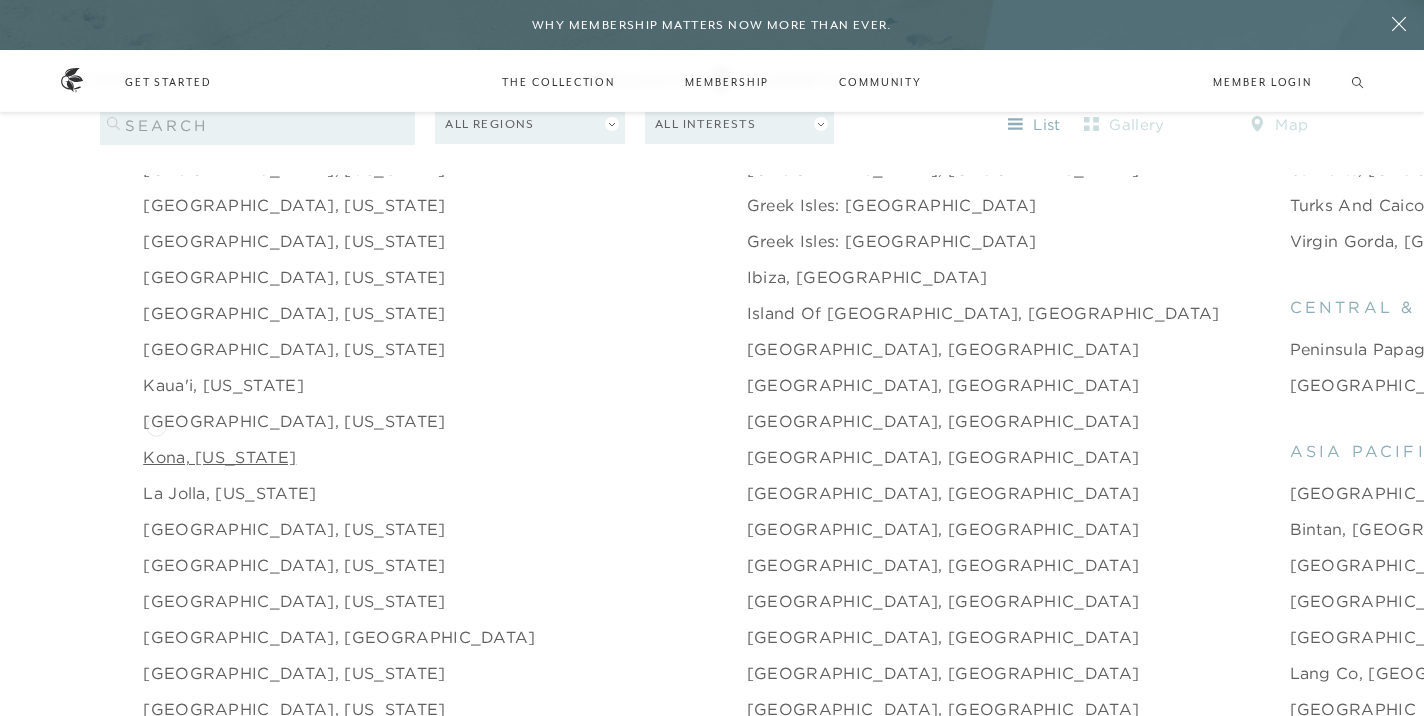 click on "Kona, [US_STATE]" at bounding box center [219, 457] 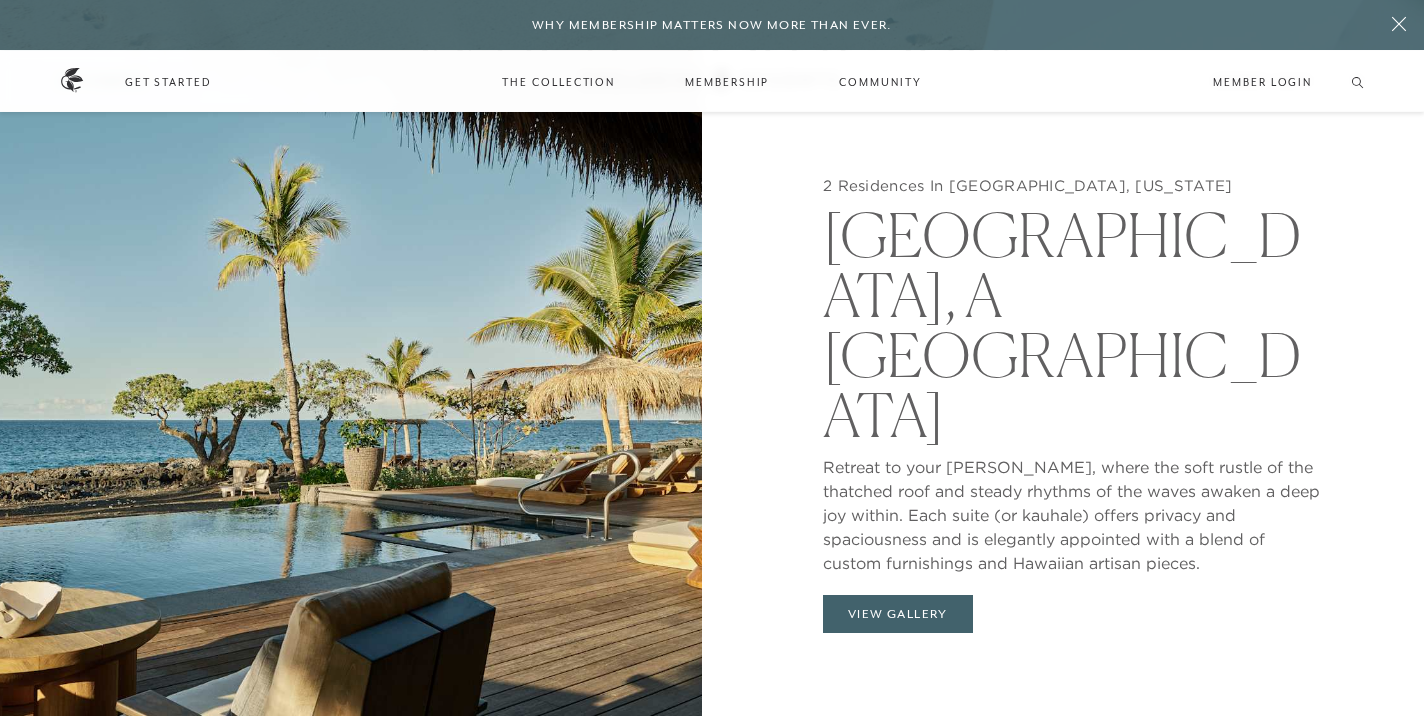 scroll, scrollTop: 1853, scrollLeft: 0, axis: vertical 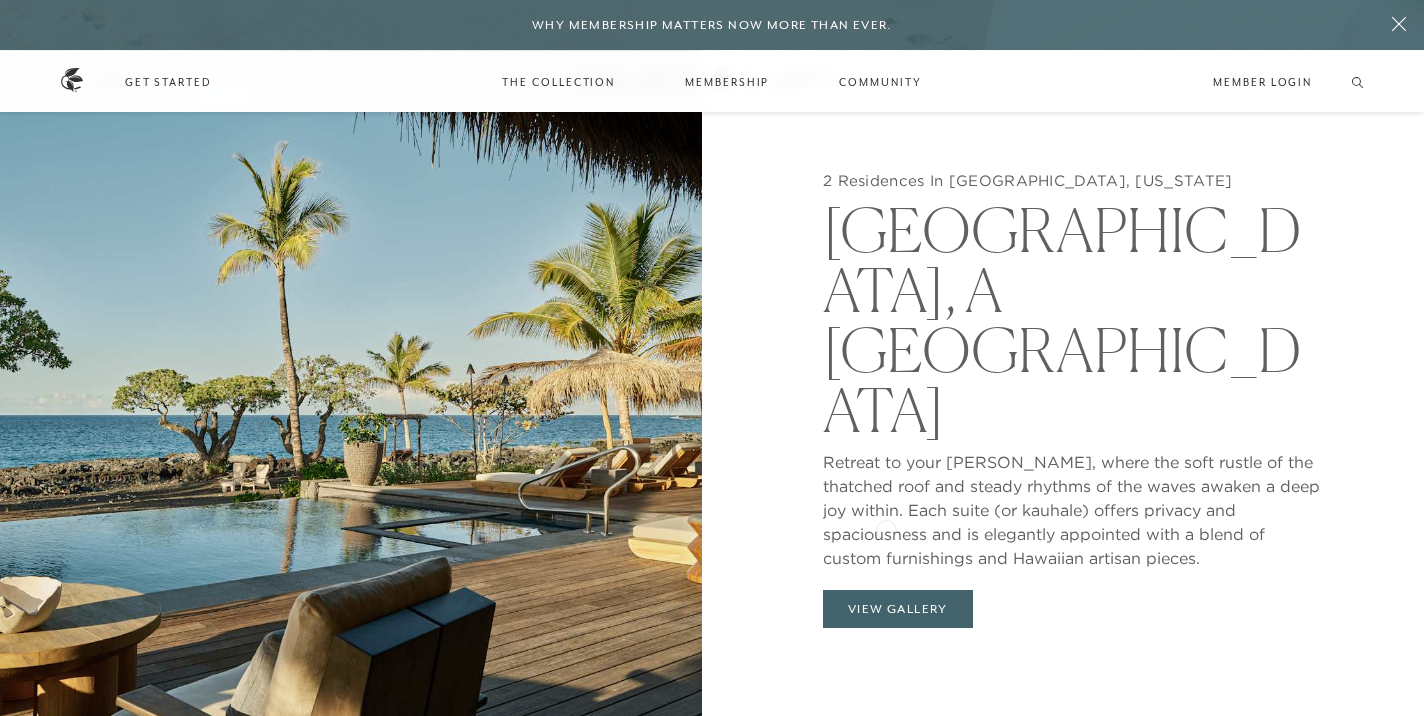 click on "2 Residences In [GEOGRAPHIC_DATA], [US_STATE] [GEOGRAPHIC_DATA], A [GEOGRAPHIC_DATA] Retreat to your [PERSON_NAME], where the soft rustle of the thatched roof and steady rhythms of the waves awaken a deep joy within. Each suite (or kauhale) offers privacy and spaciousness and is elegantly appointed with a blend of custom furnishings and Hawaiian artisan pieces. View Gallery" 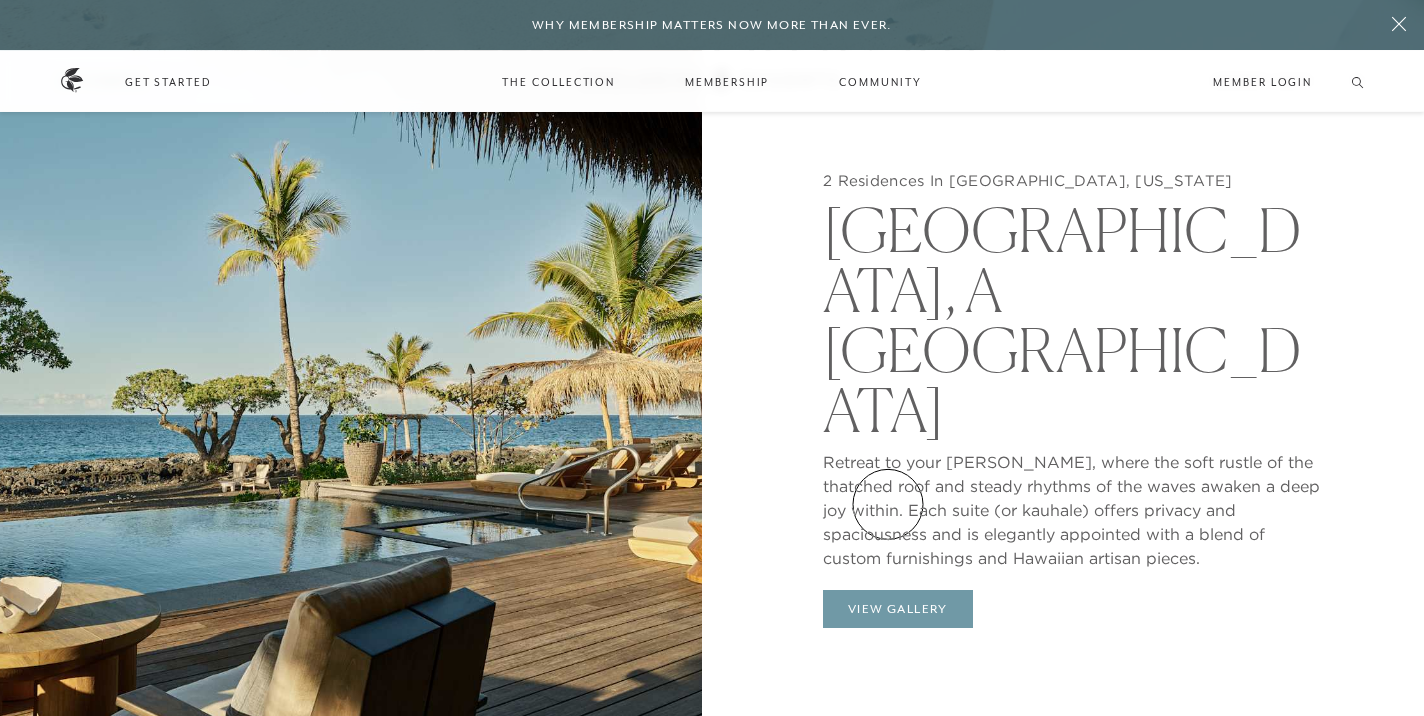 click on "View Gallery" at bounding box center (898, 609) 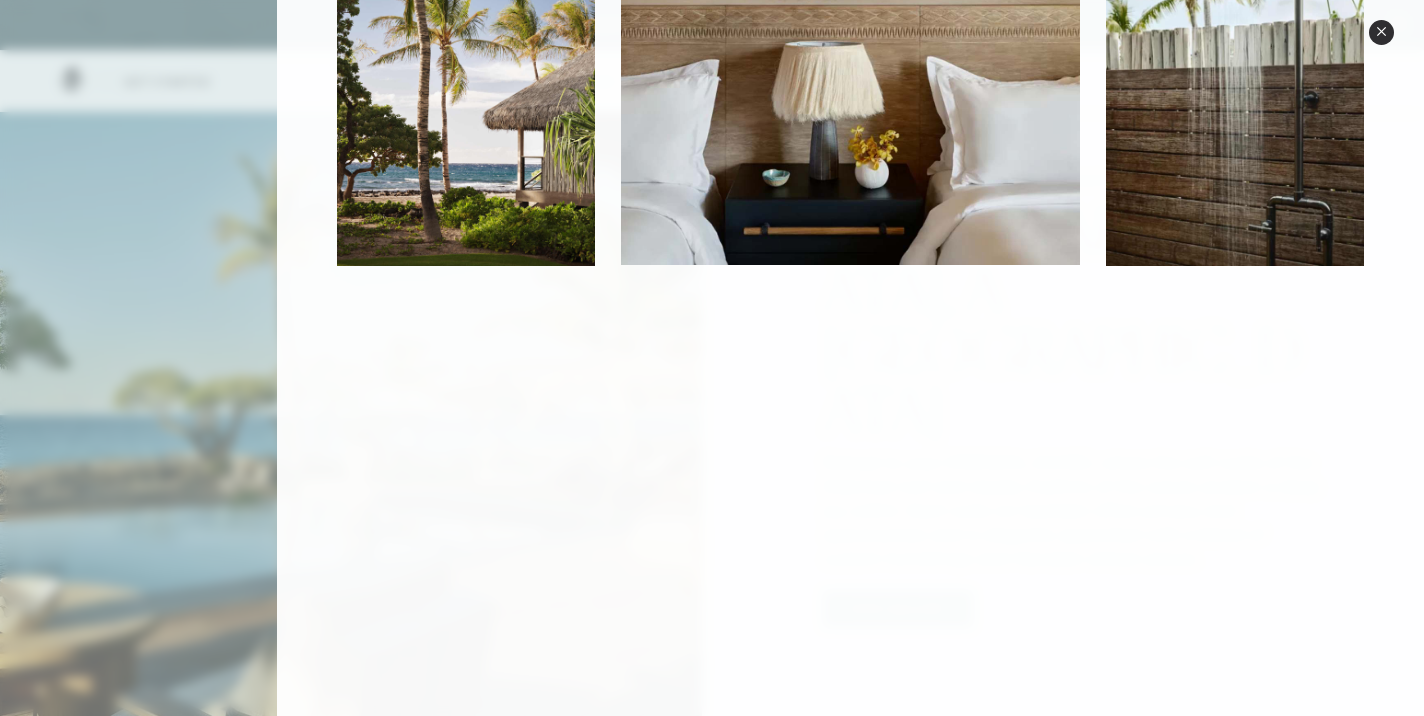 scroll, scrollTop: 1271, scrollLeft: 0, axis: vertical 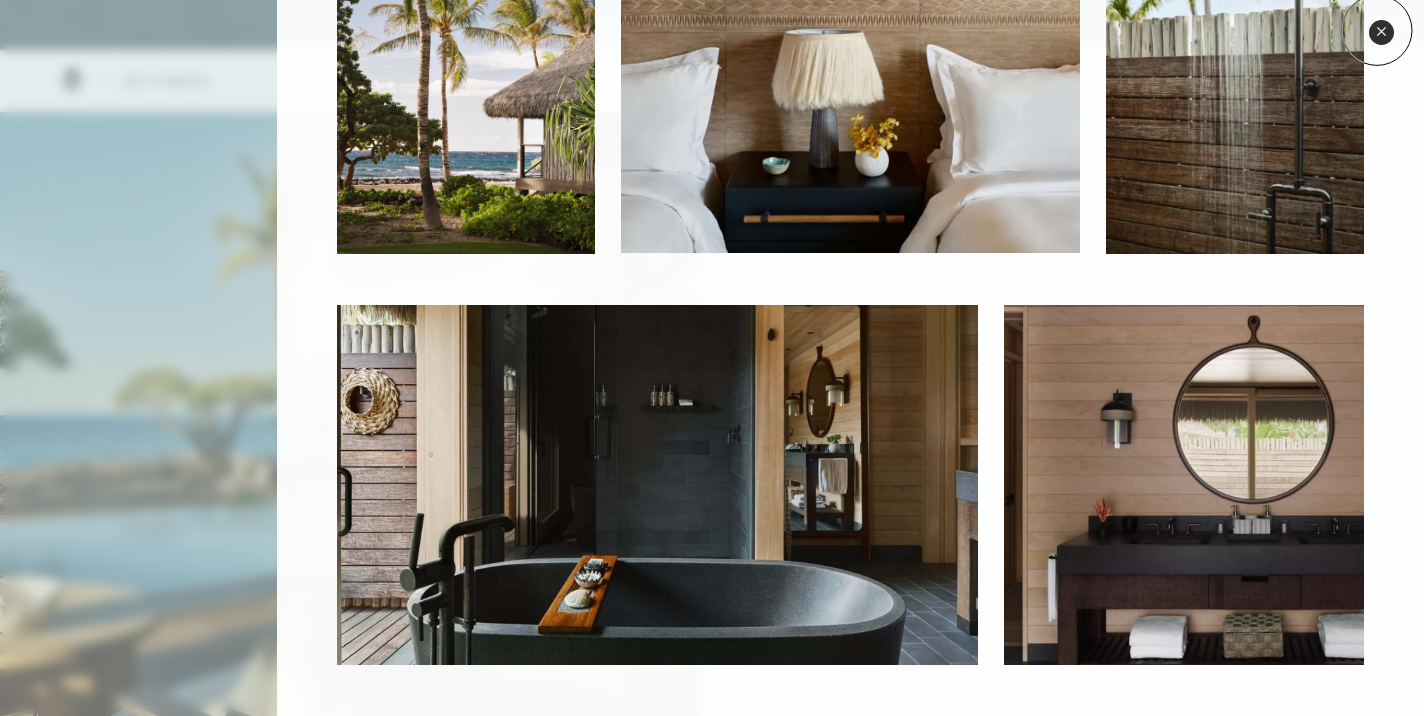 click 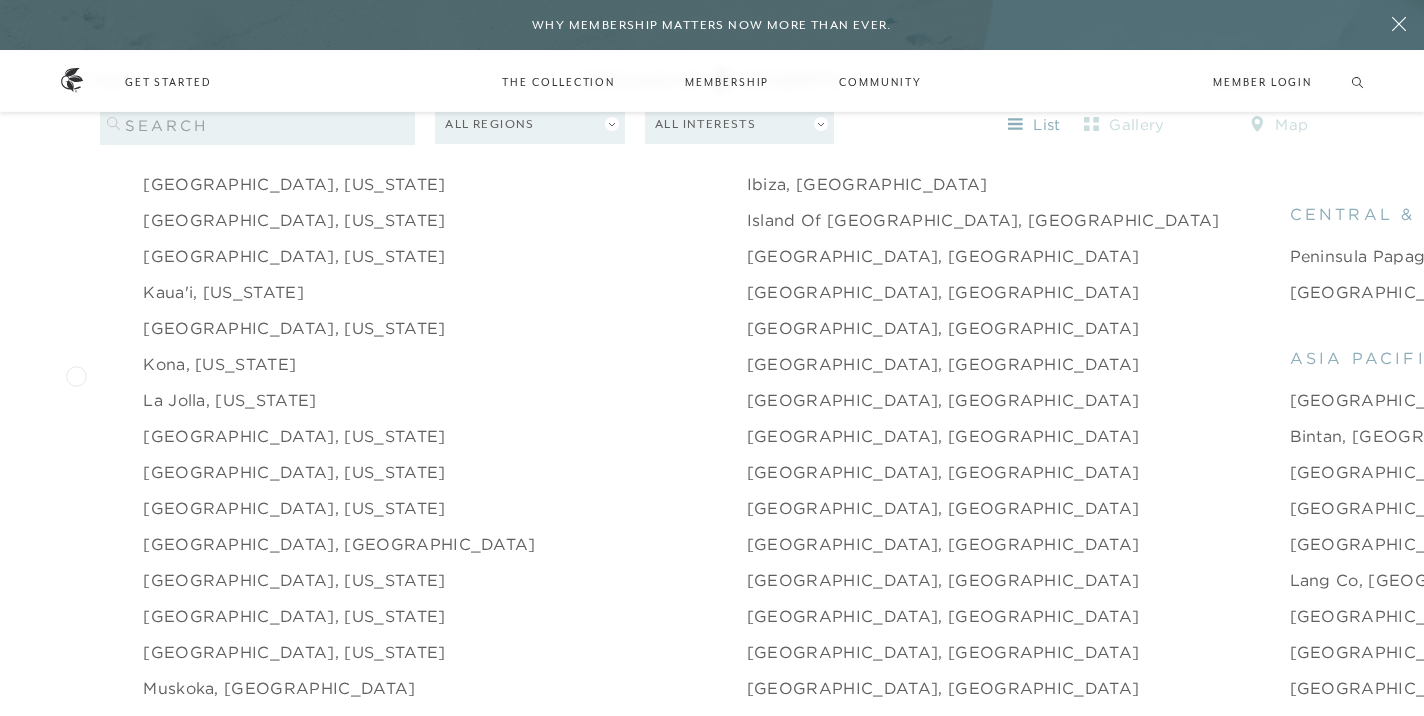 scroll, scrollTop: 2389, scrollLeft: 0, axis: vertical 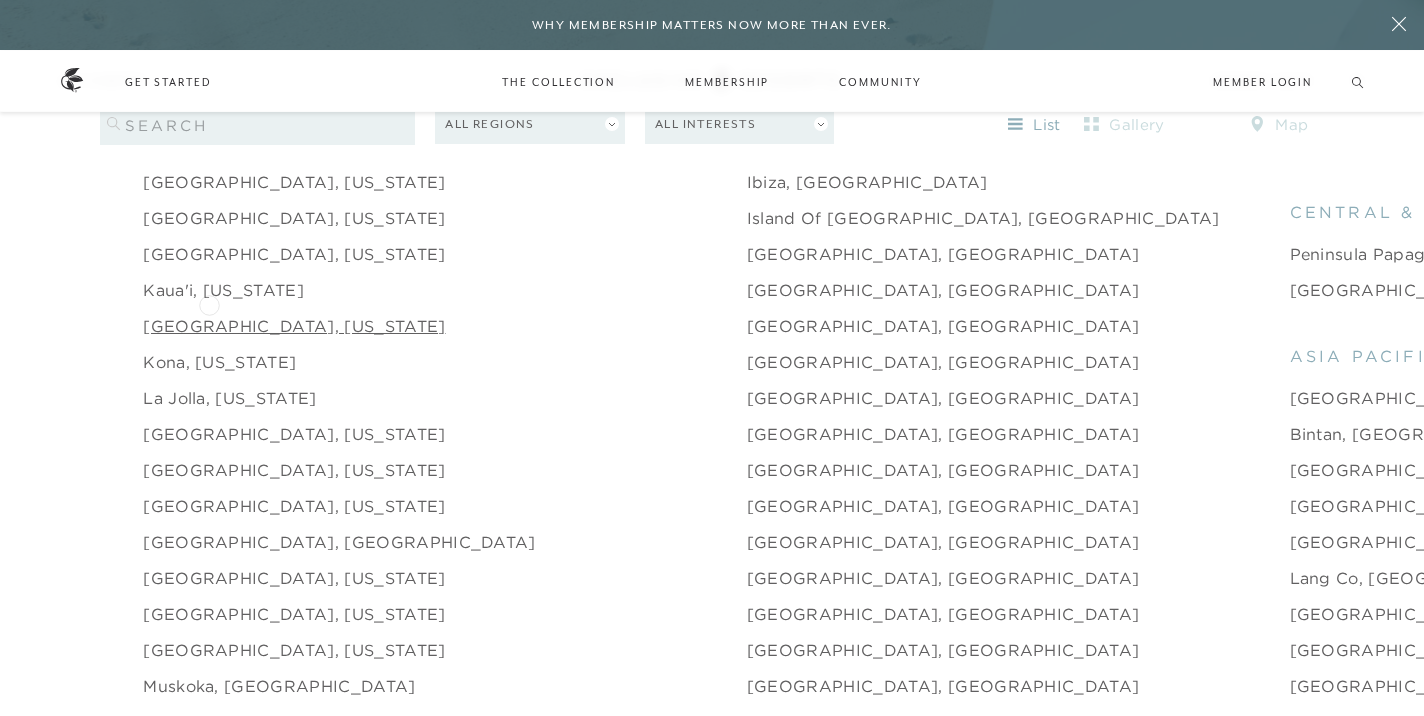 click on "[GEOGRAPHIC_DATA], [US_STATE]" at bounding box center (294, 326) 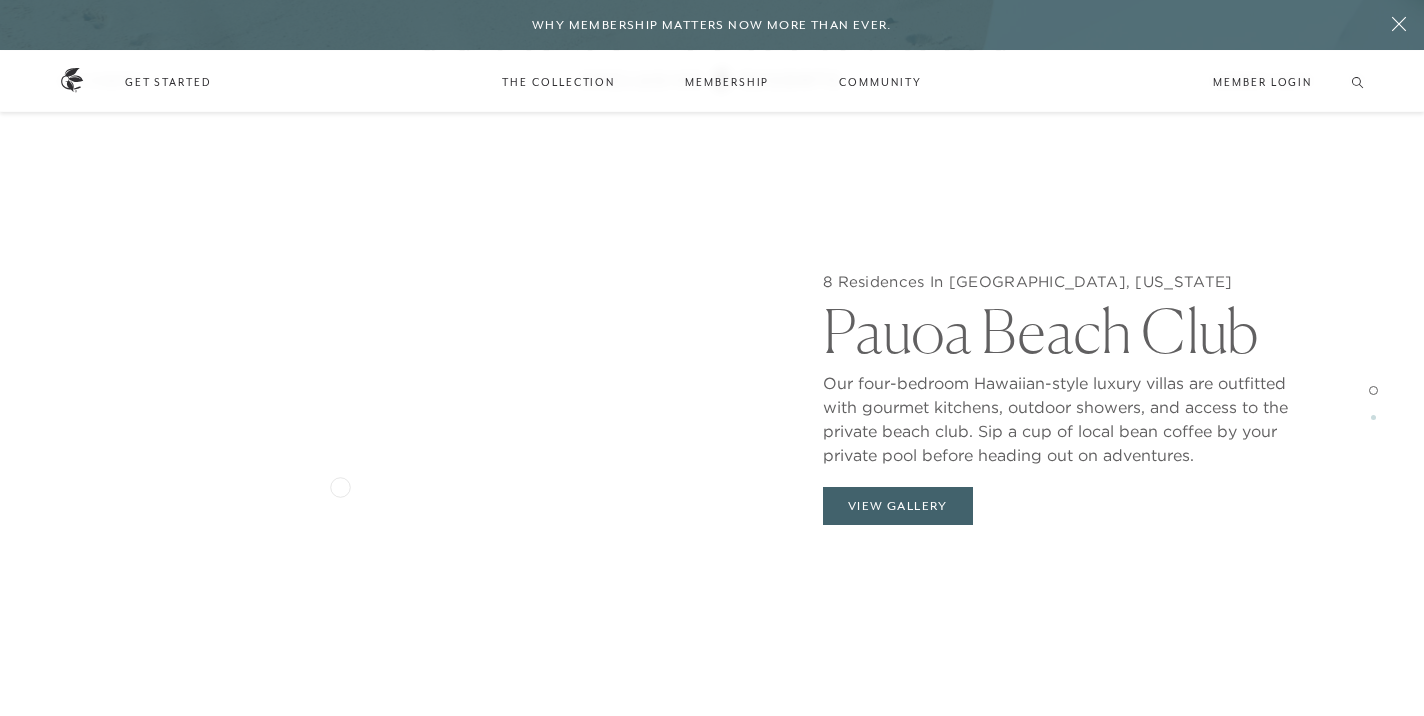 scroll, scrollTop: 1833, scrollLeft: 0, axis: vertical 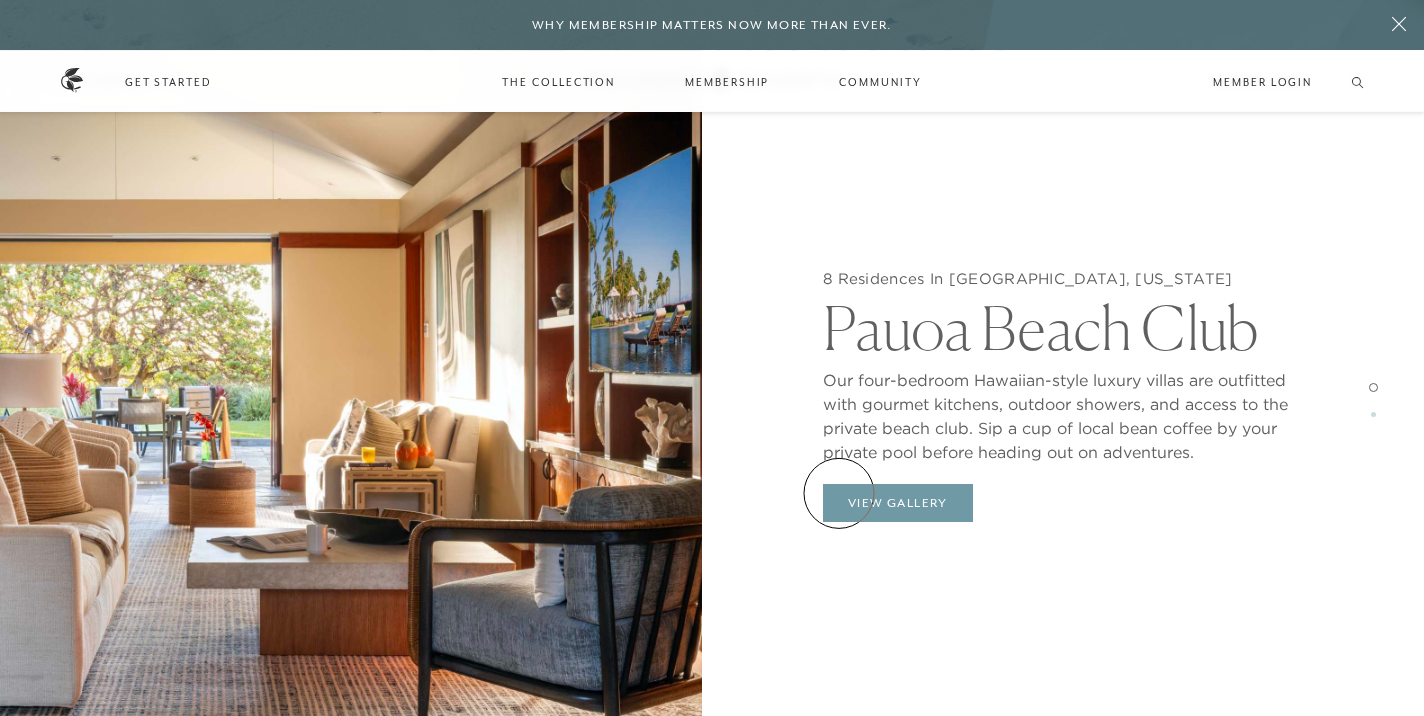 click on "View Gallery" at bounding box center [898, 503] 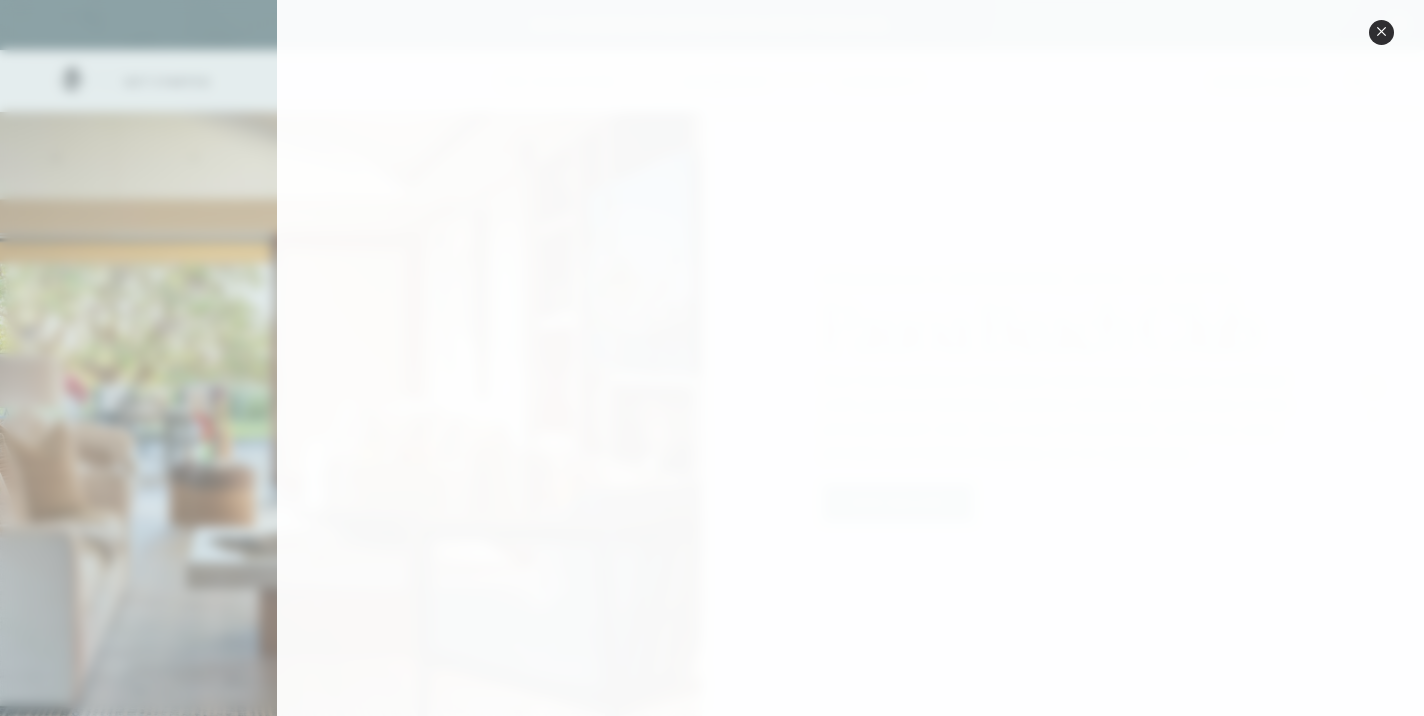 scroll, scrollTop: 1579, scrollLeft: 0, axis: vertical 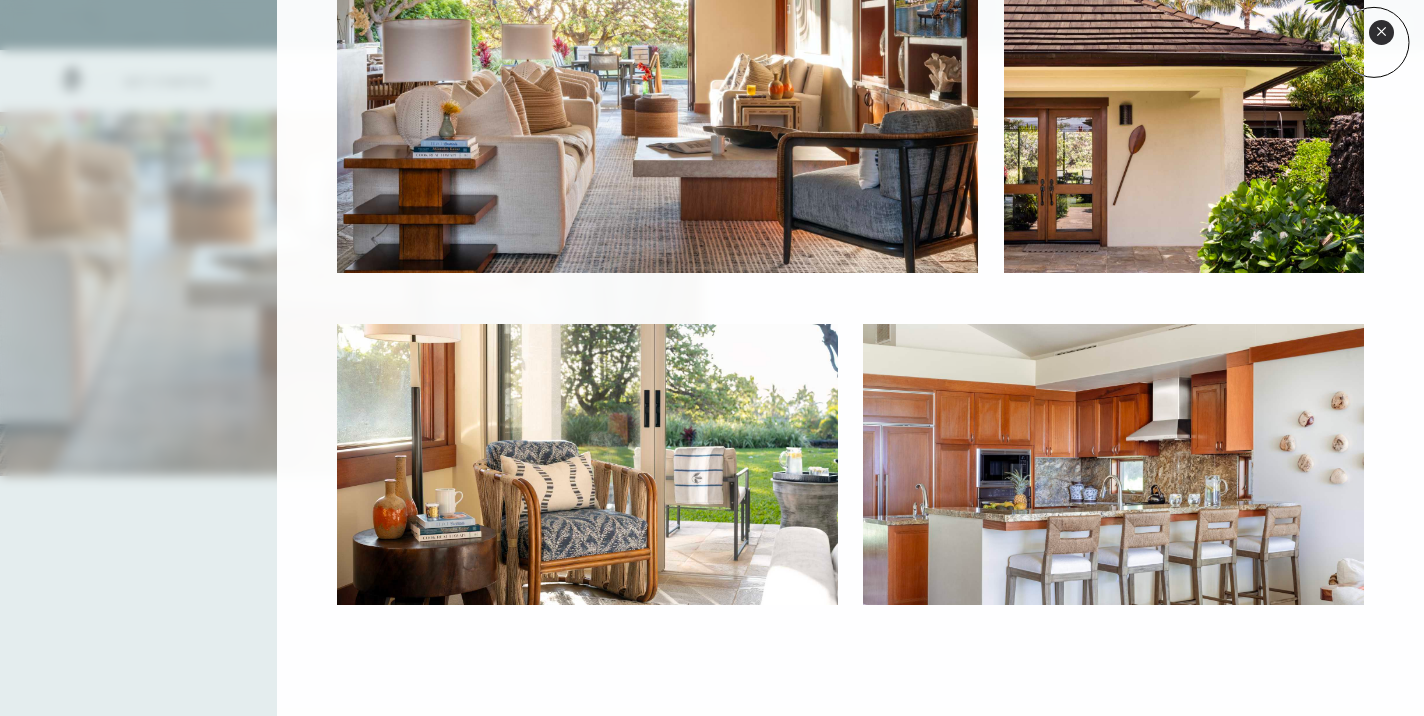 click on "Close quickview" at bounding box center (1381, 32) 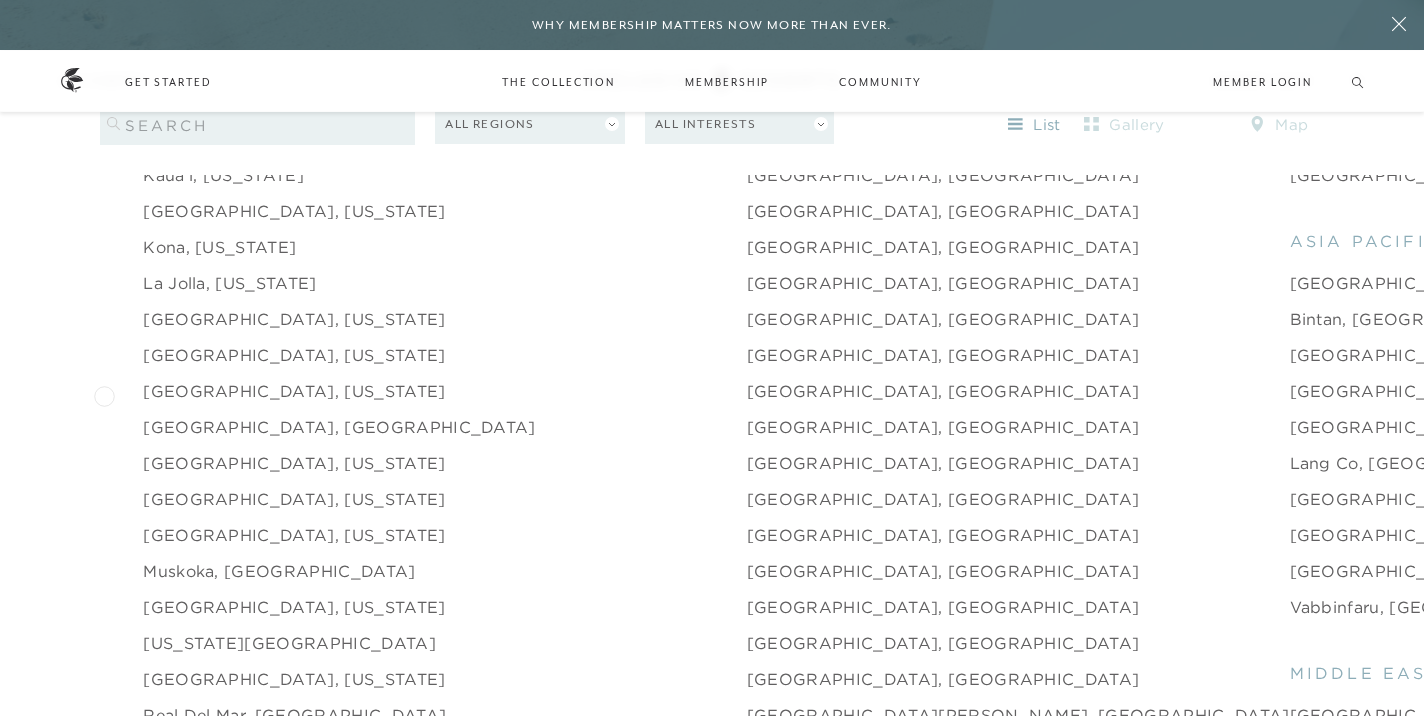 scroll, scrollTop: 2516, scrollLeft: 0, axis: vertical 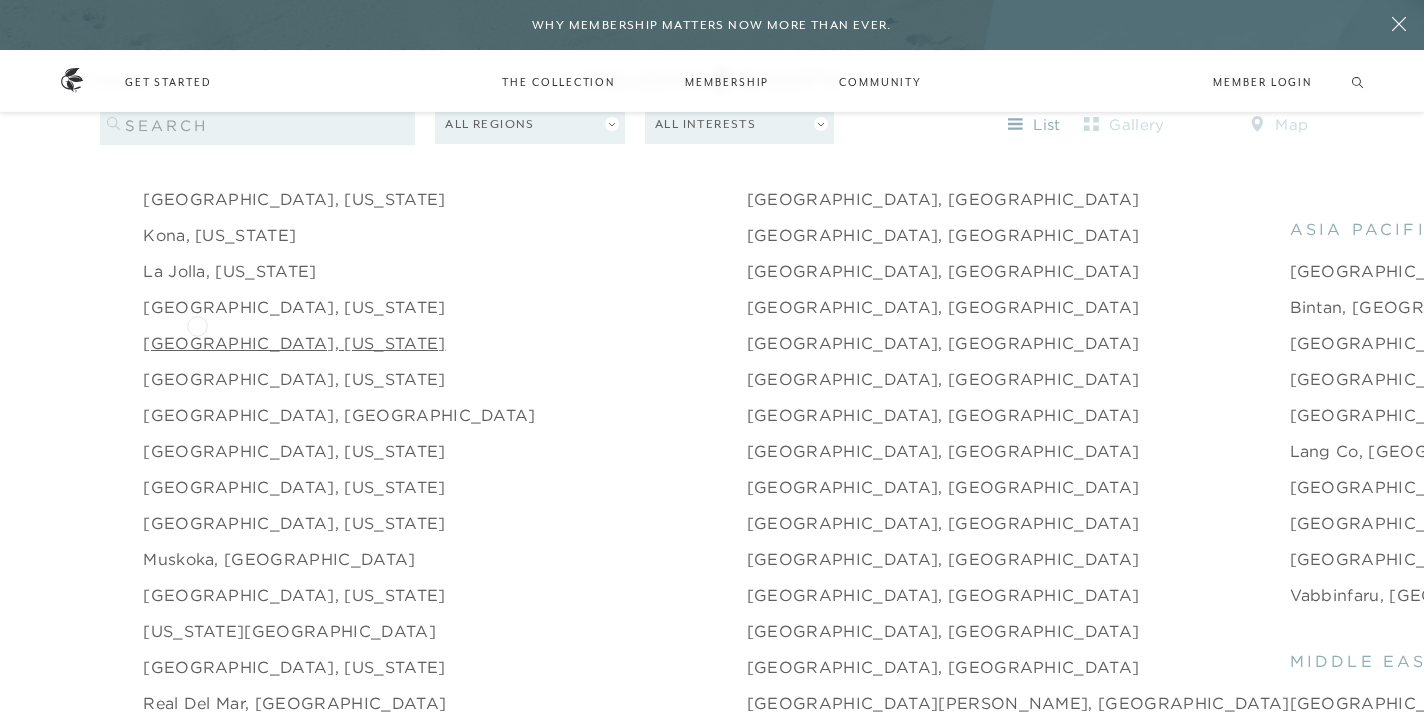 click on "[GEOGRAPHIC_DATA], [US_STATE]" at bounding box center (294, 343) 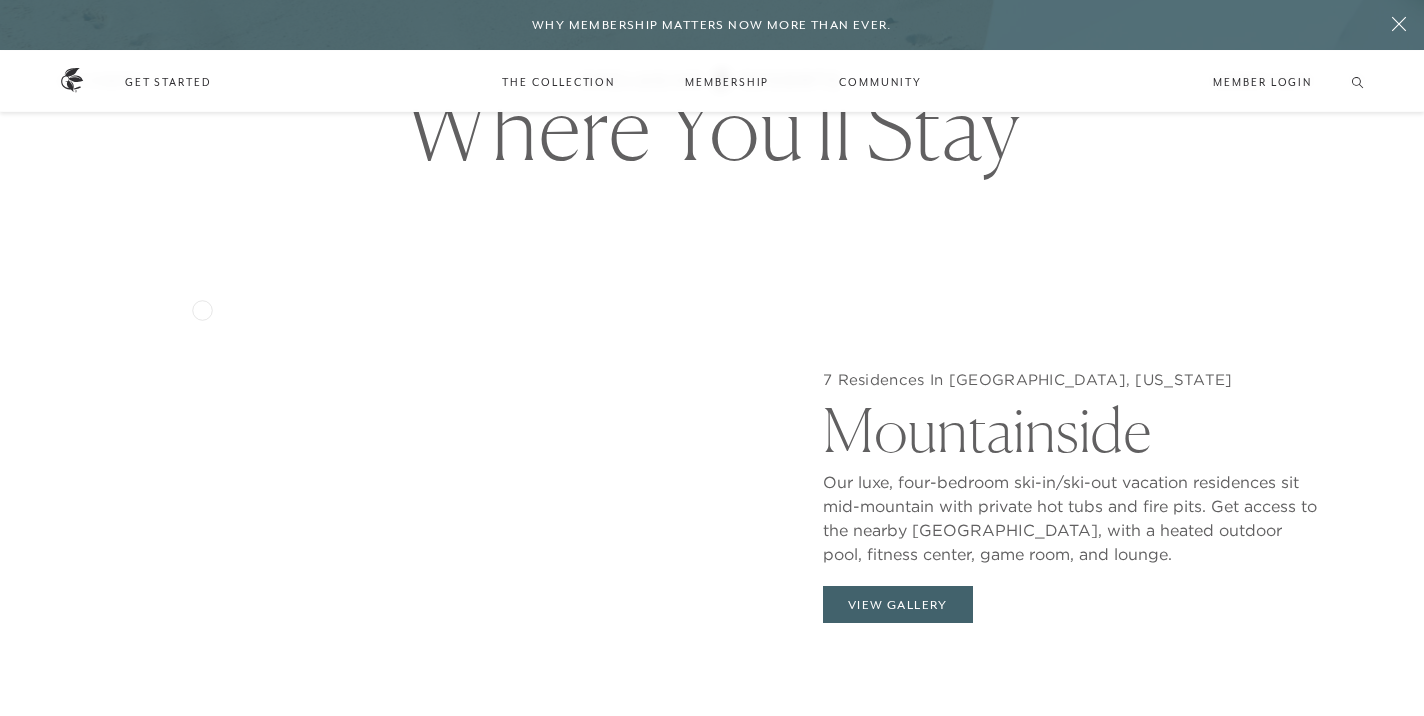 scroll, scrollTop: 1781, scrollLeft: 0, axis: vertical 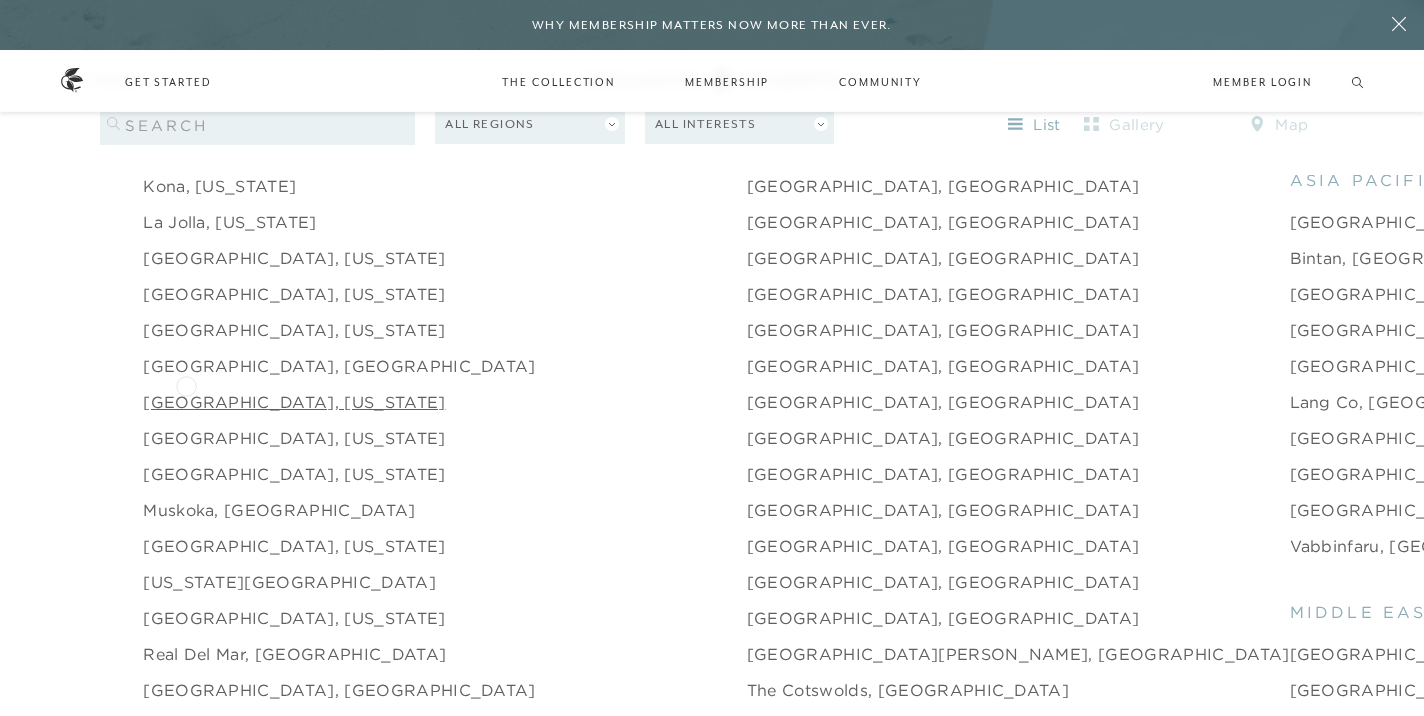 click on "[GEOGRAPHIC_DATA], [US_STATE]" at bounding box center [294, 402] 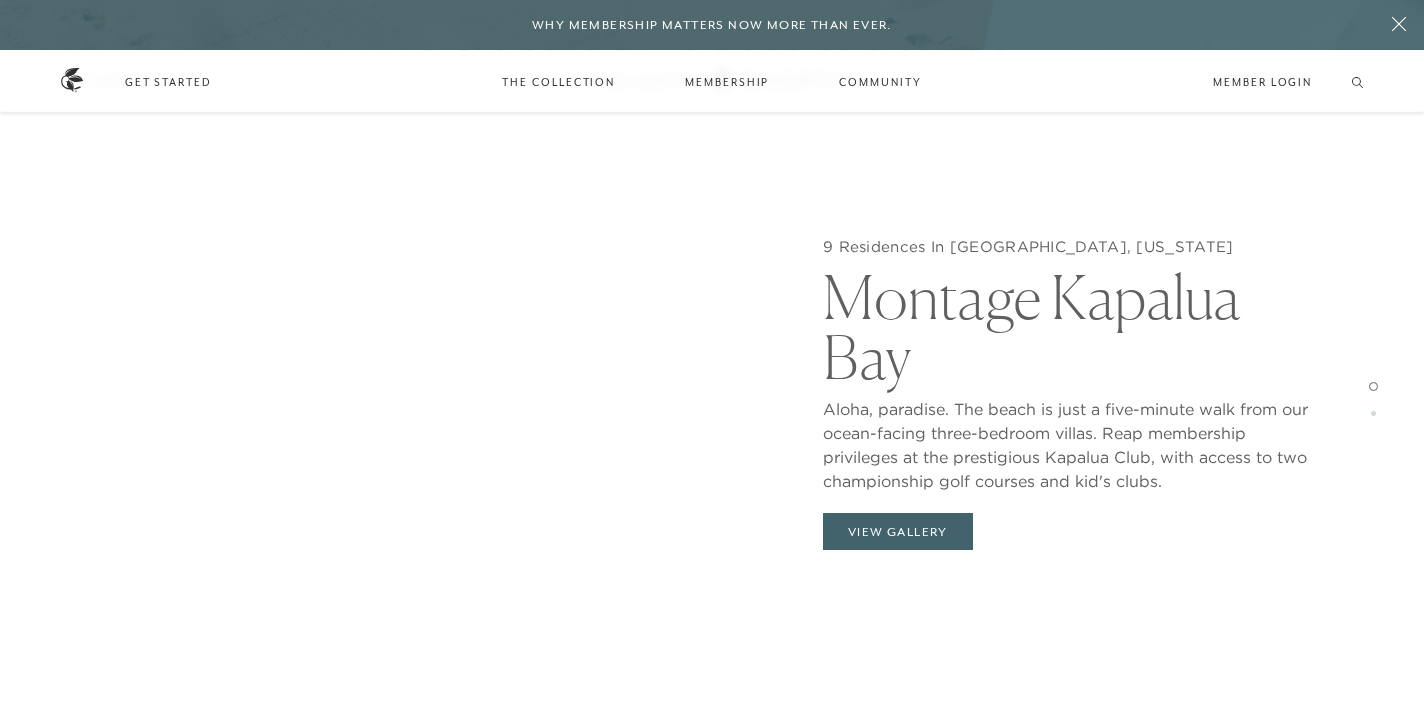 scroll, scrollTop: 1880, scrollLeft: 0, axis: vertical 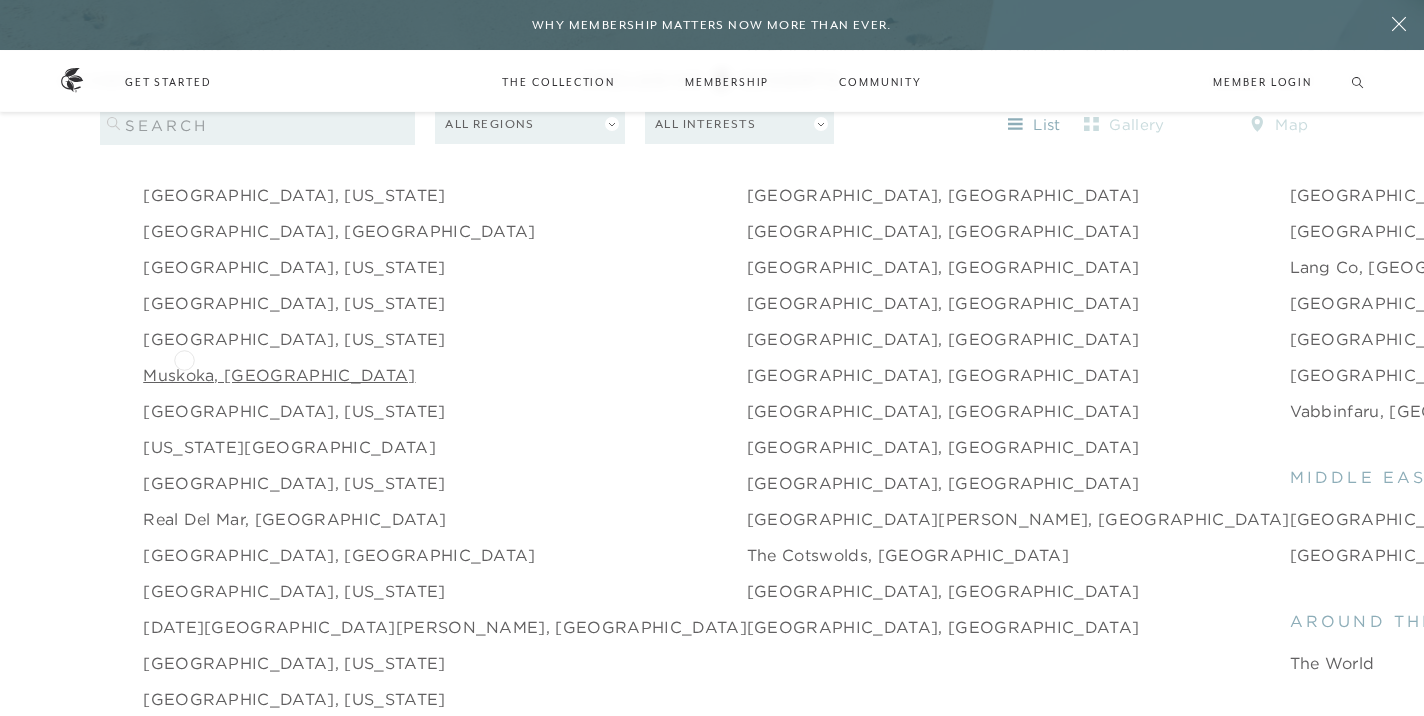 click on "Muskoka, [GEOGRAPHIC_DATA]" at bounding box center (279, 375) 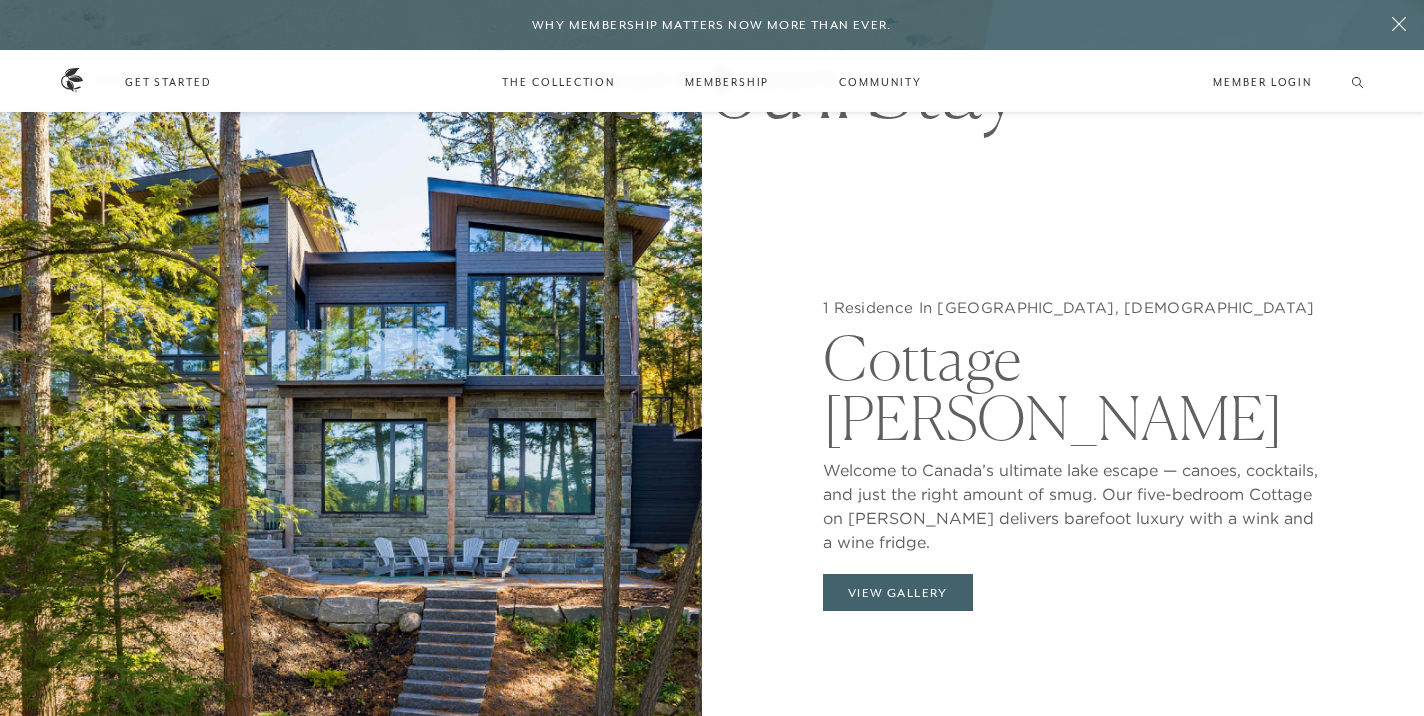 scroll, scrollTop: 1798, scrollLeft: 0, axis: vertical 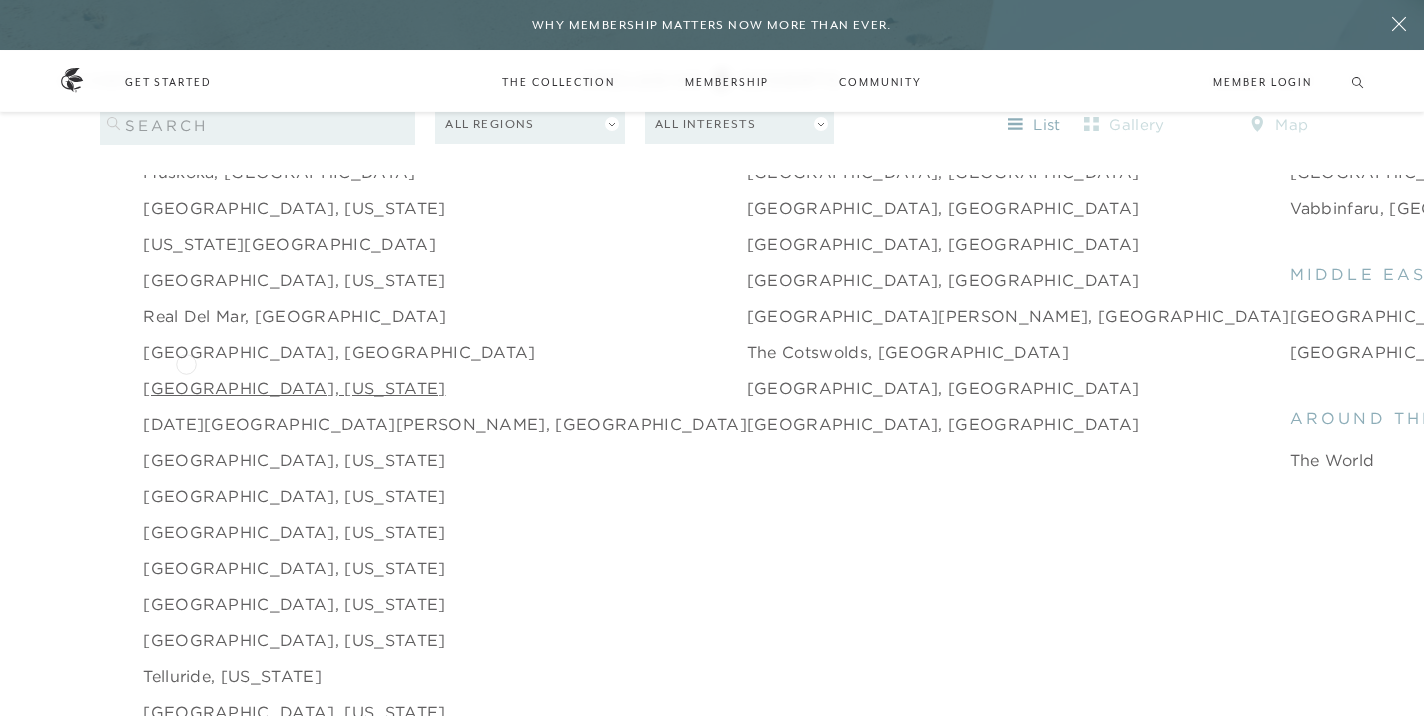 click on "[GEOGRAPHIC_DATA], [US_STATE]" at bounding box center (294, 388) 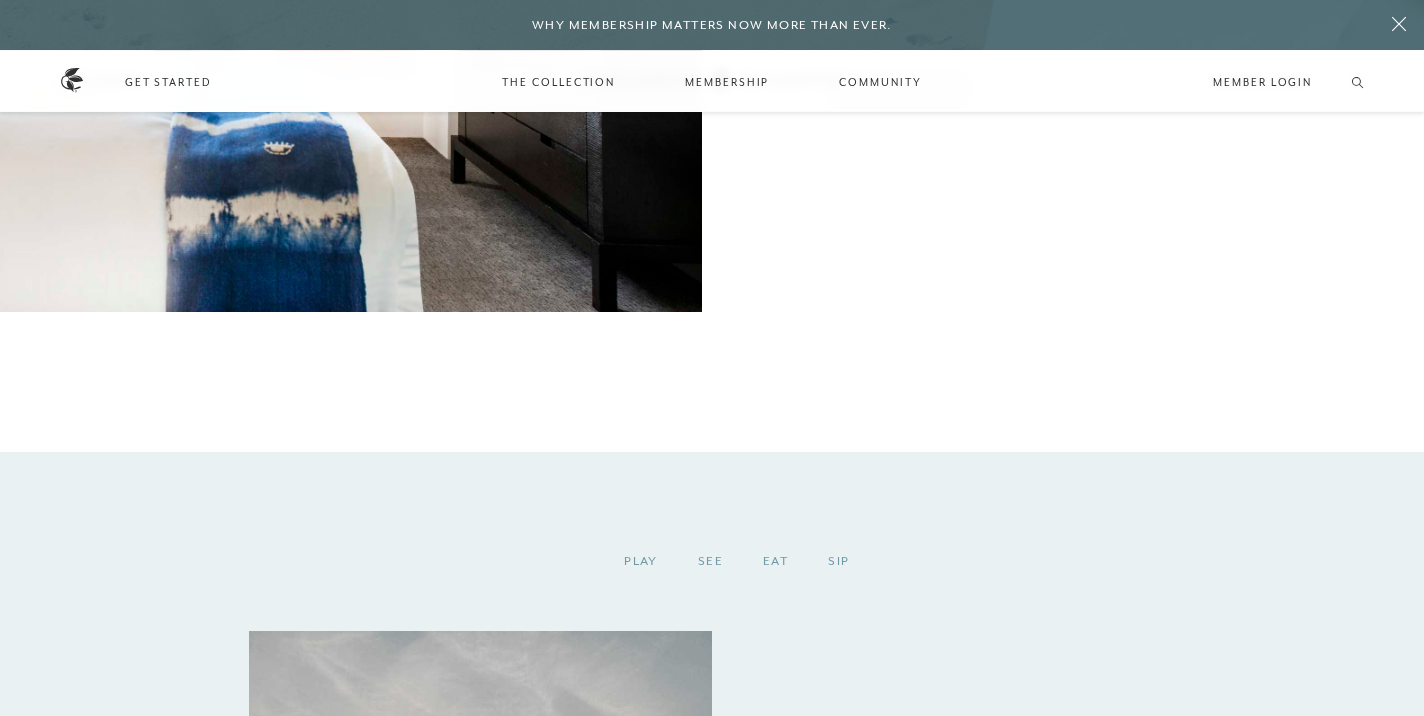 scroll, scrollTop: 2307, scrollLeft: 0, axis: vertical 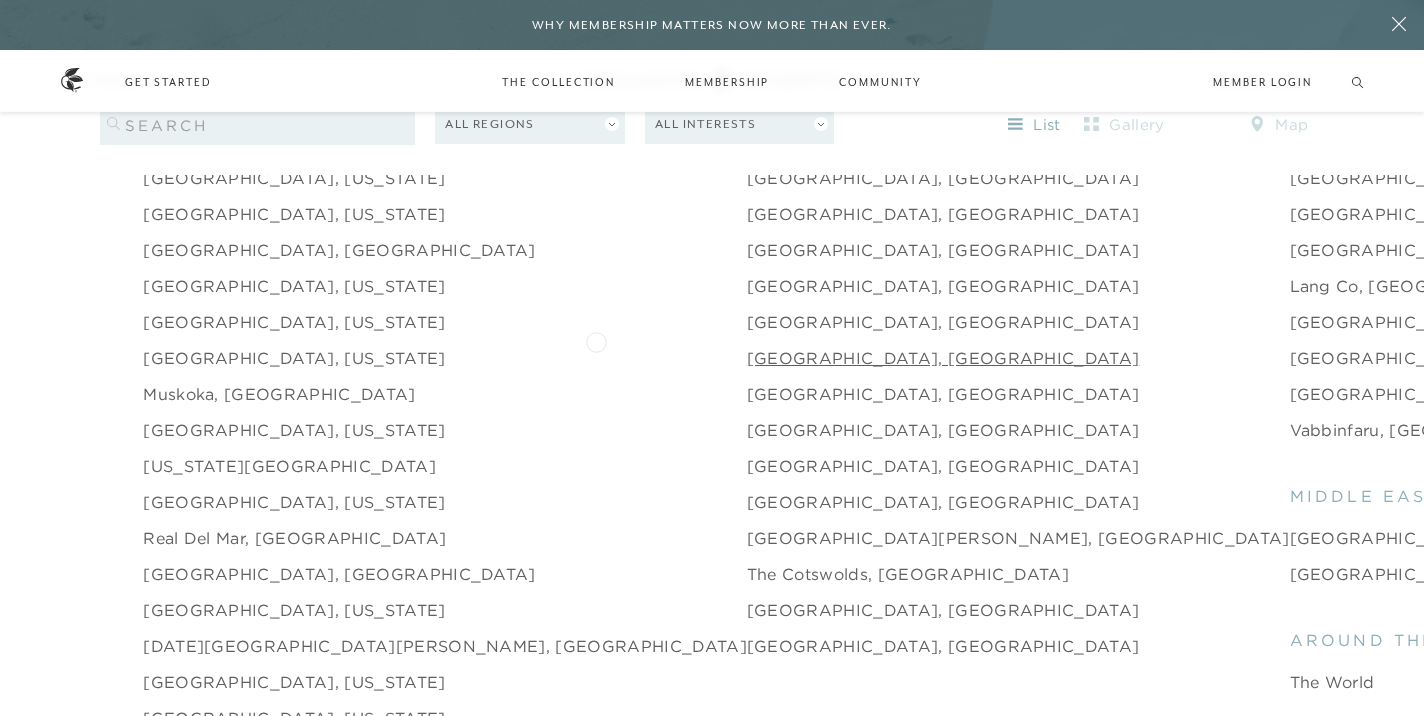 click on "[GEOGRAPHIC_DATA], [GEOGRAPHIC_DATA]" at bounding box center [943, 358] 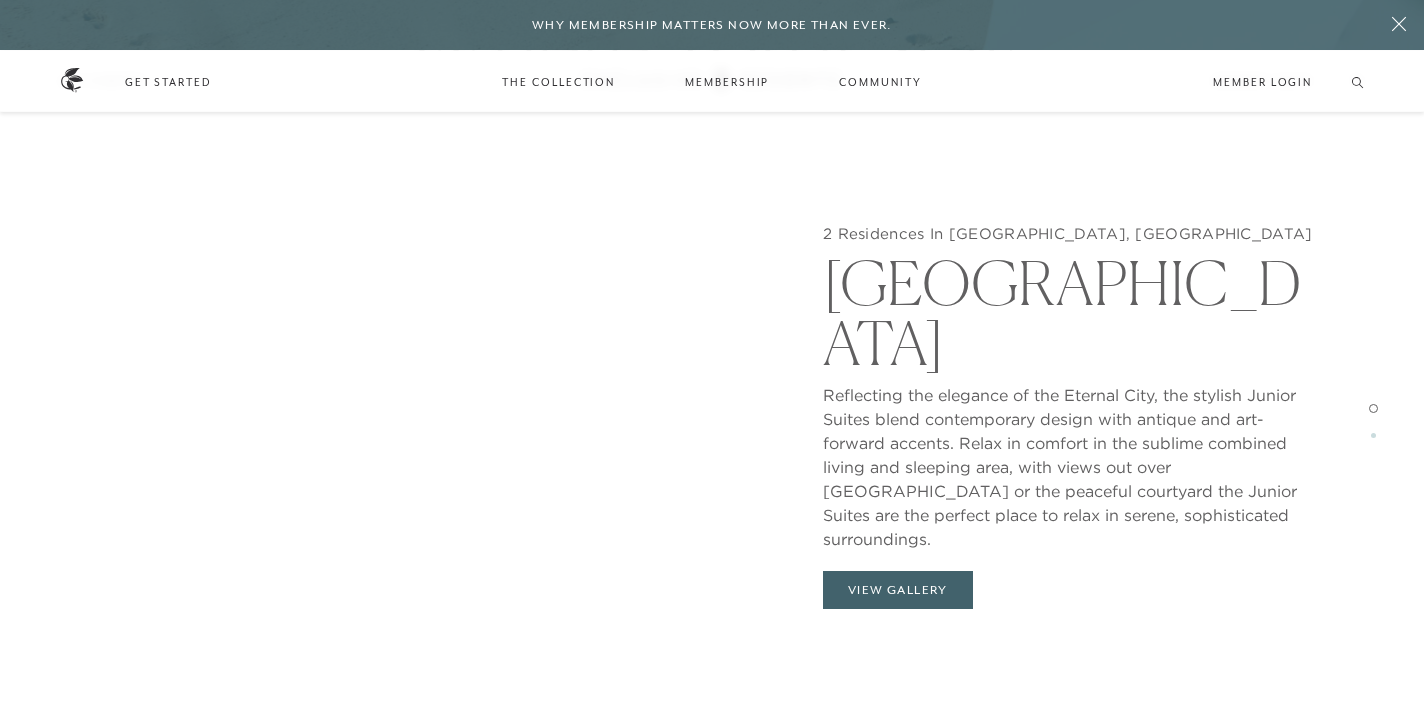 scroll, scrollTop: 1819, scrollLeft: 0, axis: vertical 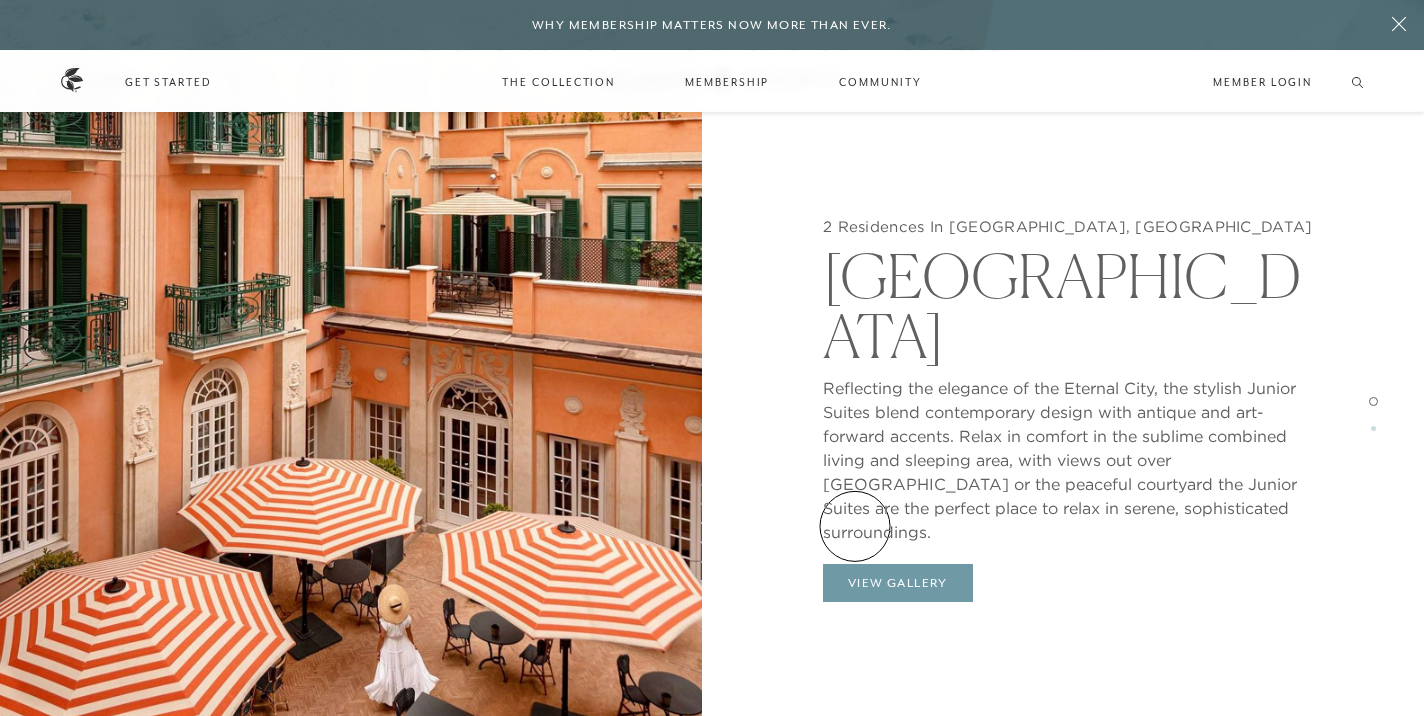 click on "View Gallery" at bounding box center [898, 583] 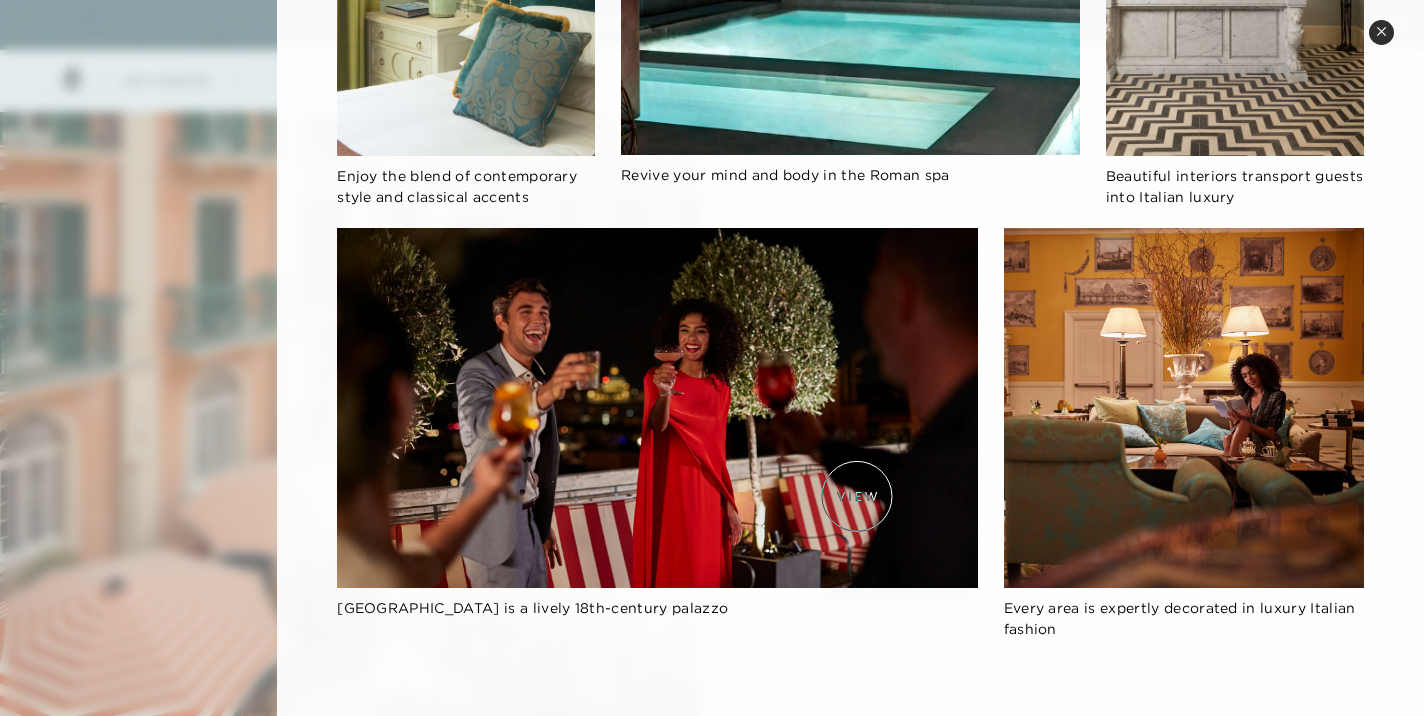 scroll, scrollTop: 1334, scrollLeft: 0, axis: vertical 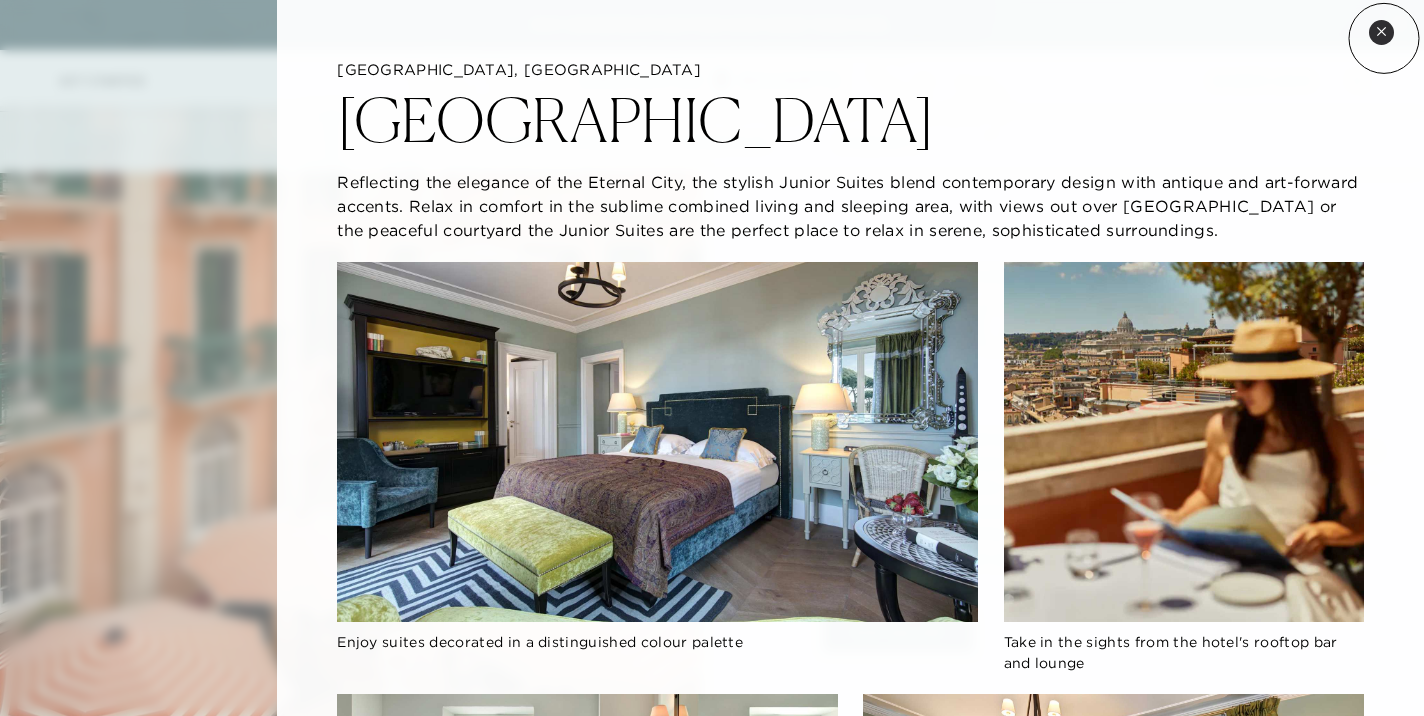 click on "Close quickview" at bounding box center [1381, 32] 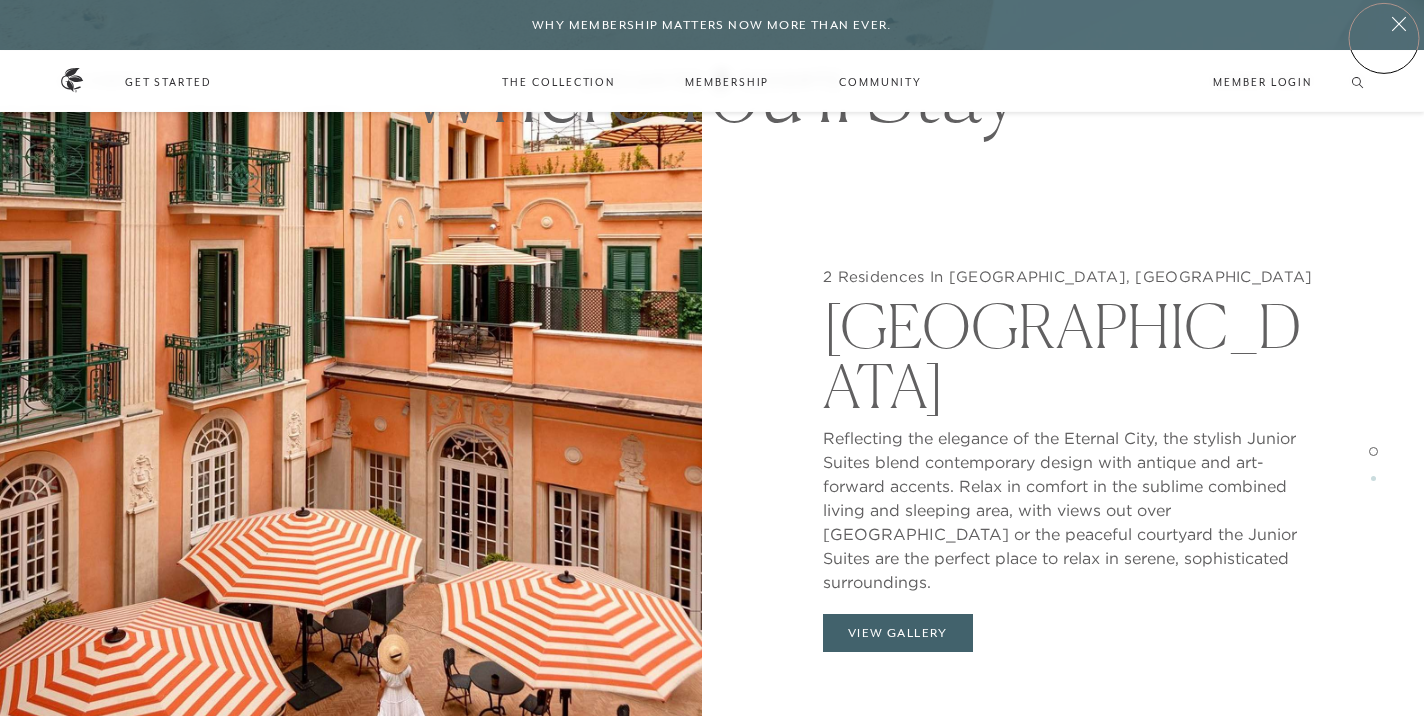 scroll, scrollTop: 1770, scrollLeft: 0, axis: vertical 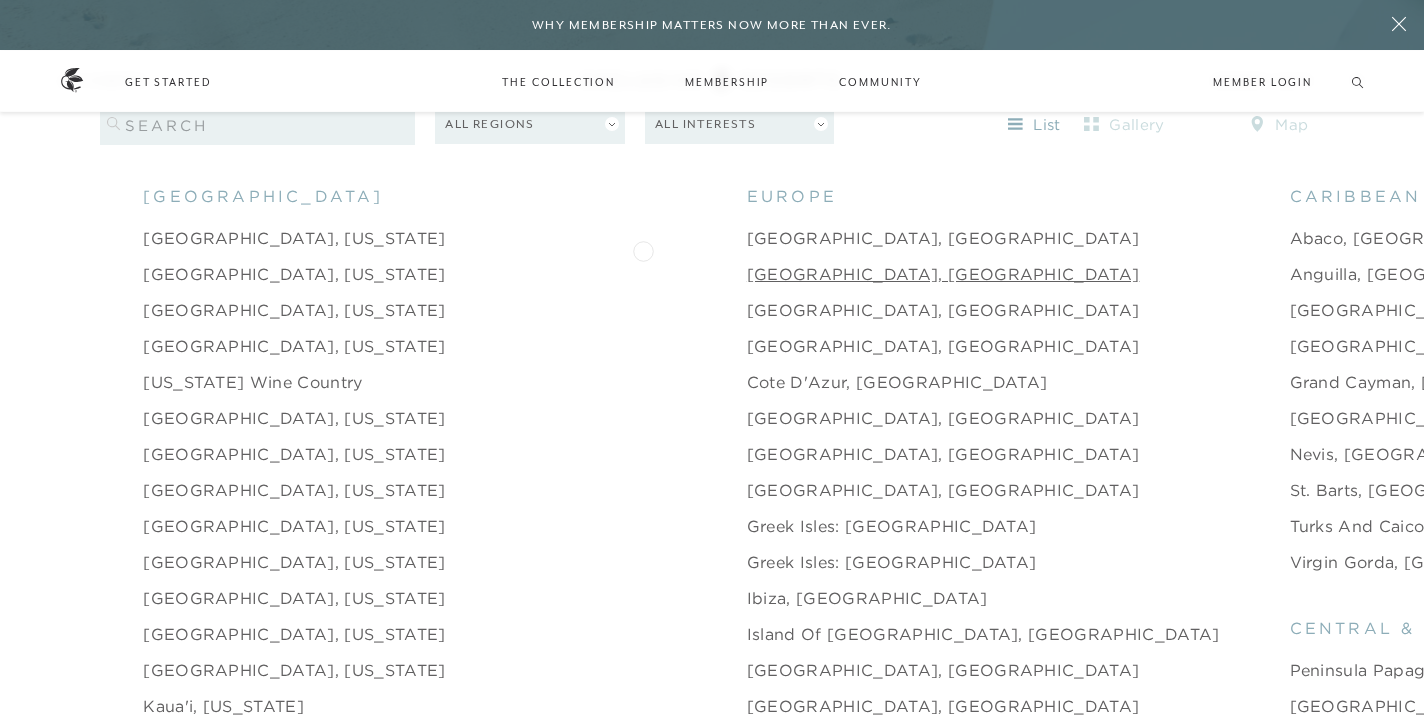 click on "[GEOGRAPHIC_DATA], [GEOGRAPHIC_DATA]" at bounding box center (943, 274) 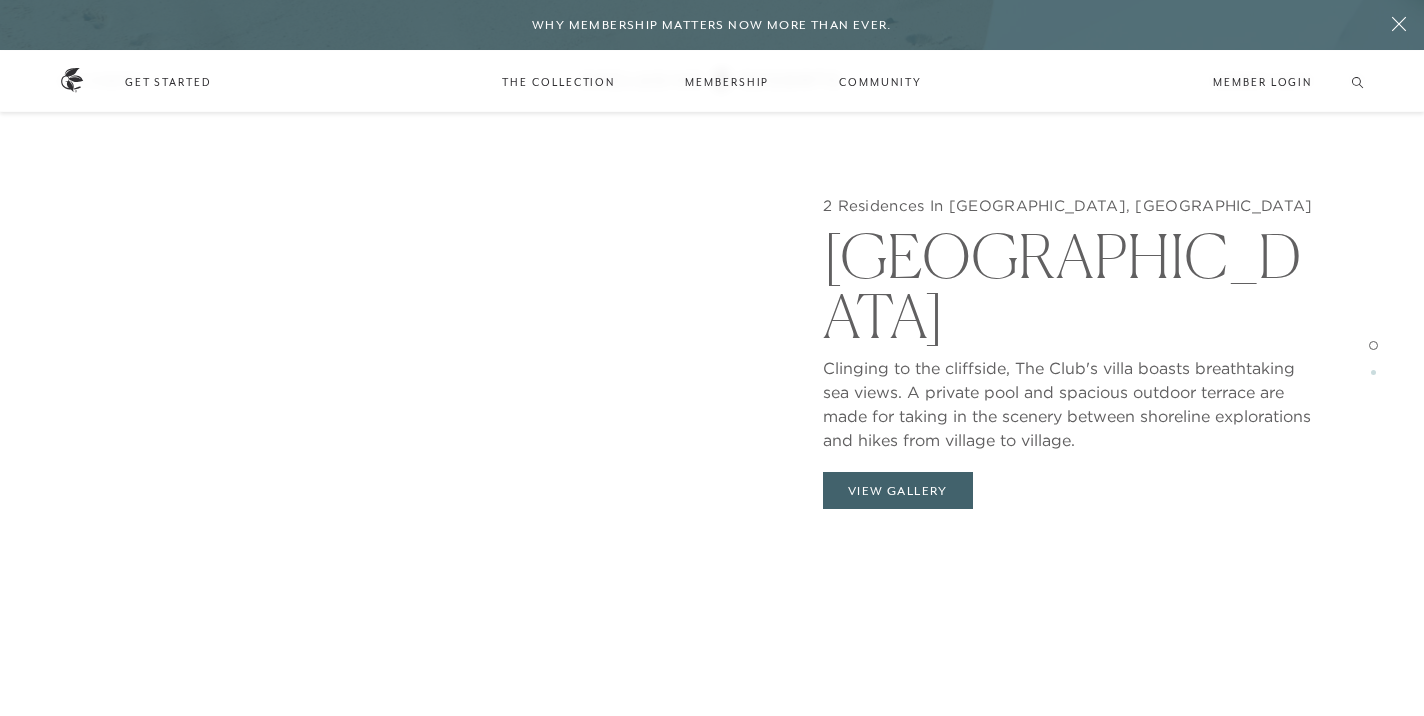 scroll, scrollTop: 1925, scrollLeft: 0, axis: vertical 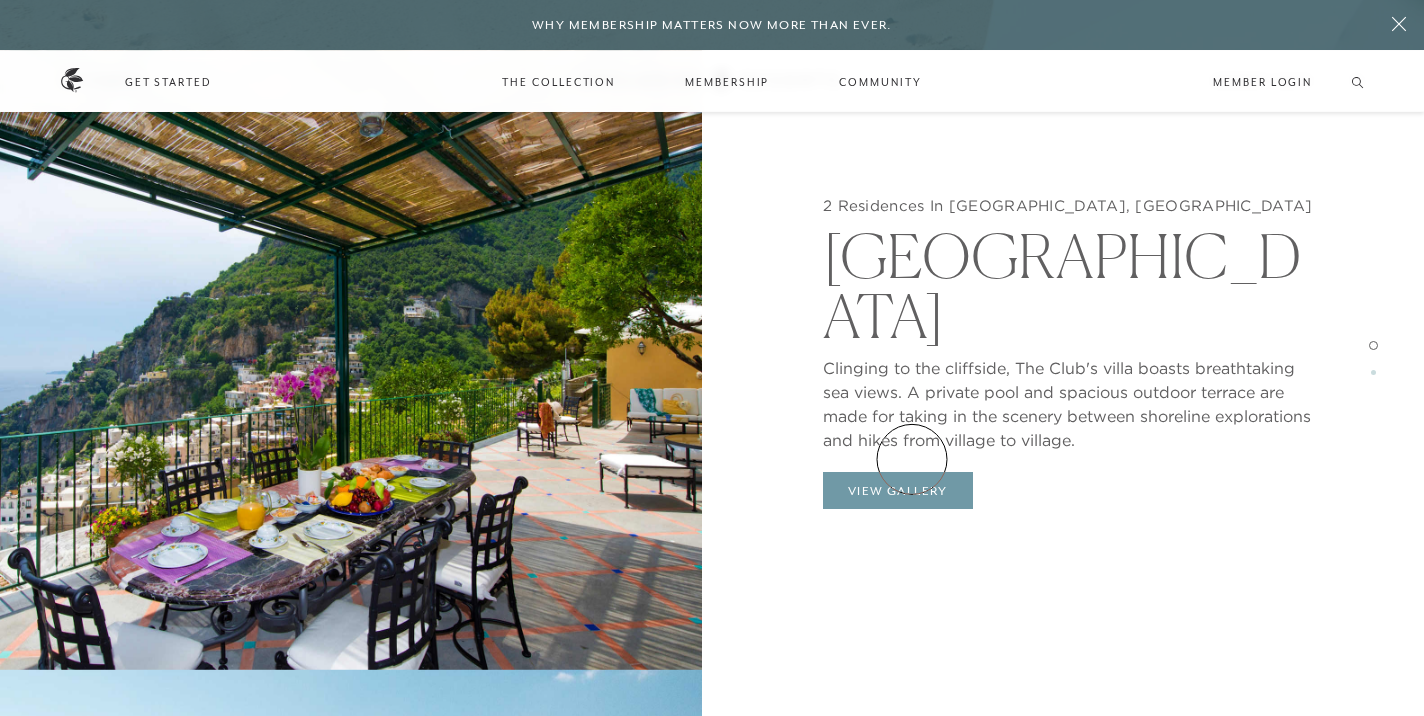 click on "View Gallery" at bounding box center (898, 491) 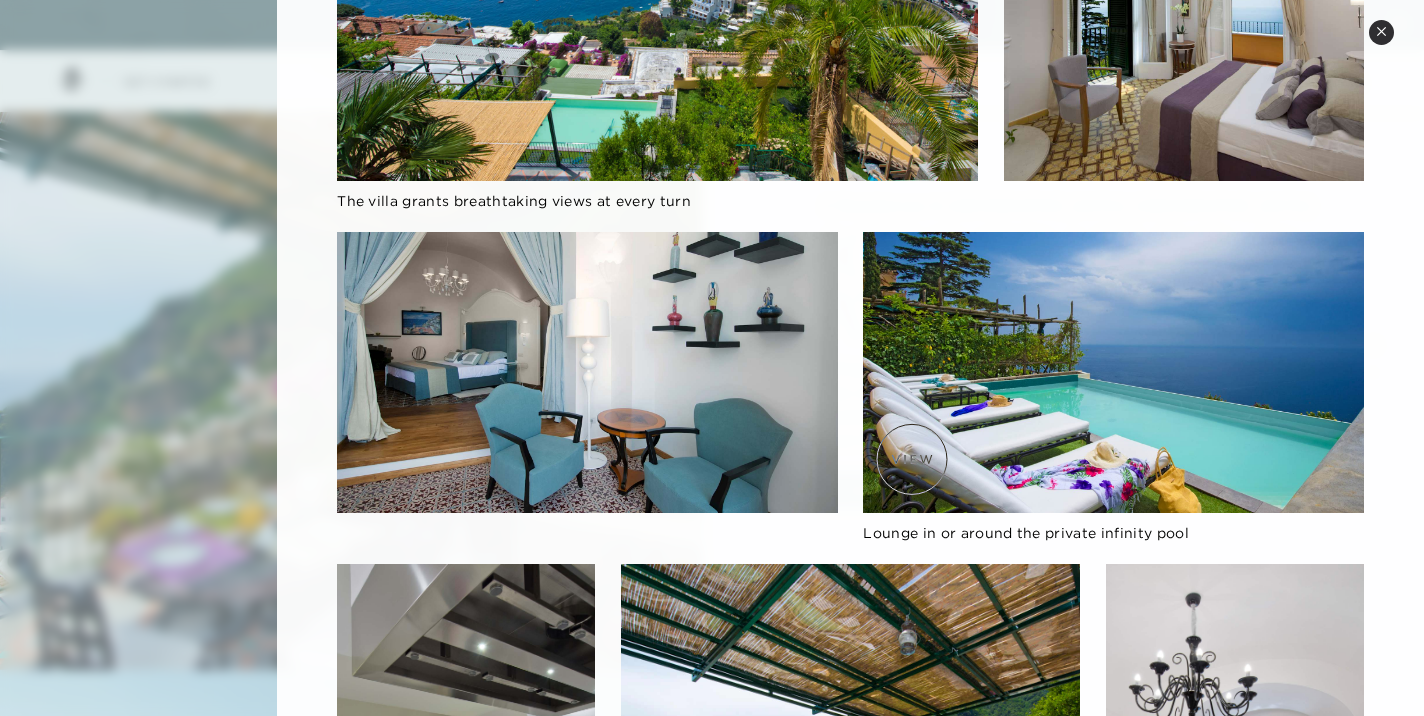 scroll, scrollTop: 426, scrollLeft: 0, axis: vertical 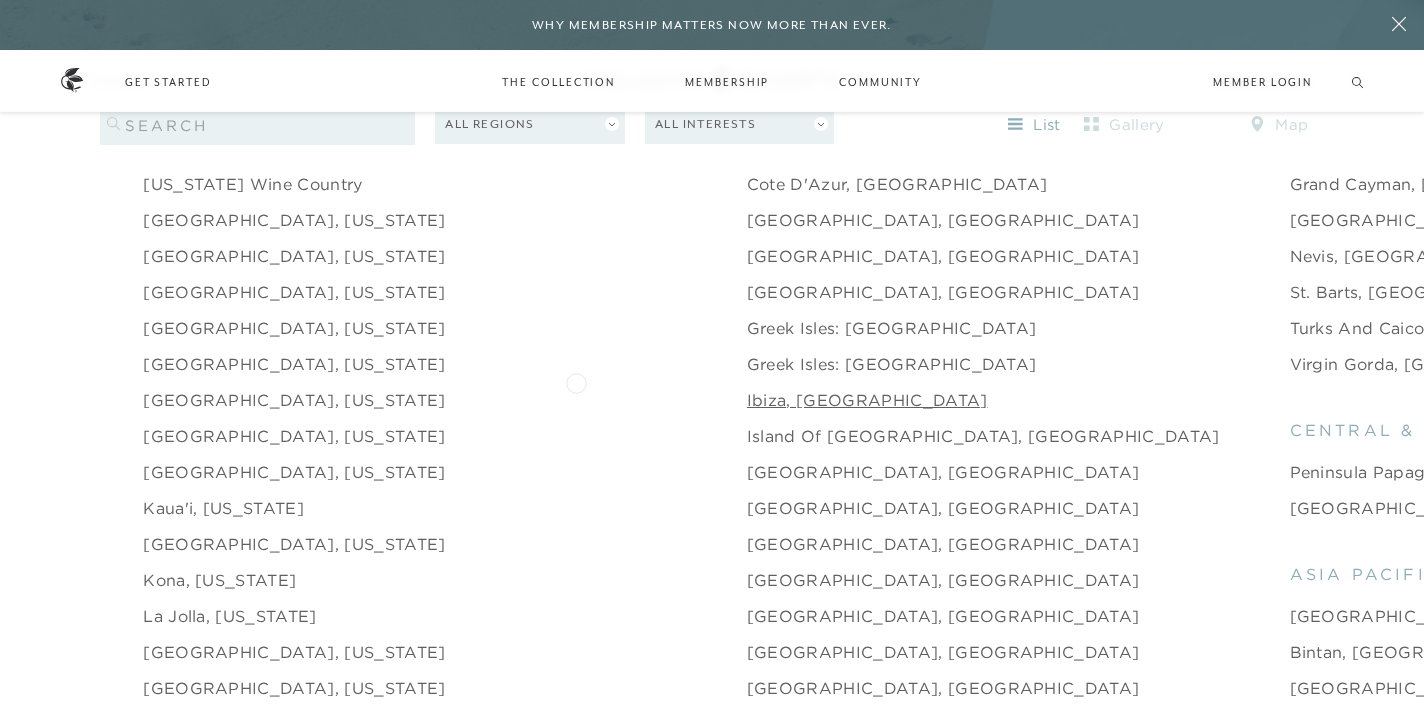 click on "Ibiza, [GEOGRAPHIC_DATA]" at bounding box center (867, 400) 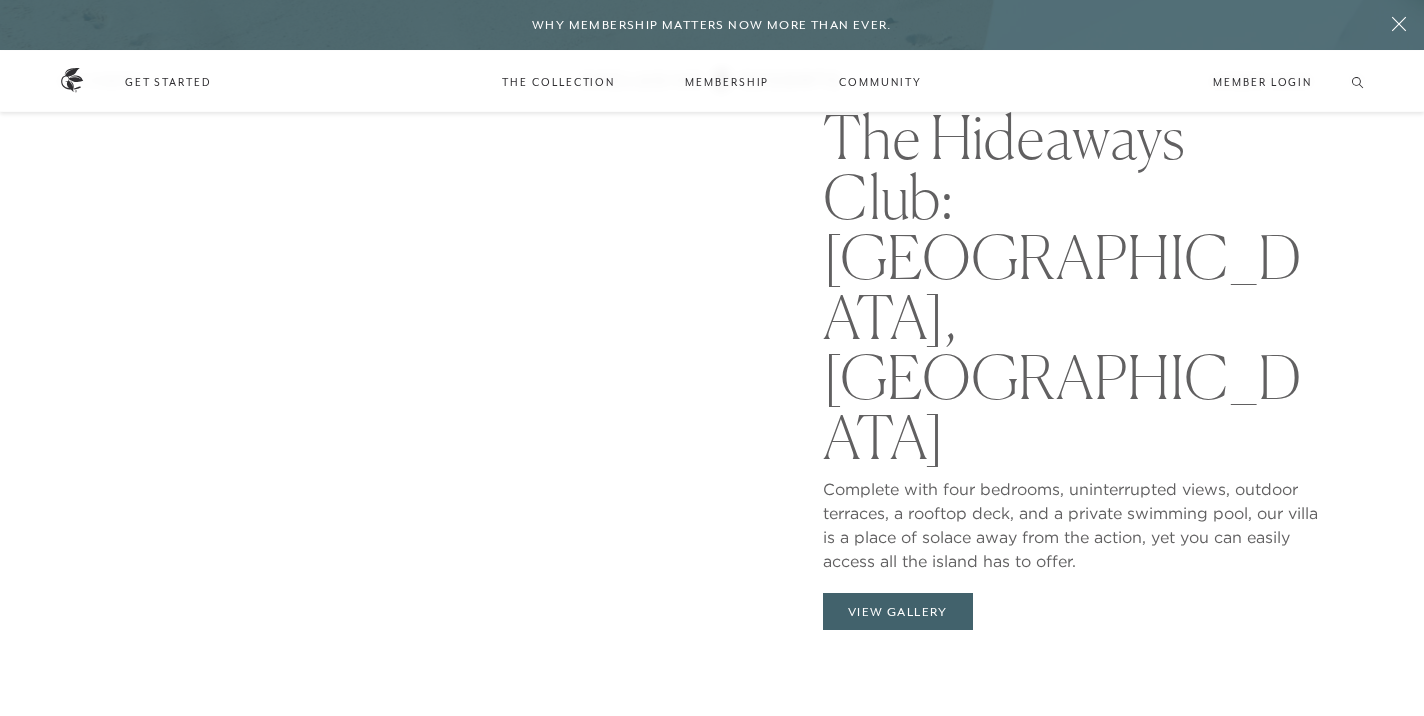 scroll, scrollTop: 1899, scrollLeft: 0, axis: vertical 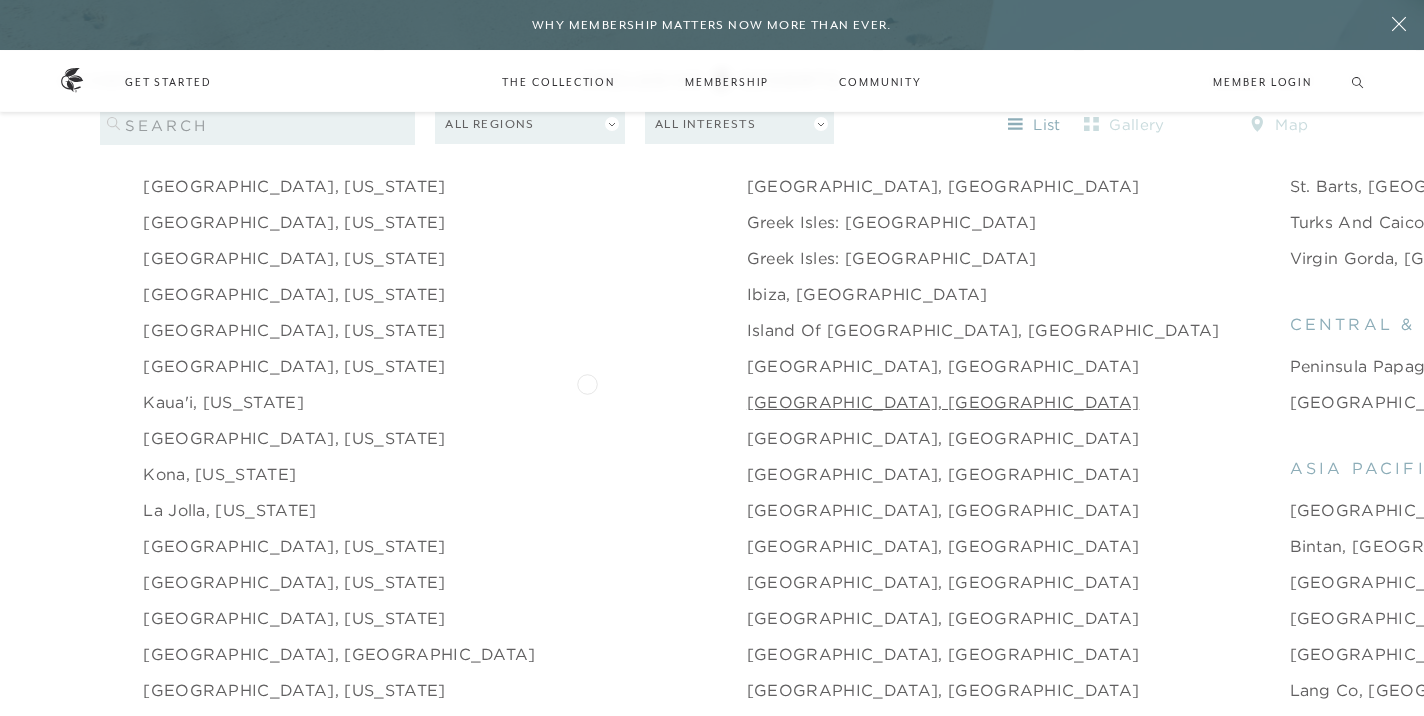 click on "[GEOGRAPHIC_DATA], [GEOGRAPHIC_DATA]" at bounding box center [943, 402] 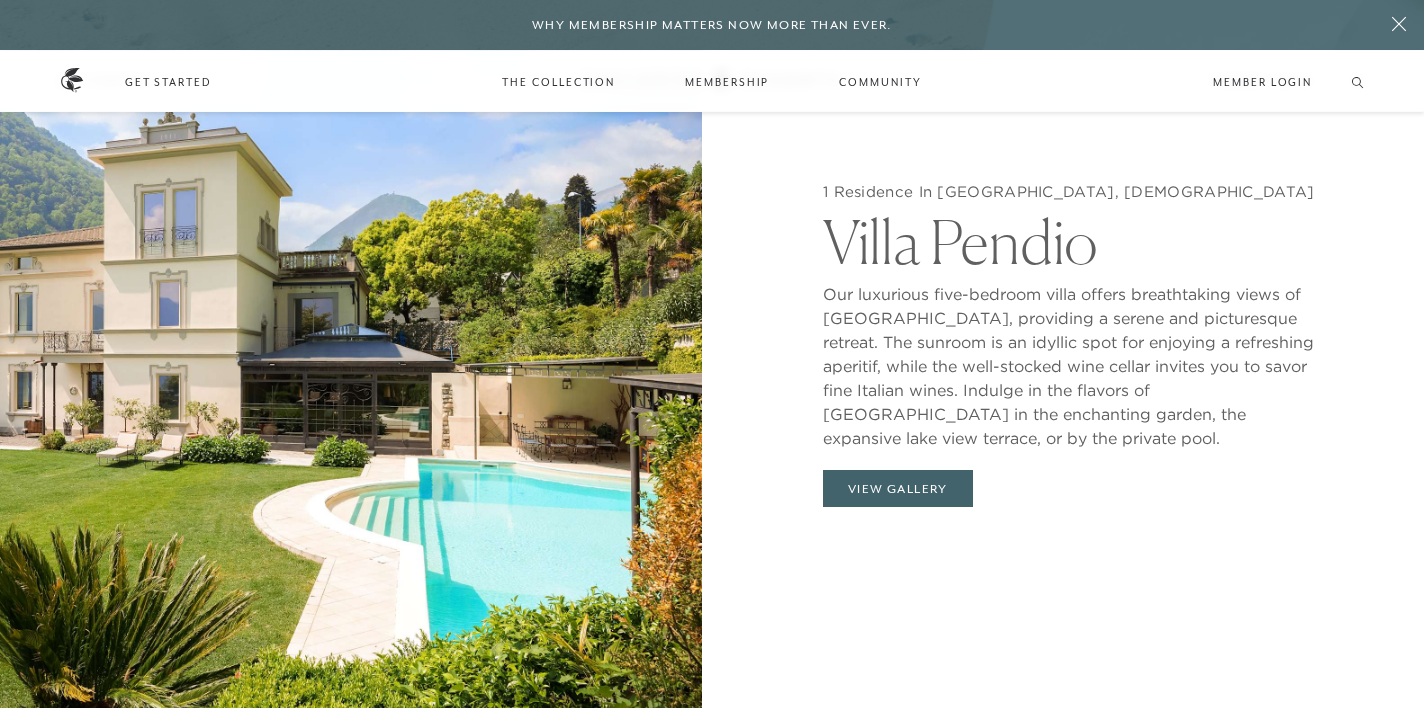 scroll, scrollTop: 1932, scrollLeft: 0, axis: vertical 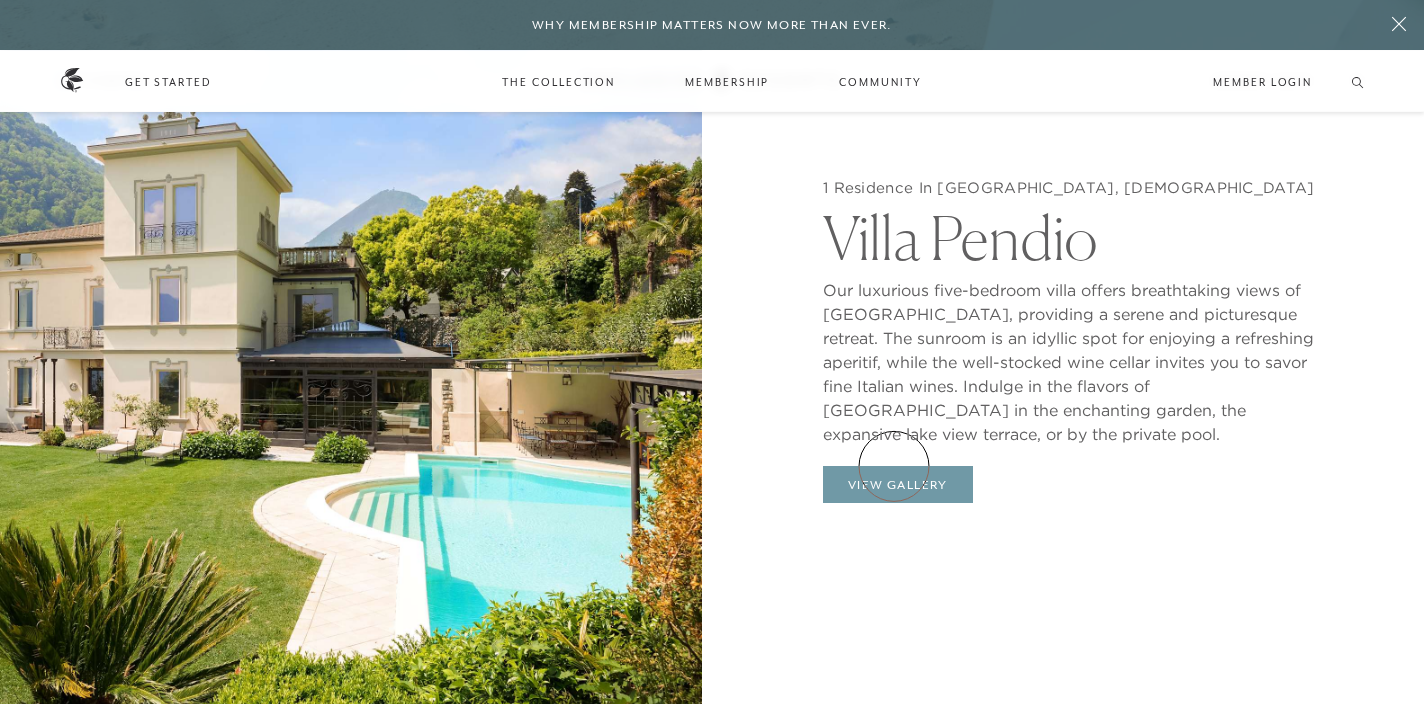 click on "View Gallery" at bounding box center [898, 485] 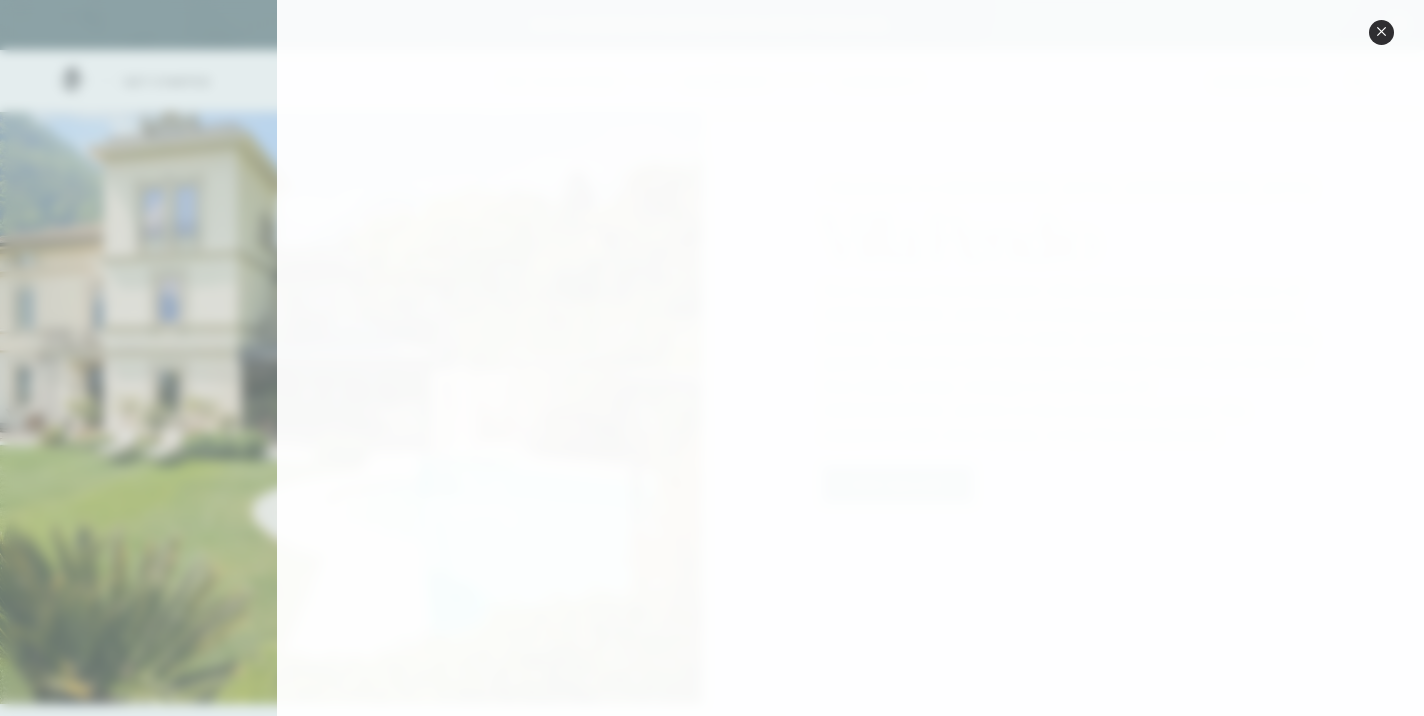 scroll, scrollTop: 1645, scrollLeft: 0, axis: vertical 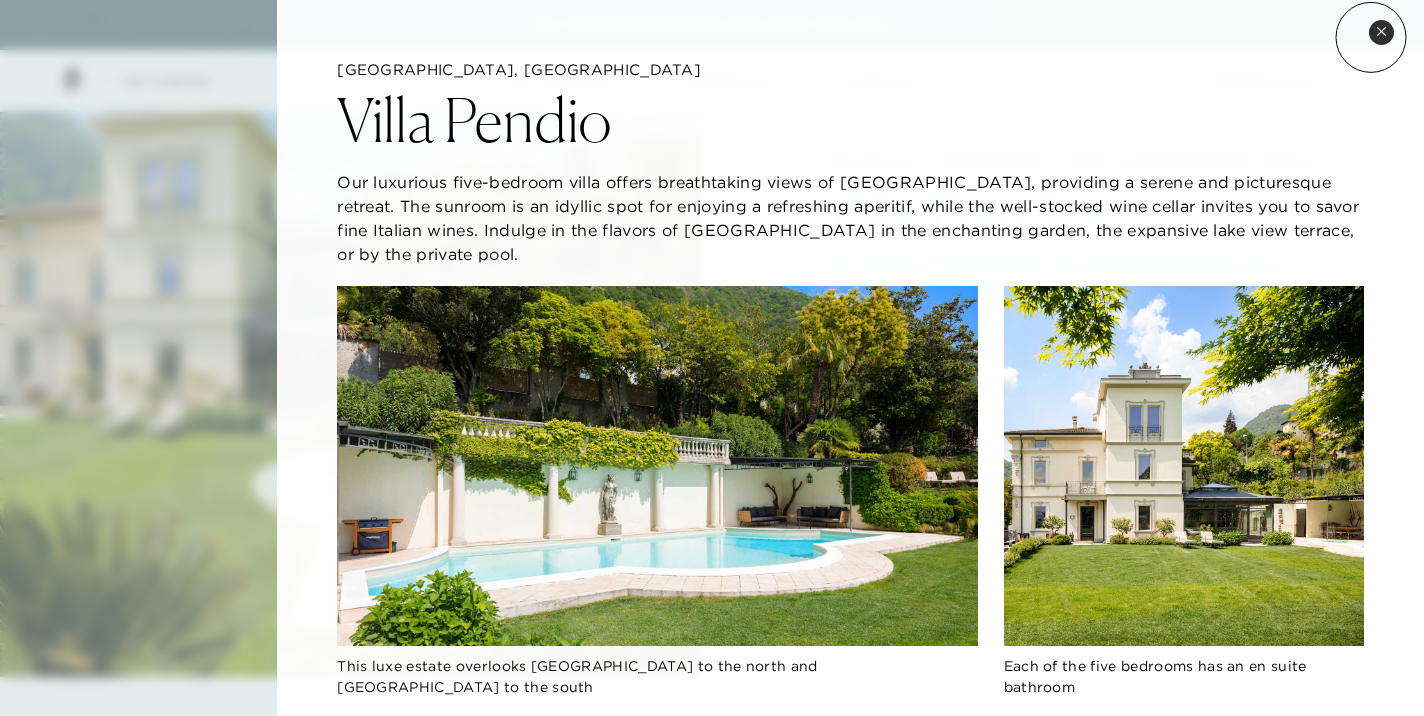 click on "Close quickview" at bounding box center [1381, 32] 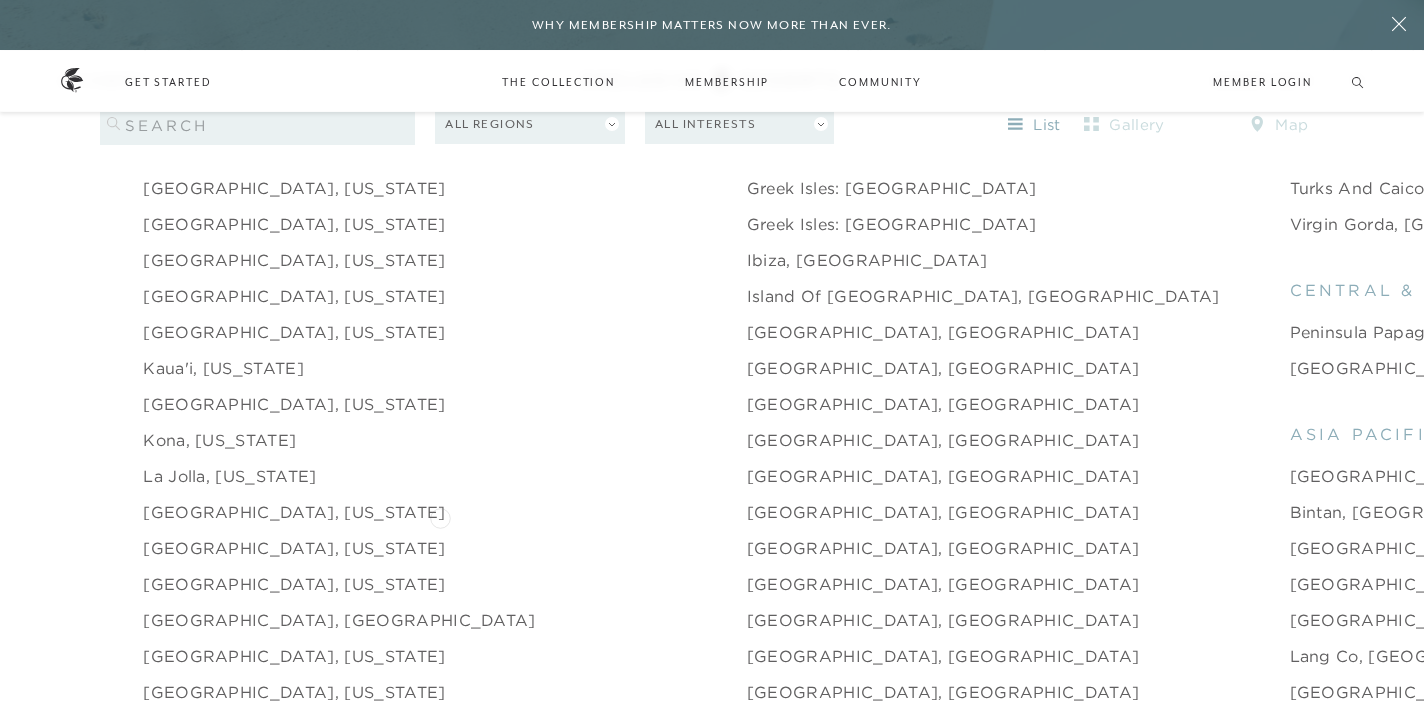 scroll, scrollTop: 2312, scrollLeft: 0, axis: vertical 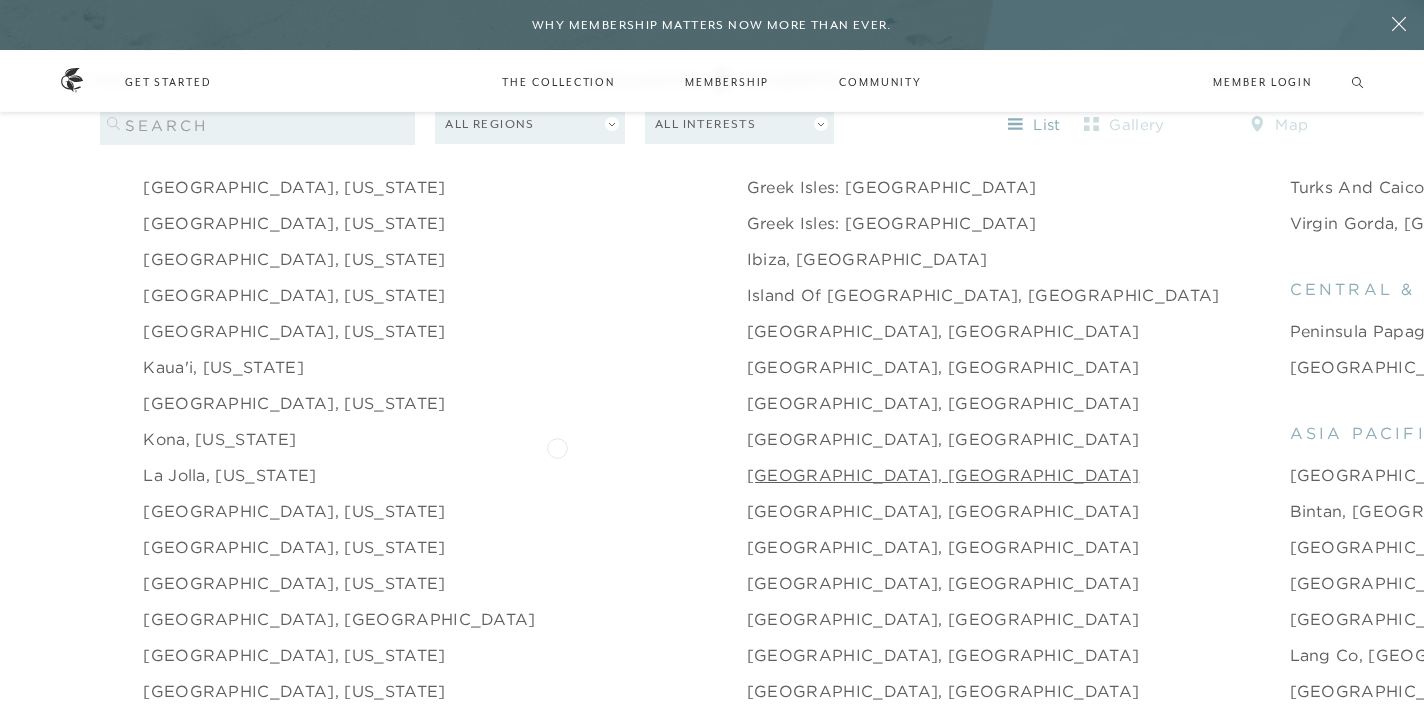 click on "[GEOGRAPHIC_DATA], [GEOGRAPHIC_DATA]" at bounding box center [943, 475] 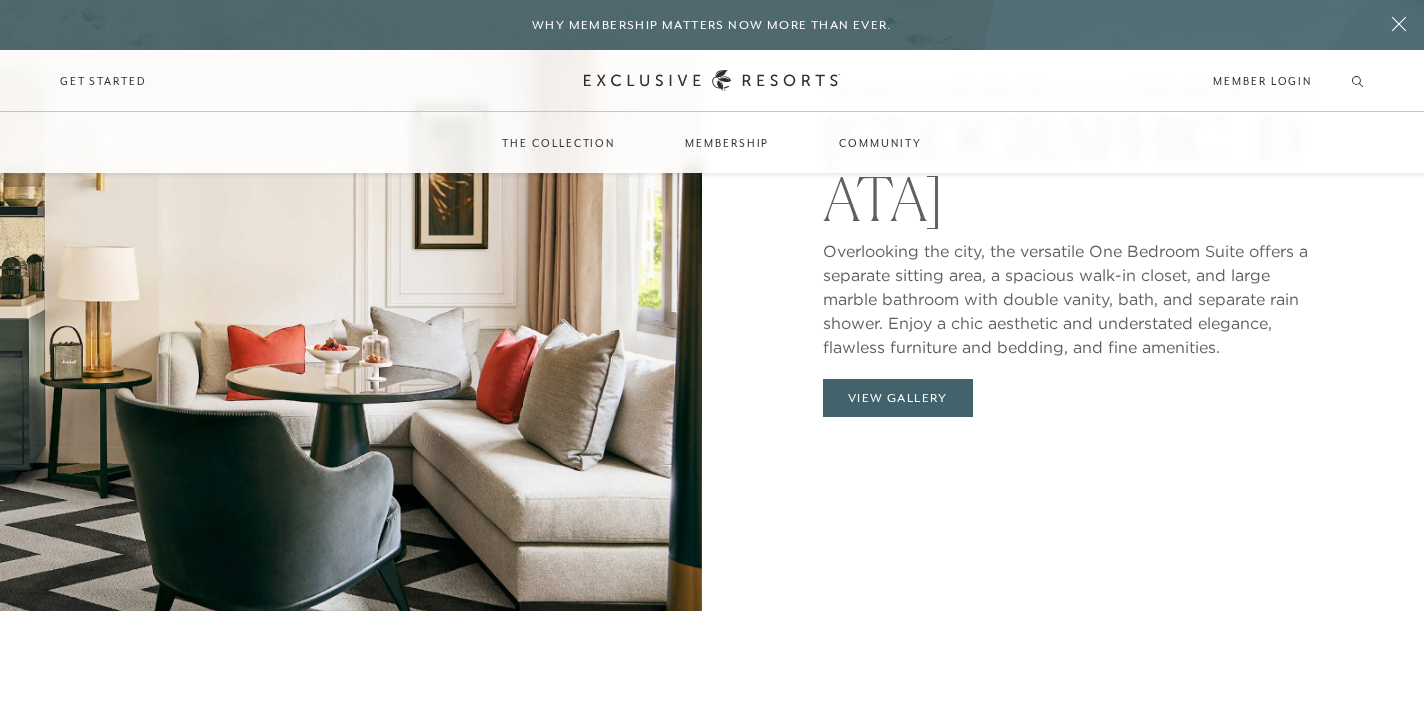 scroll, scrollTop: 2035, scrollLeft: 0, axis: vertical 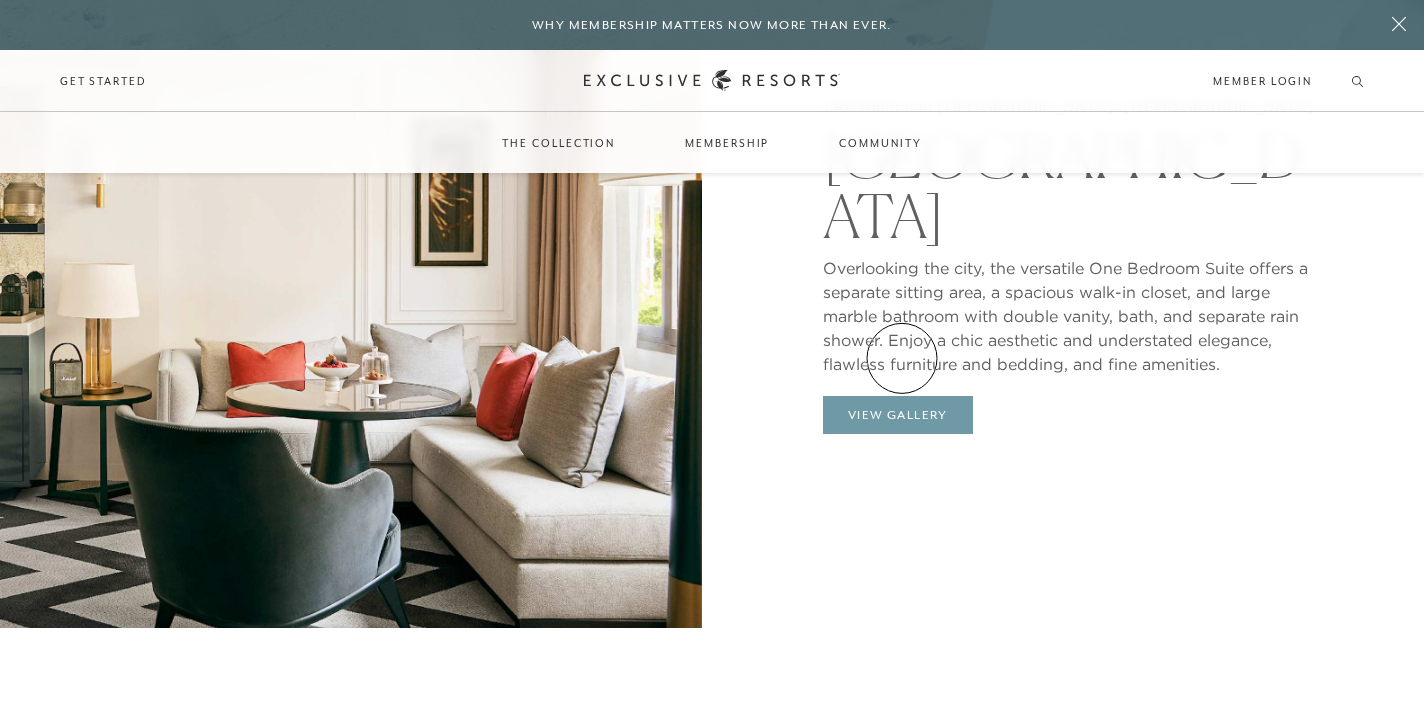 click on "View Gallery" at bounding box center [898, 415] 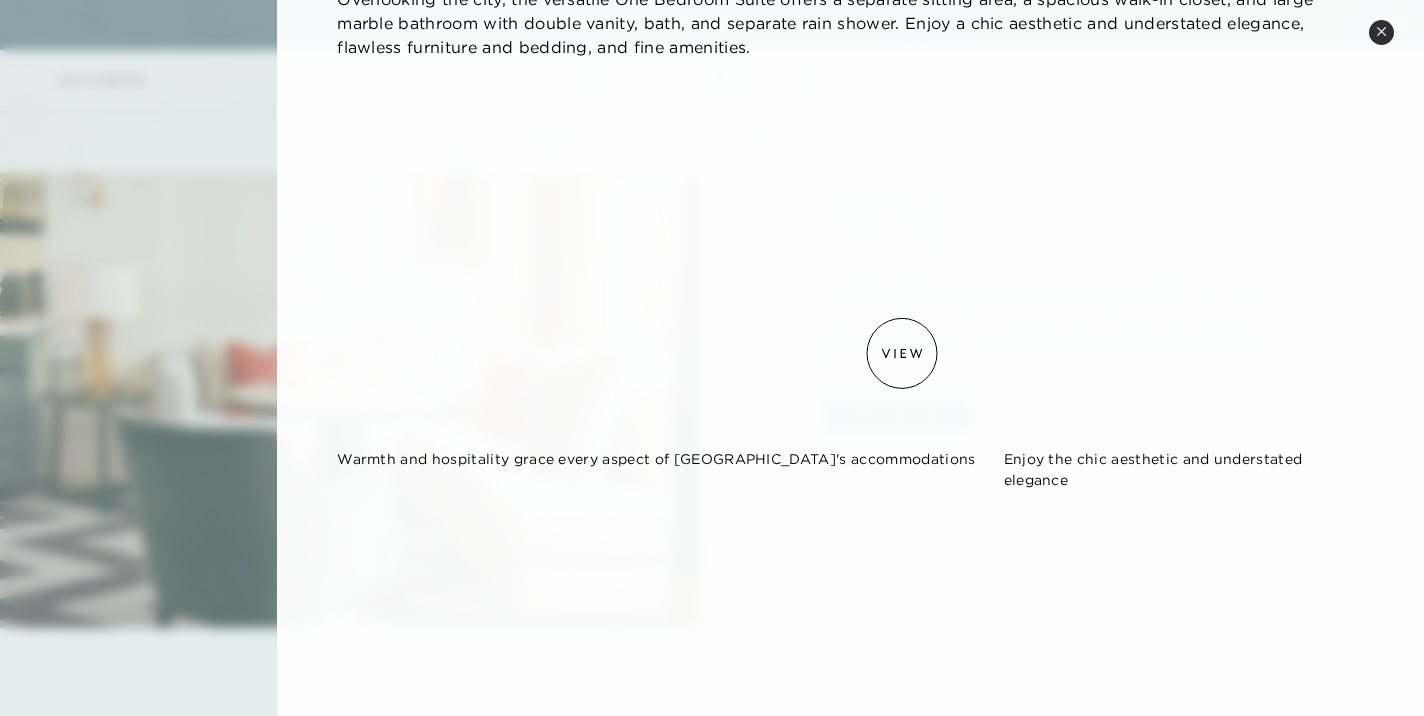 scroll, scrollTop: 161, scrollLeft: 0, axis: vertical 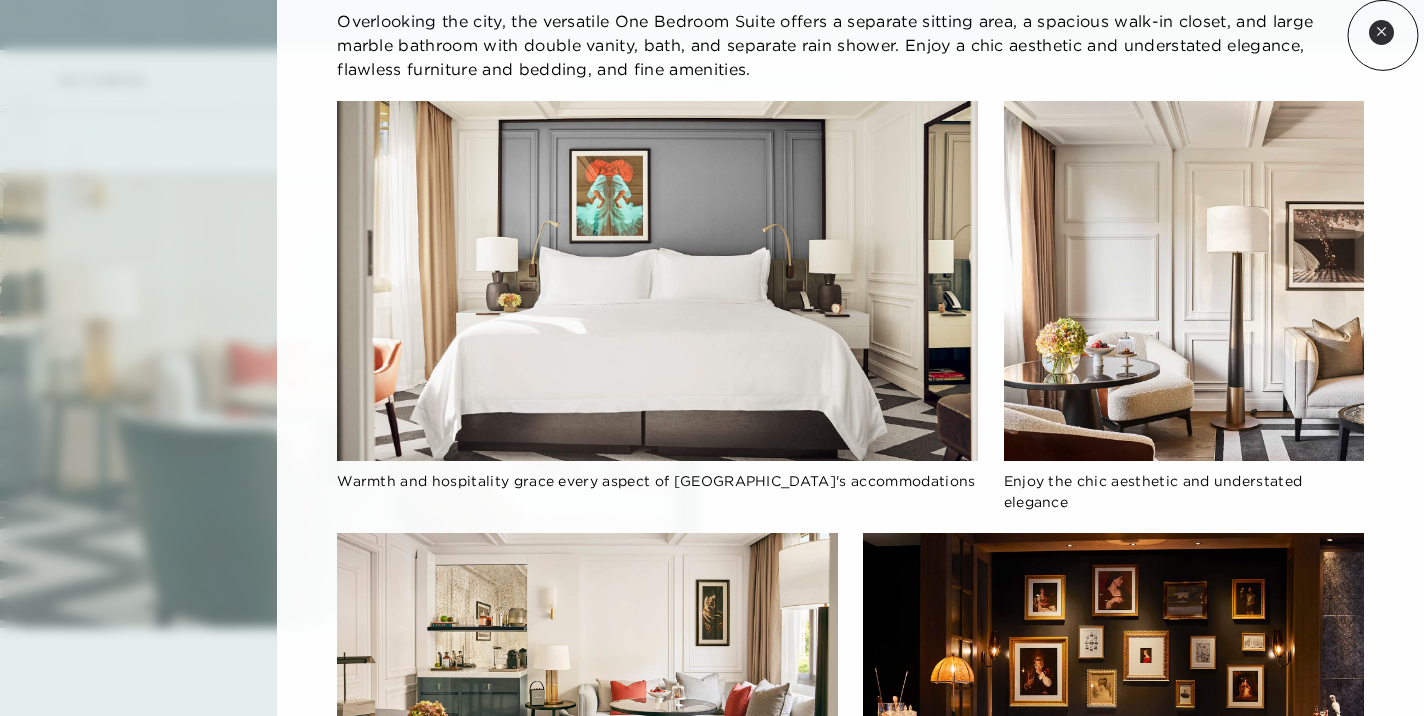 click 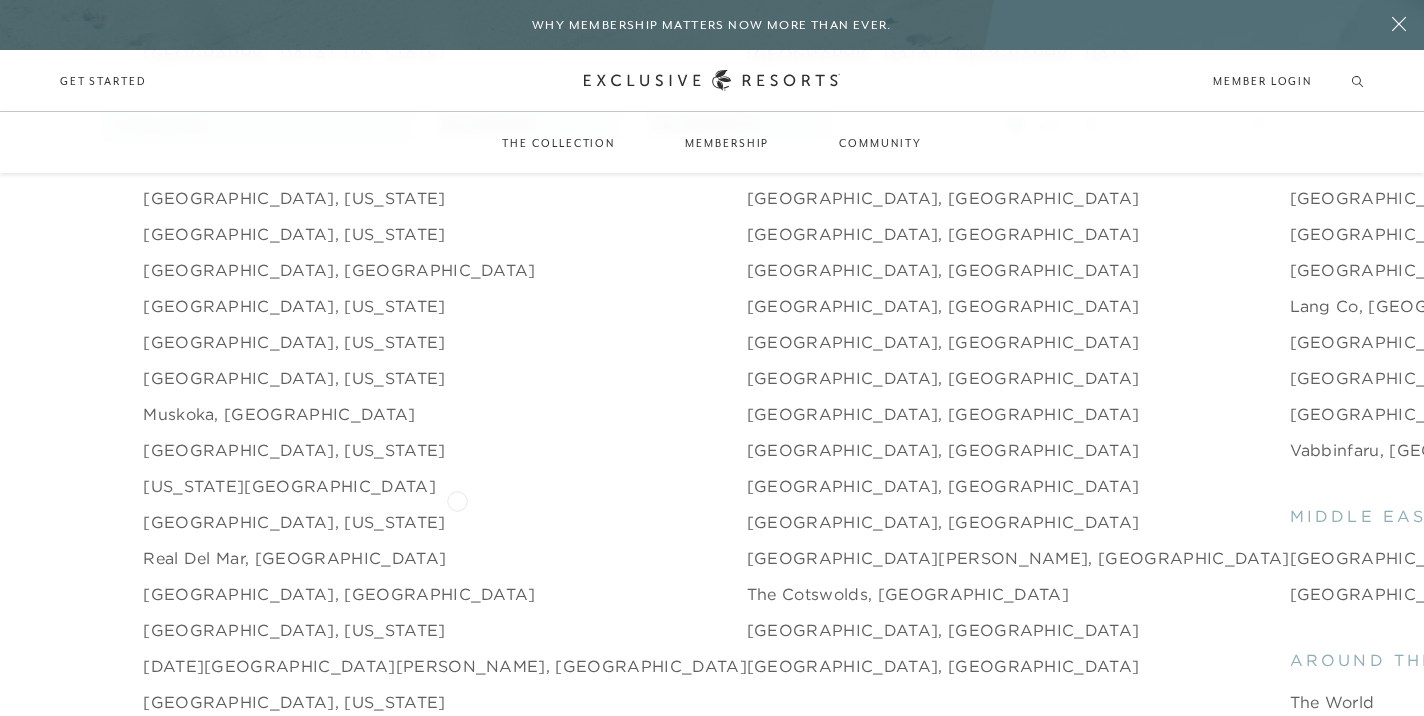 scroll, scrollTop: 2658, scrollLeft: 0, axis: vertical 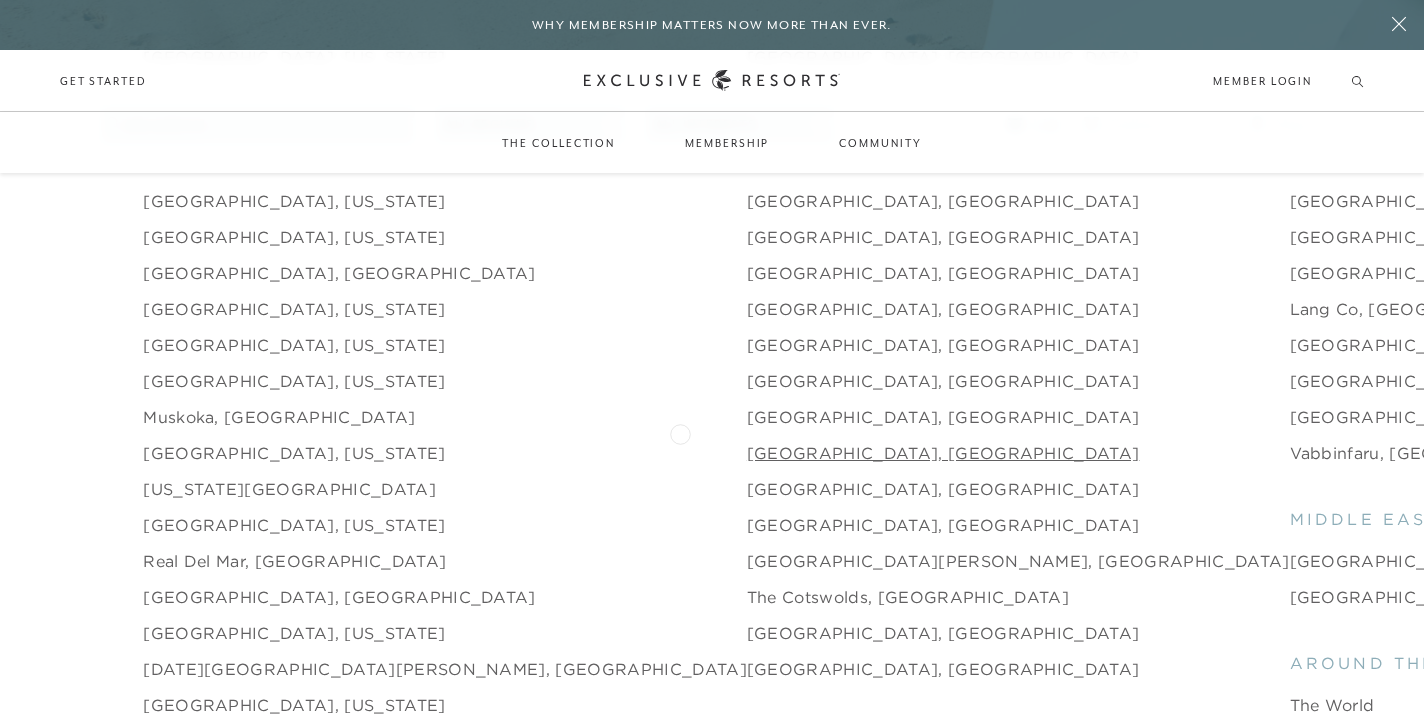click on "[GEOGRAPHIC_DATA], [GEOGRAPHIC_DATA]" at bounding box center (943, 453) 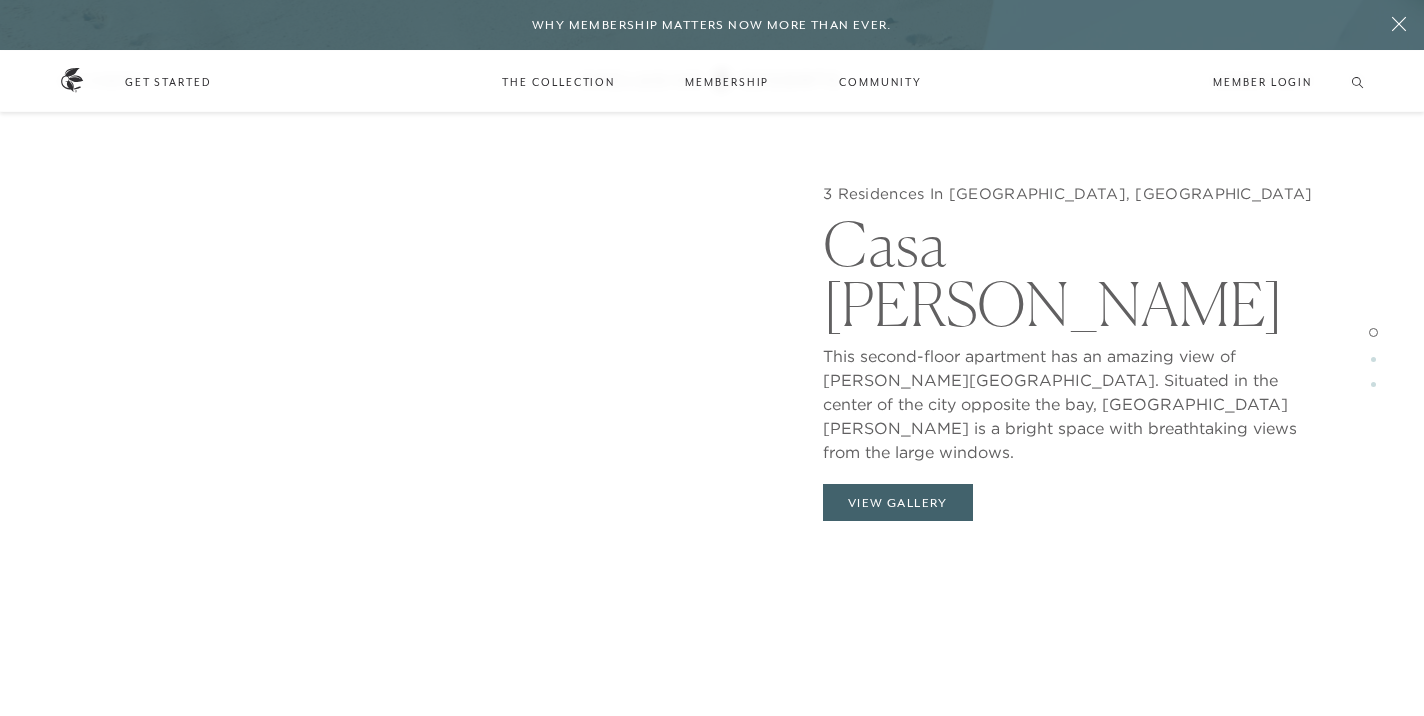 scroll, scrollTop: 1938, scrollLeft: 0, axis: vertical 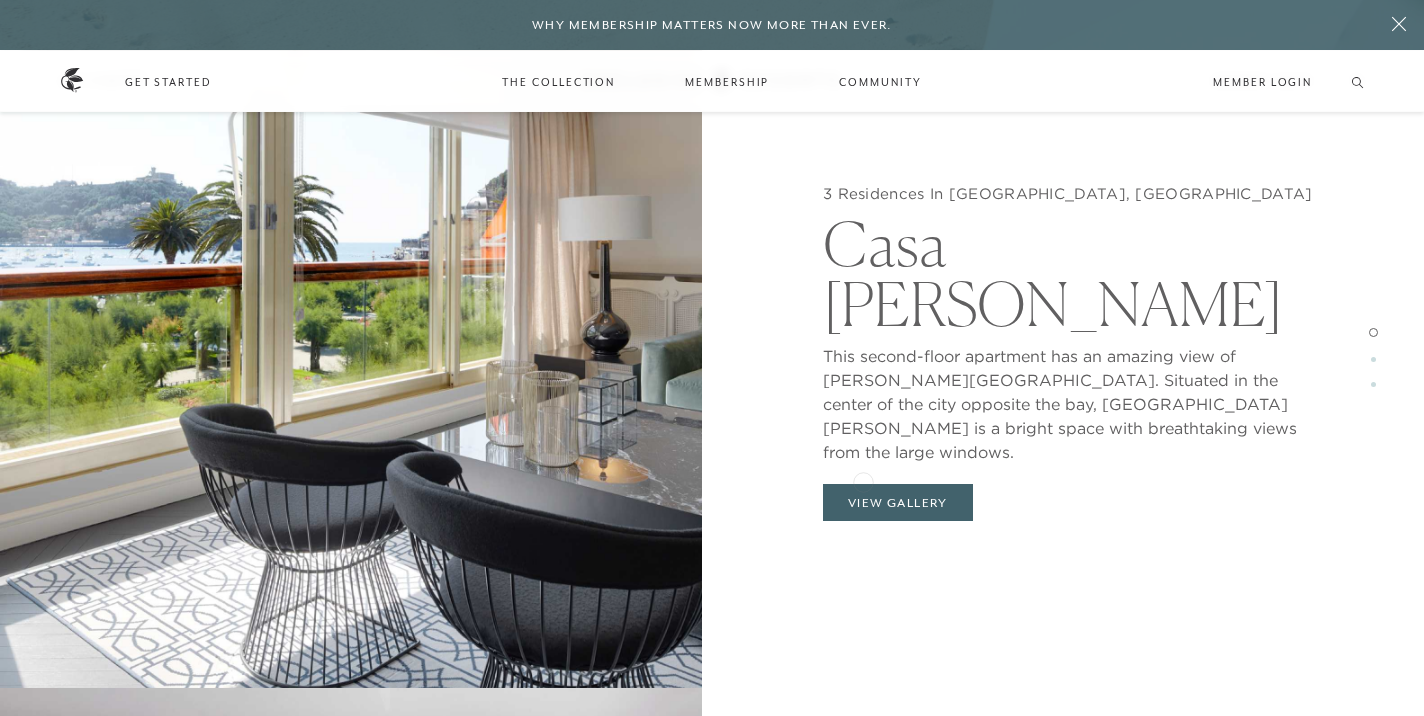 click on "3 Residences In [GEOGRAPHIC_DATA], [GEOGRAPHIC_DATA] [GEOGRAPHIC_DATA][PERSON_NAME] This second-floor apartment has an amazing view of [PERSON_NAME][GEOGRAPHIC_DATA]. Situated in the center of the city opposite the bay, [GEOGRAPHIC_DATA][PERSON_NAME] is a bright space with breathtaking views from the large windows. View Gallery" 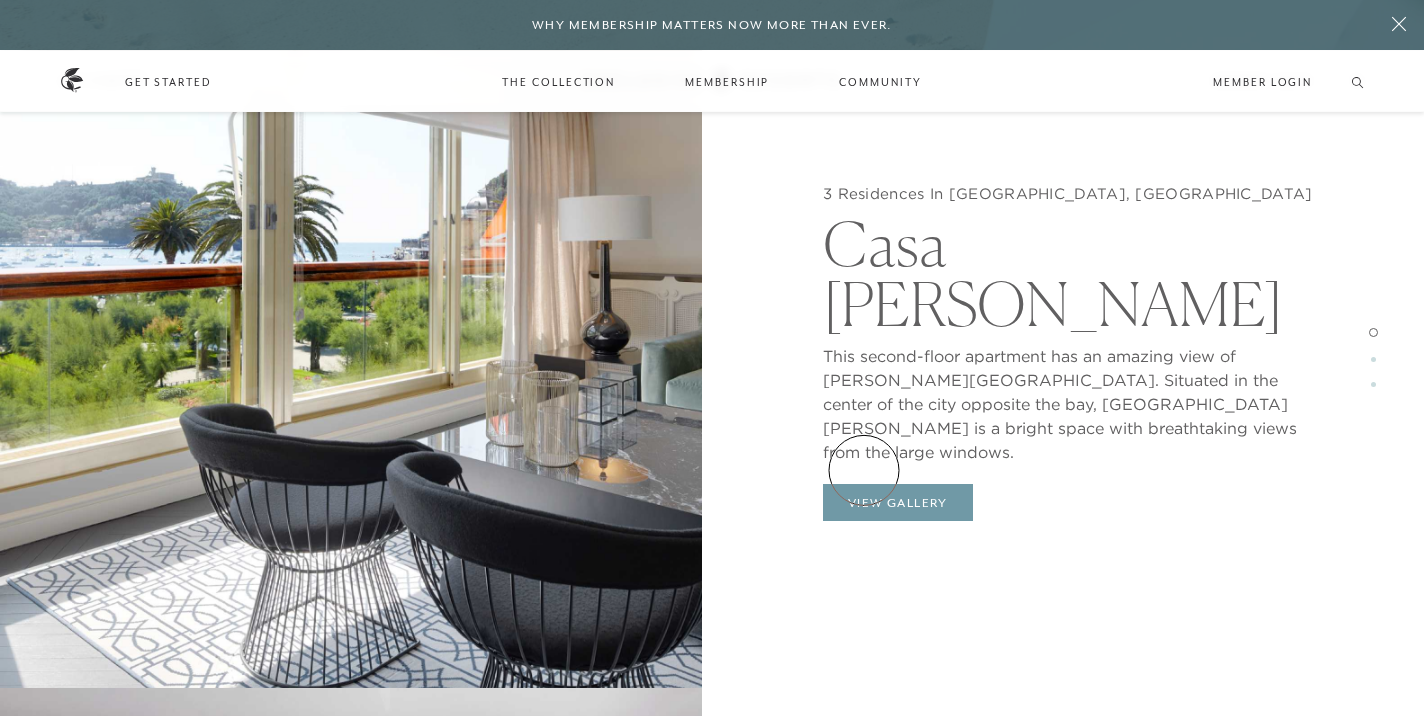 click on "View Gallery" at bounding box center (898, 503) 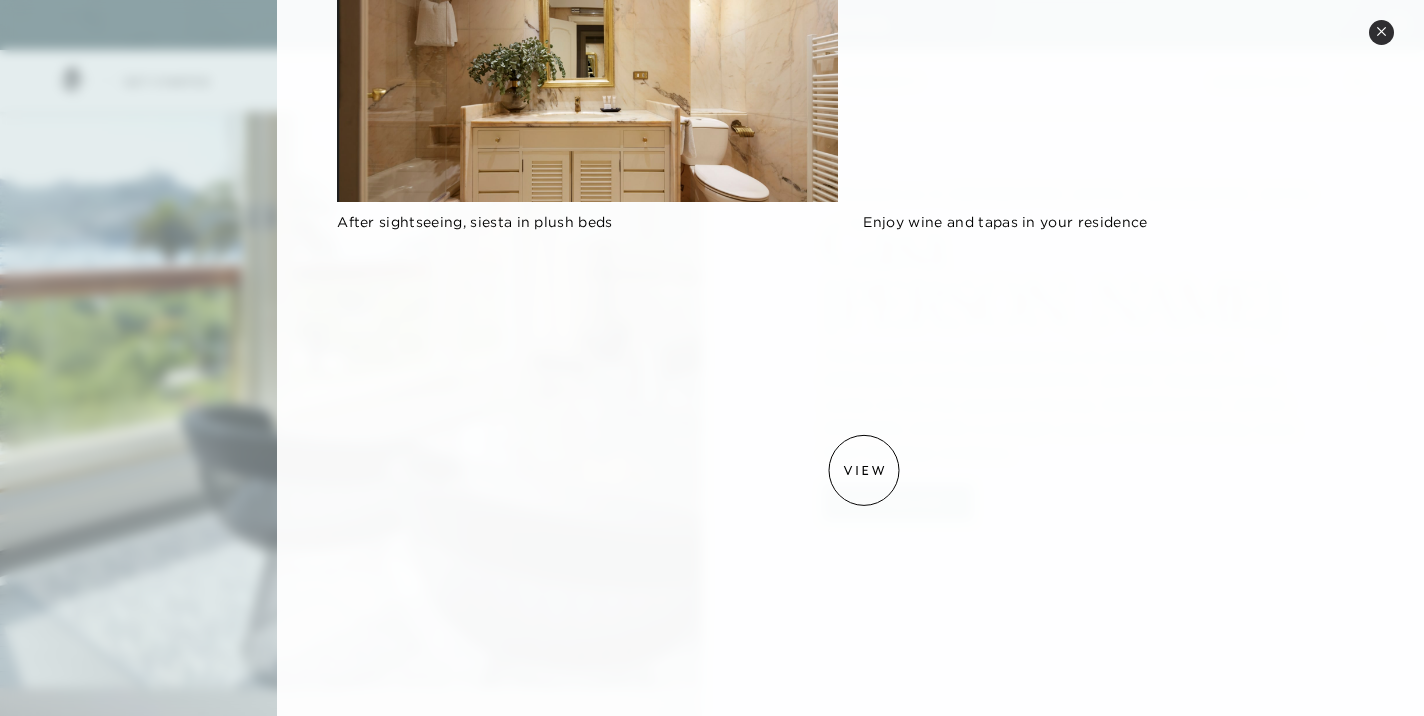 scroll, scrollTop: 835, scrollLeft: 0, axis: vertical 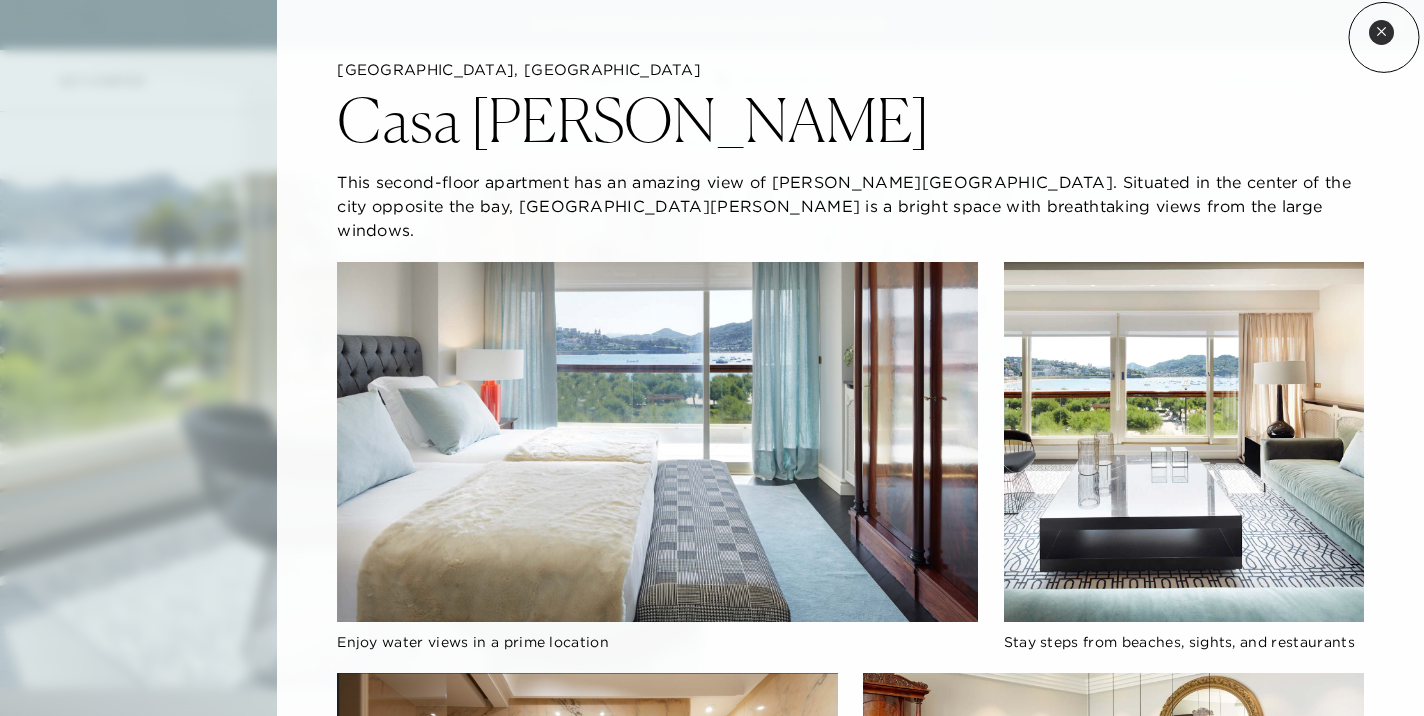 click on "Close quickview" at bounding box center [1381, 32] 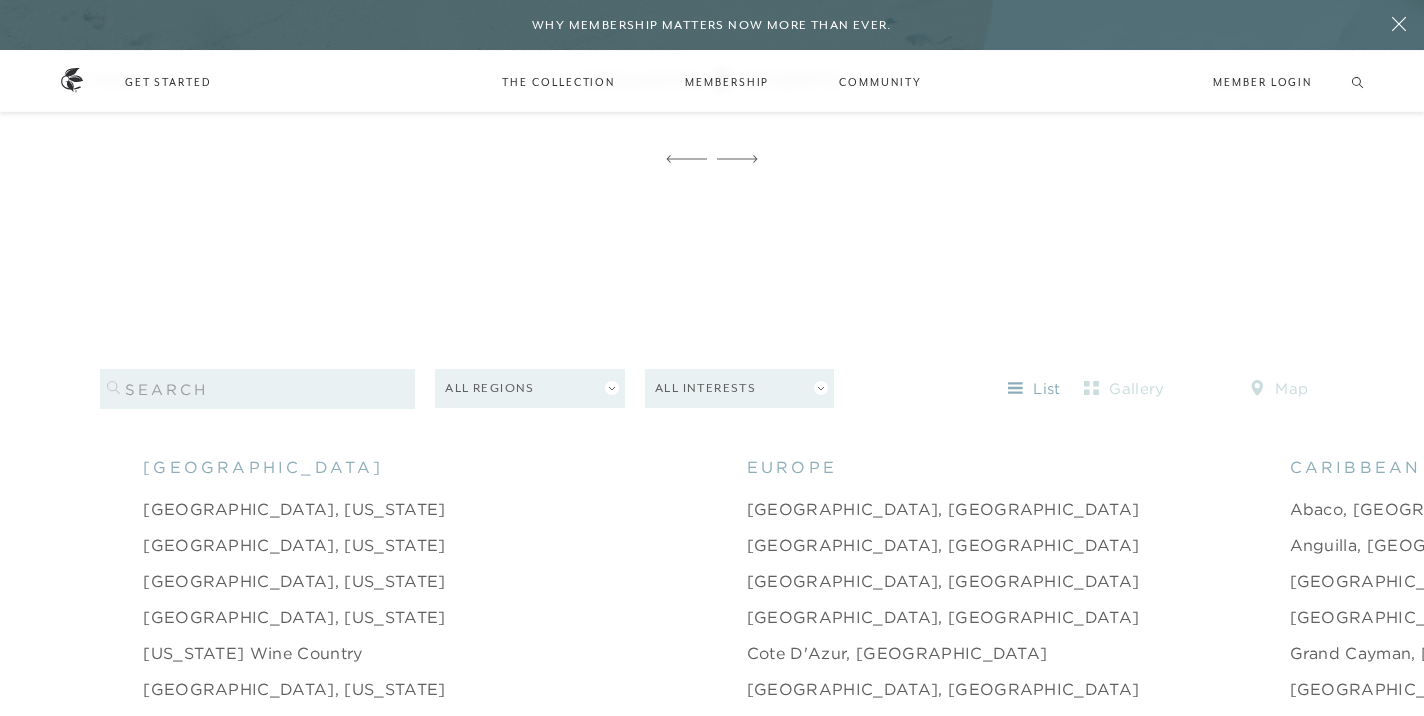 scroll, scrollTop: 2658, scrollLeft: 0, axis: vertical 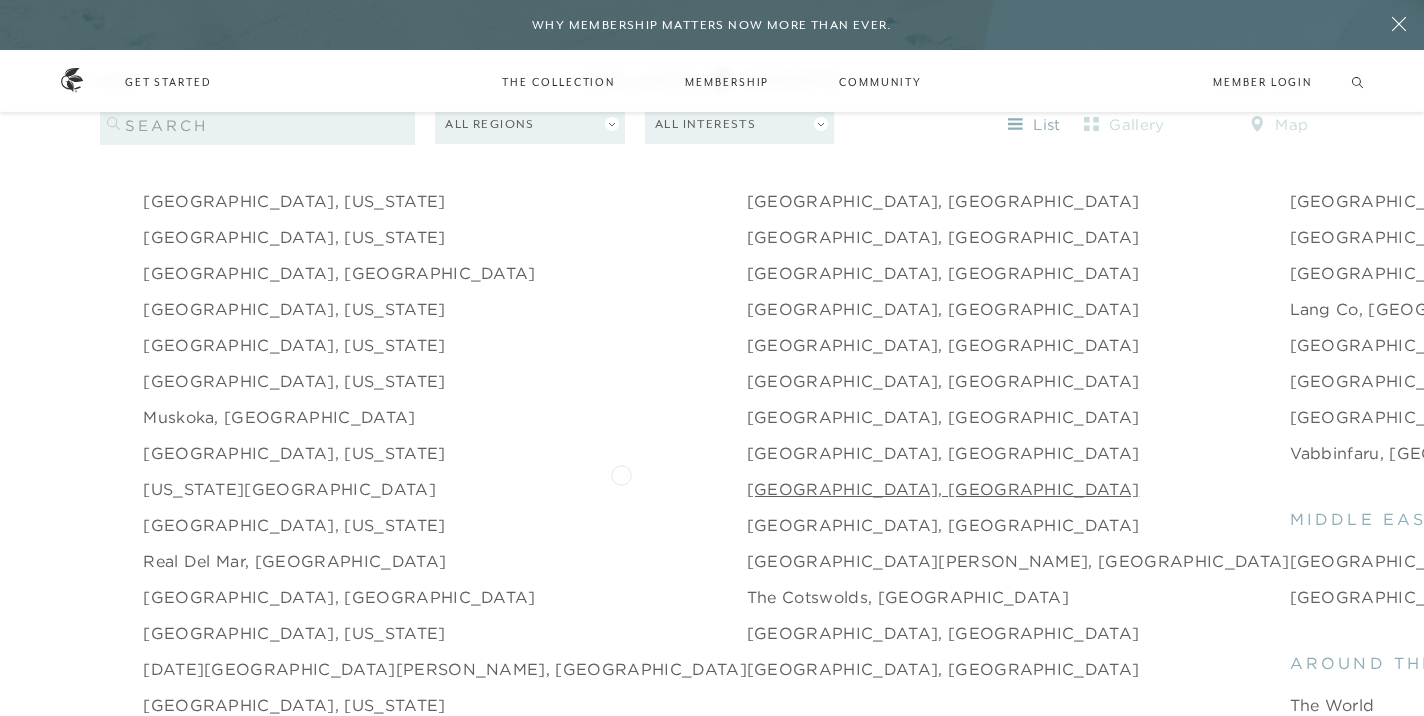 click on "[GEOGRAPHIC_DATA], [GEOGRAPHIC_DATA]" at bounding box center (943, 489) 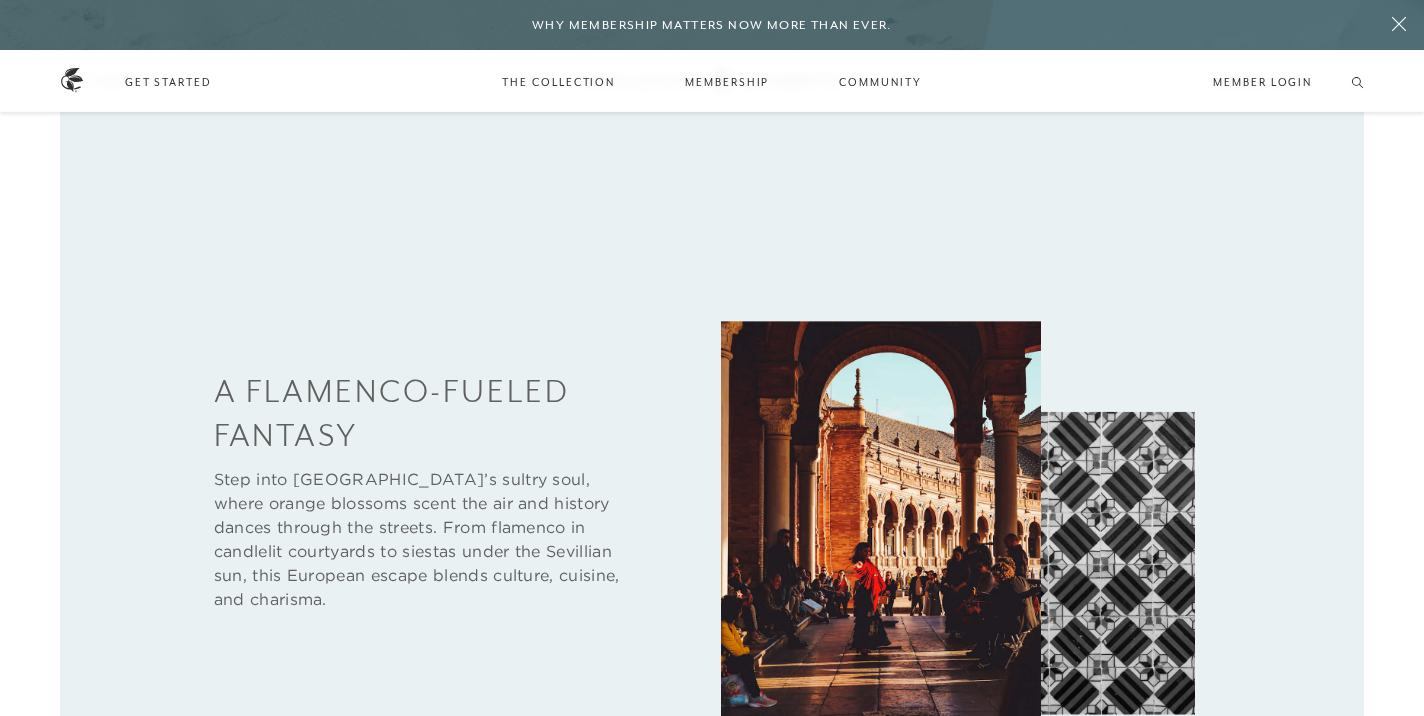 scroll, scrollTop: 772, scrollLeft: 0, axis: vertical 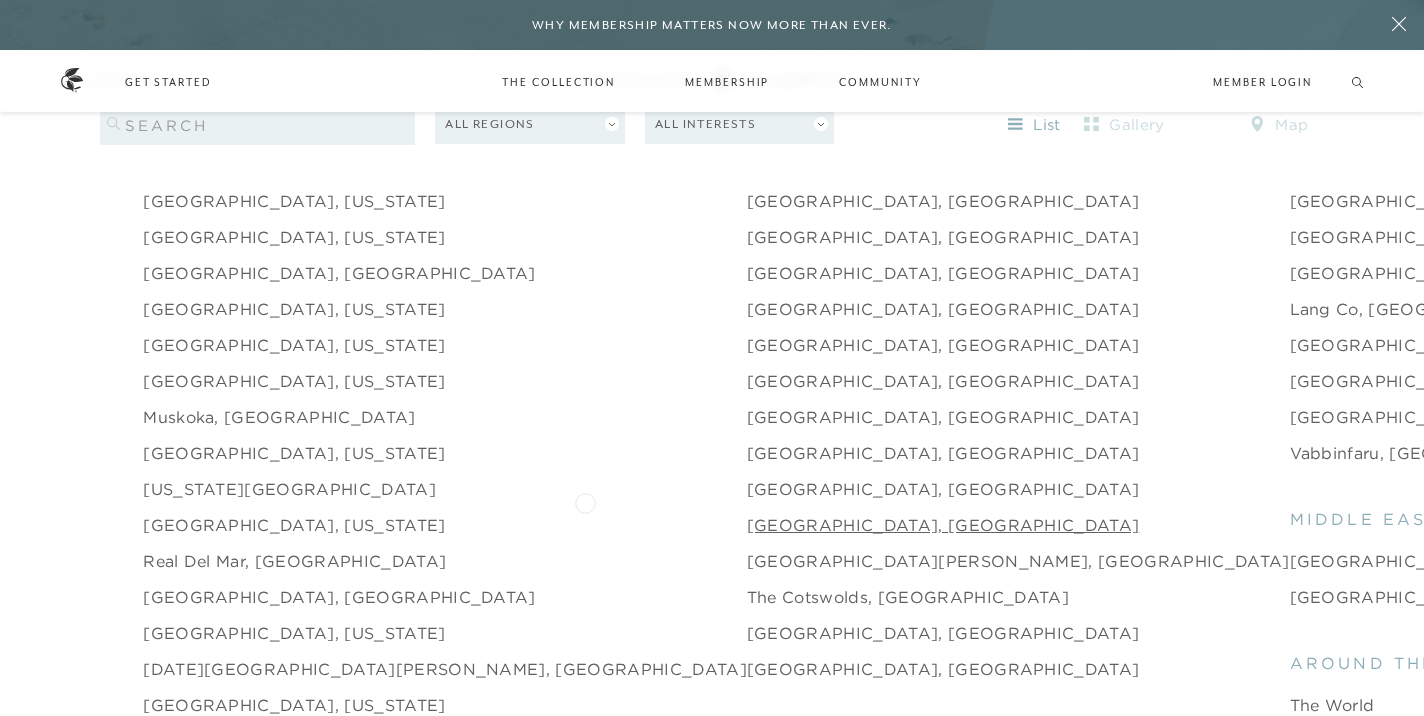 click on "[GEOGRAPHIC_DATA], [GEOGRAPHIC_DATA]" at bounding box center (943, 525) 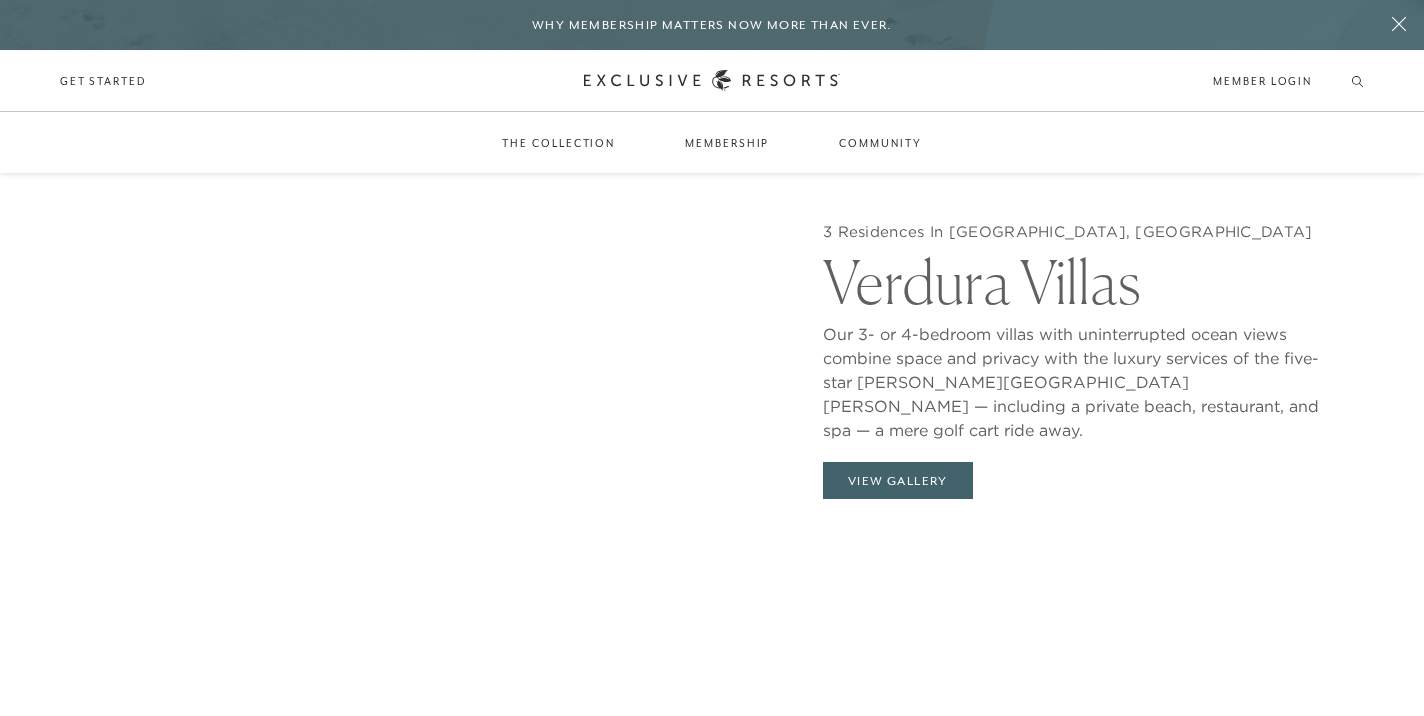 scroll, scrollTop: 1909, scrollLeft: 0, axis: vertical 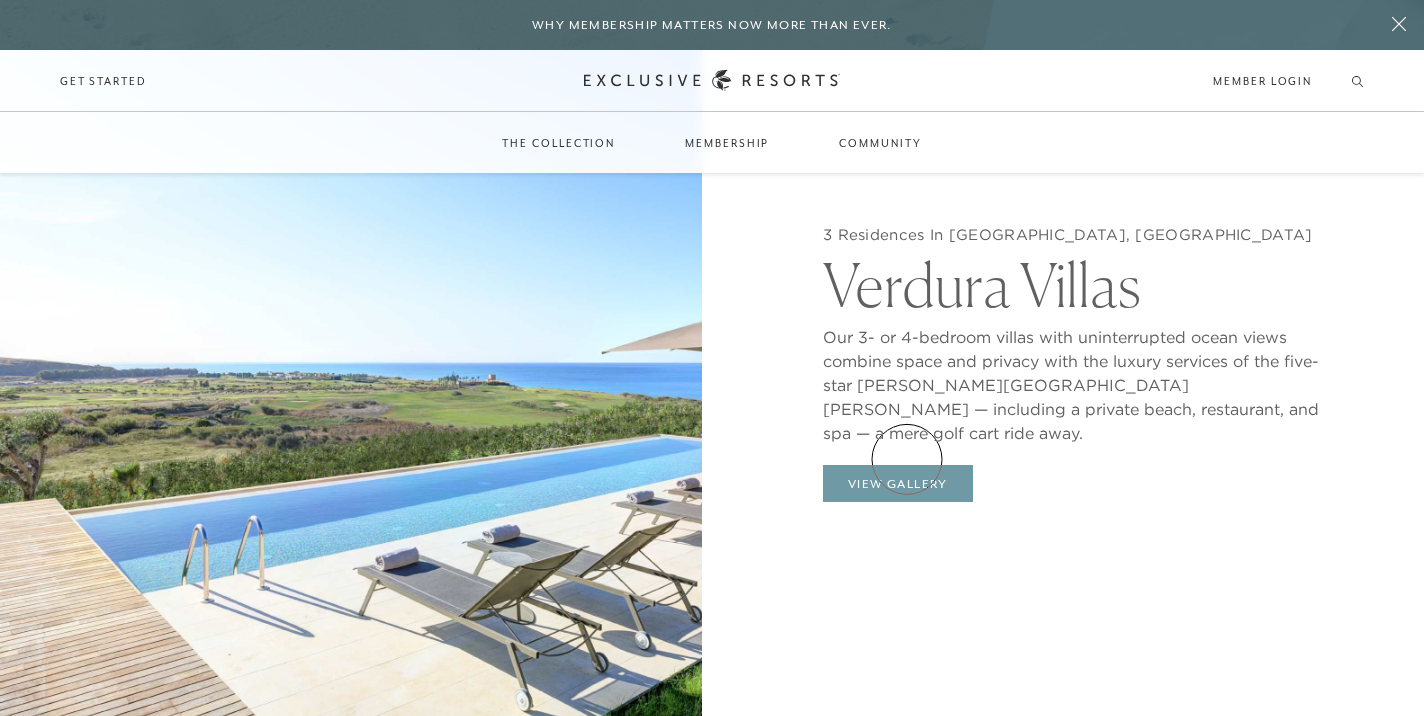 click on "View Gallery" at bounding box center (898, 484) 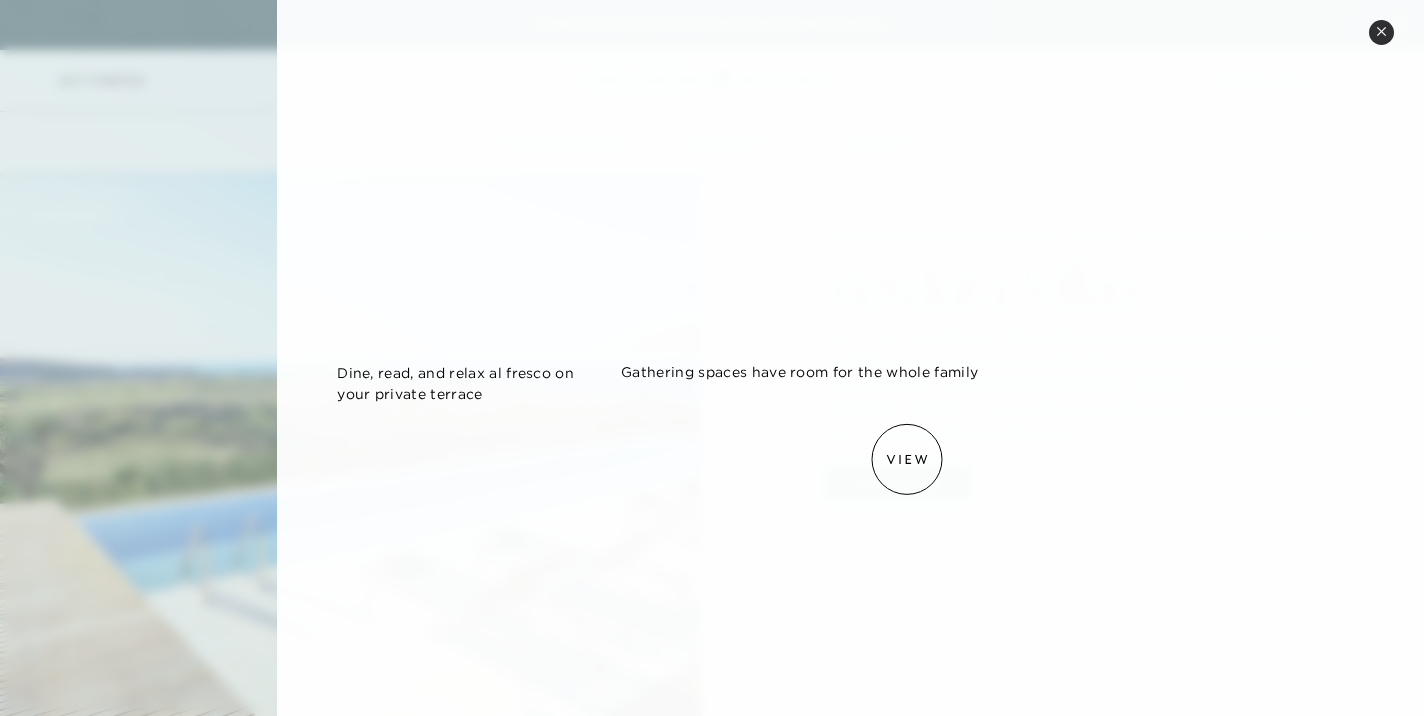 scroll, scrollTop: 1289, scrollLeft: 0, axis: vertical 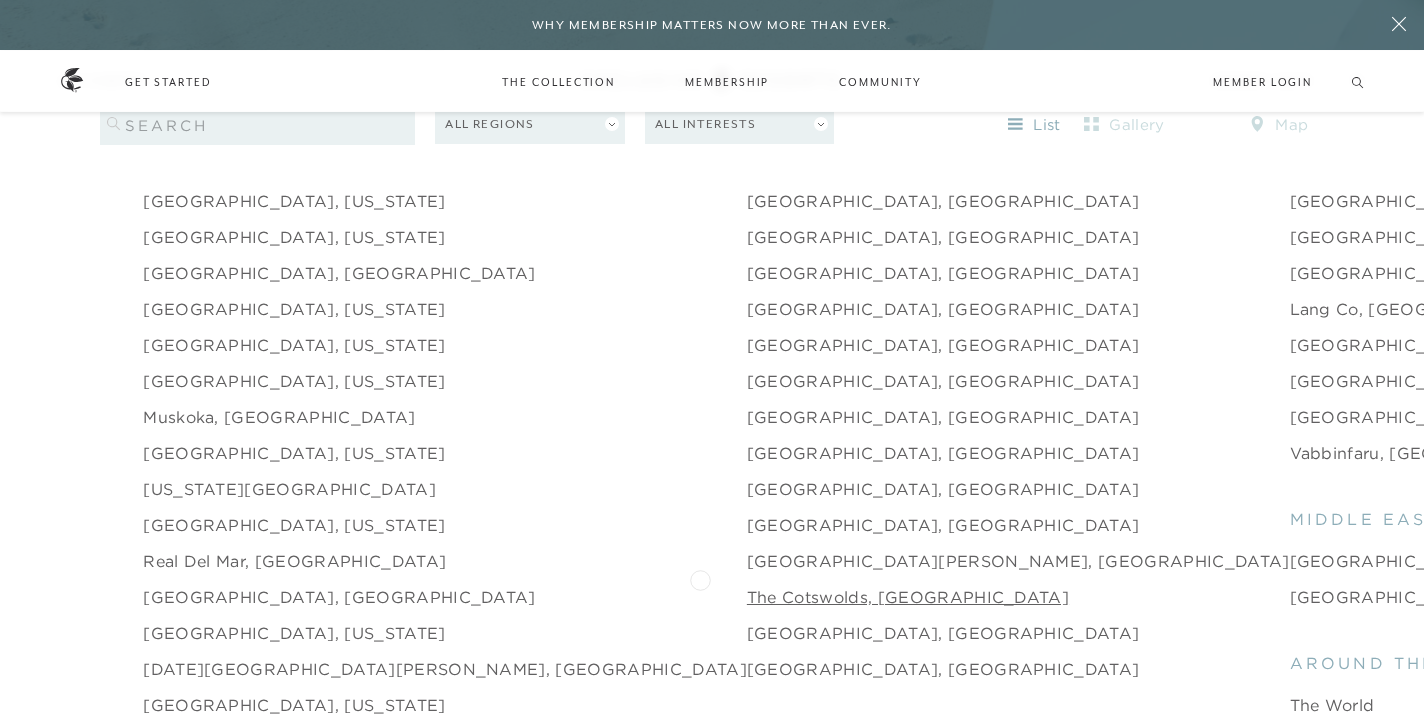 click on "The Cotswolds, [GEOGRAPHIC_DATA]" at bounding box center [908, 597] 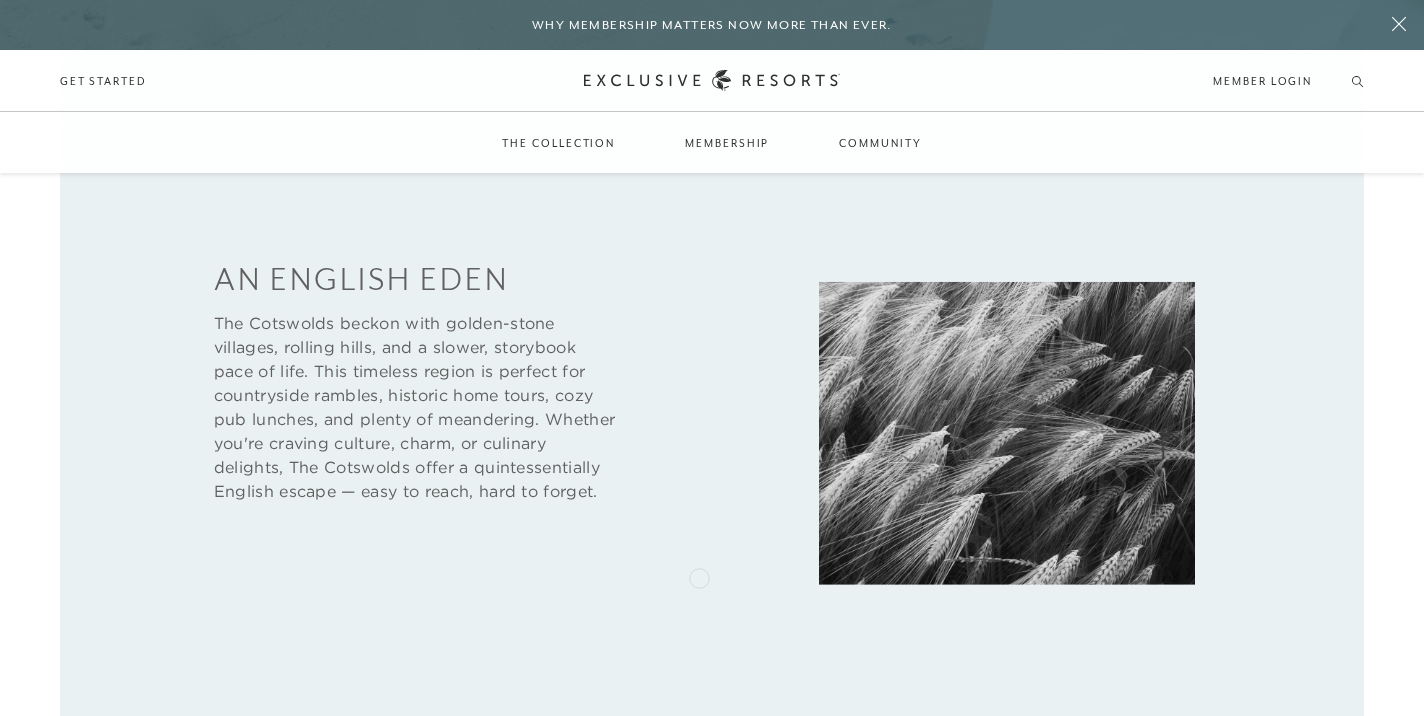 scroll, scrollTop: 871, scrollLeft: 0, axis: vertical 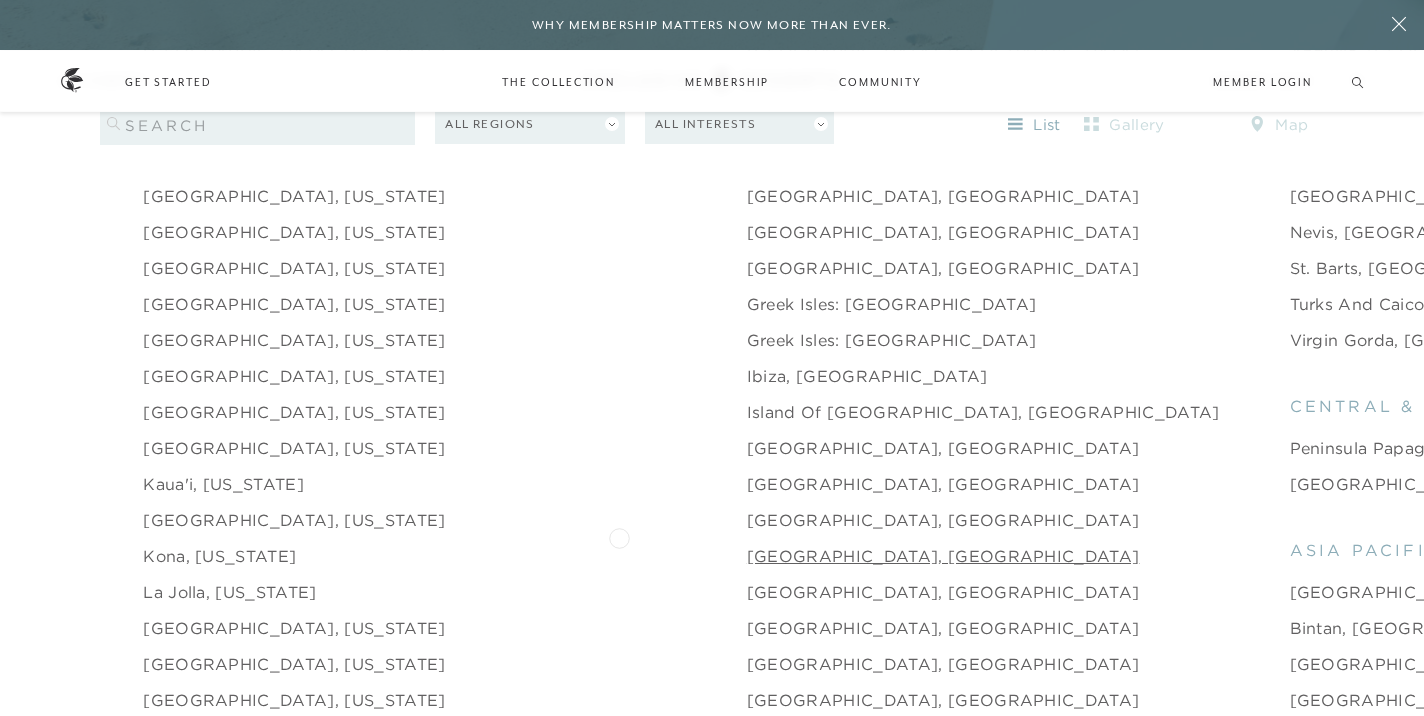 click on "[GEOGRAPHIC_DATA], [GEOGRAPHIC_DATA]" at bounding box center [943, 556] 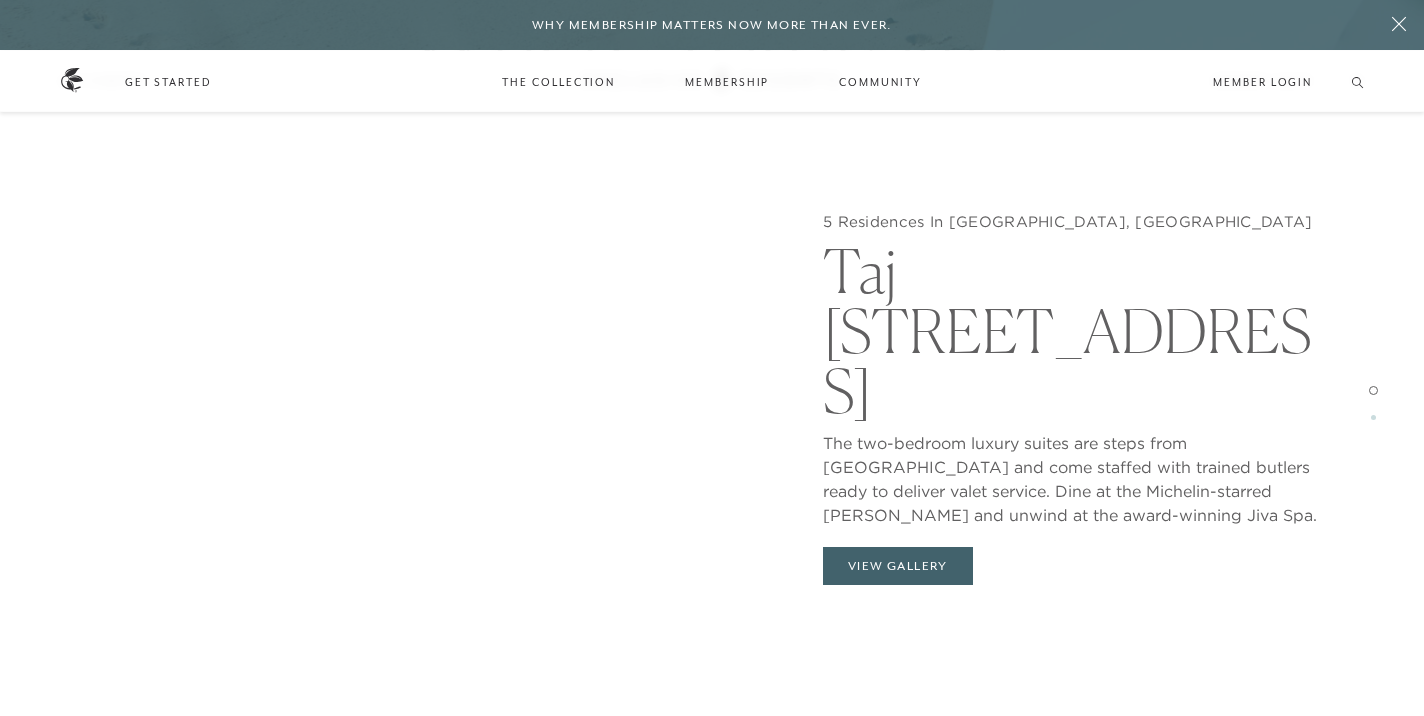 scroll, scrollTop: 1835, scrollLeft: 0, axis: vertical 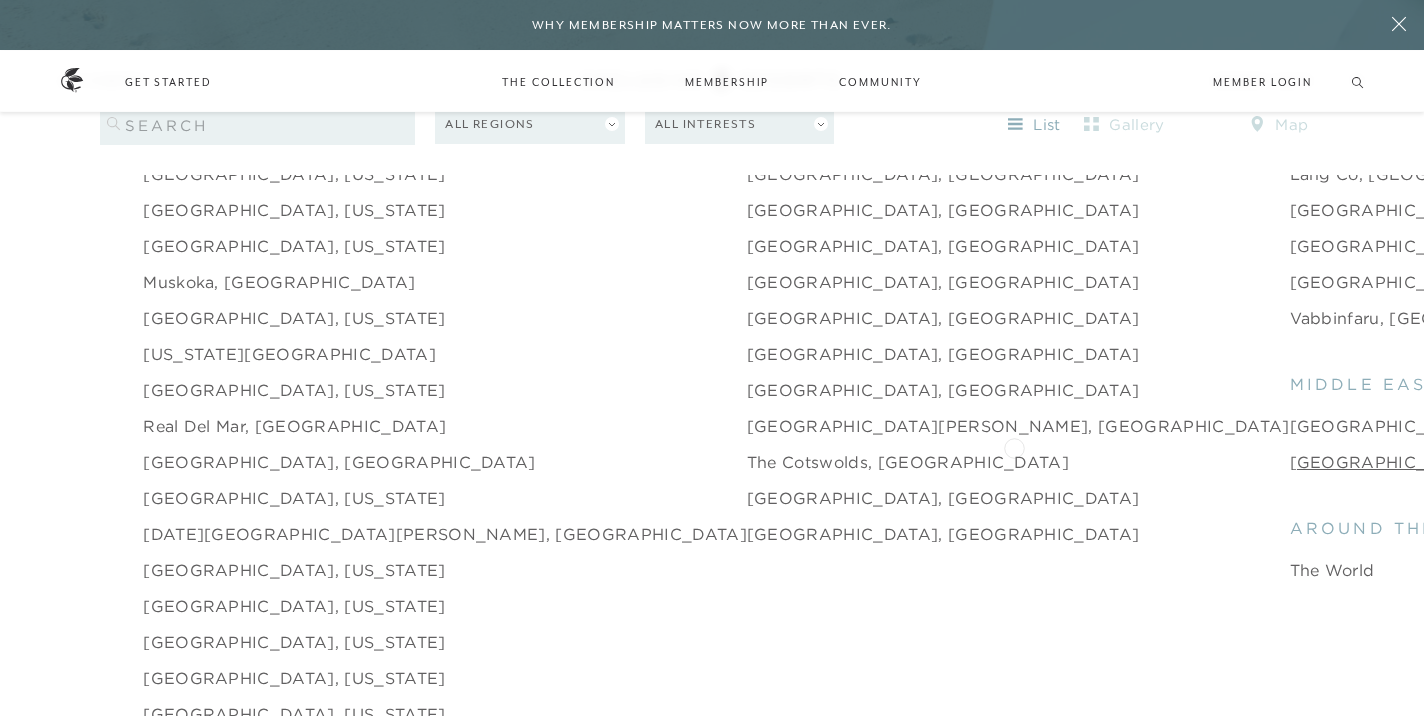 click on "[GEOGRAPHIC_DATA], [GEOGRAPHIC_DATA]" at bounding box center (1486, 462) 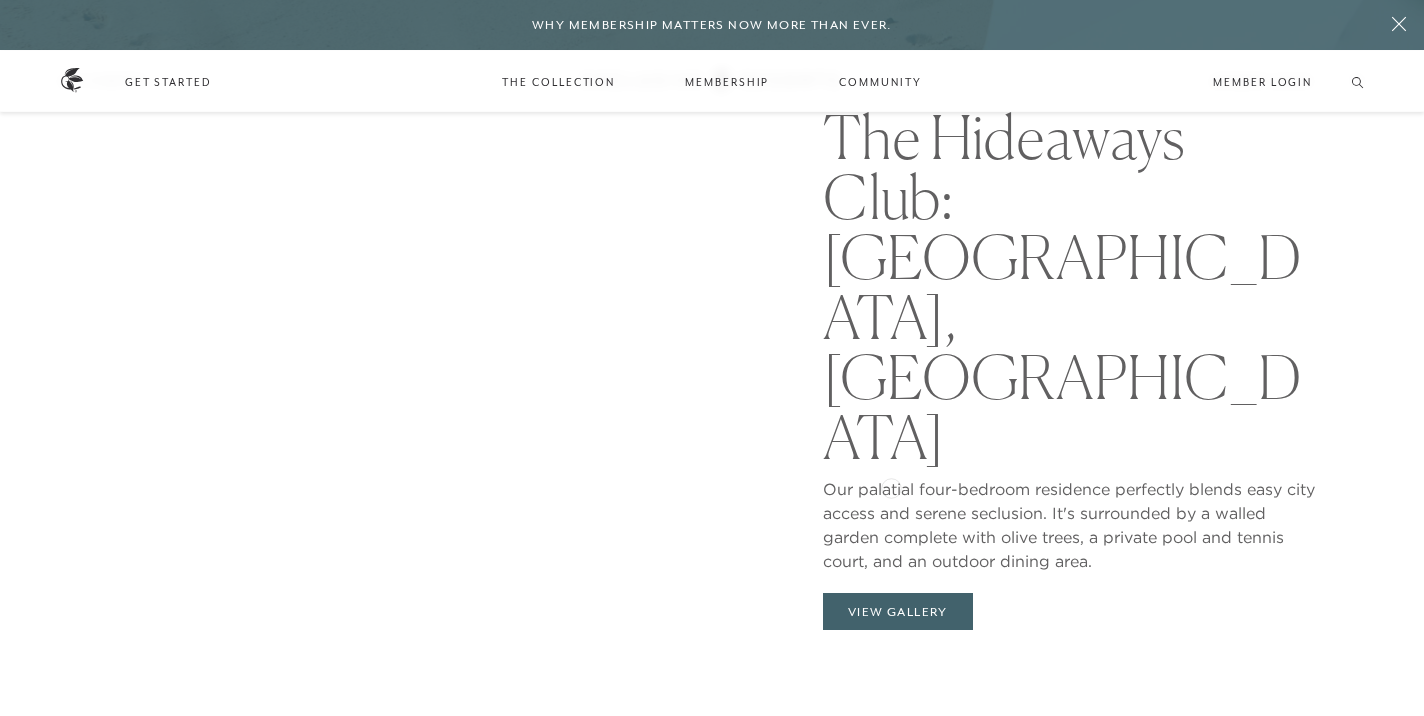 scroll, scrollTop: 1924, scrollLeft: 0, axis: vertical 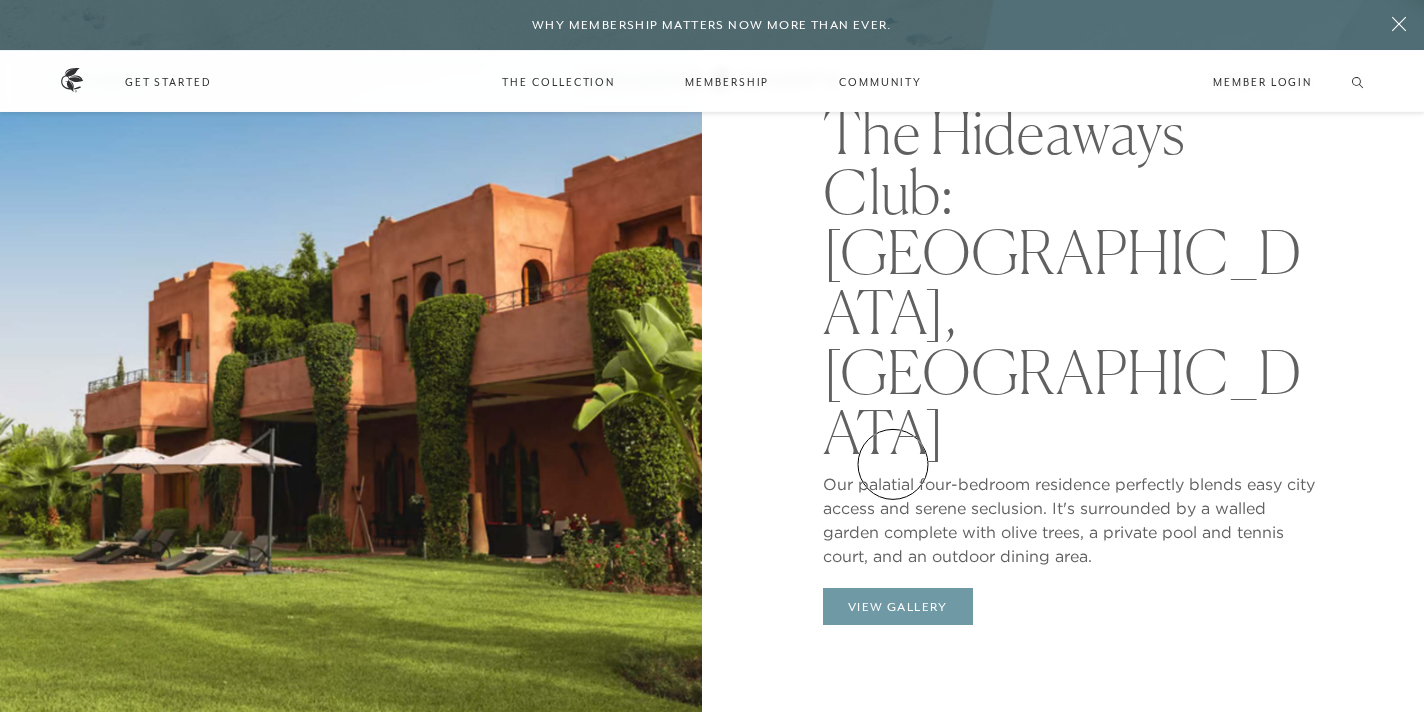 click on "View Gallery" at bounding box center (898, 607) 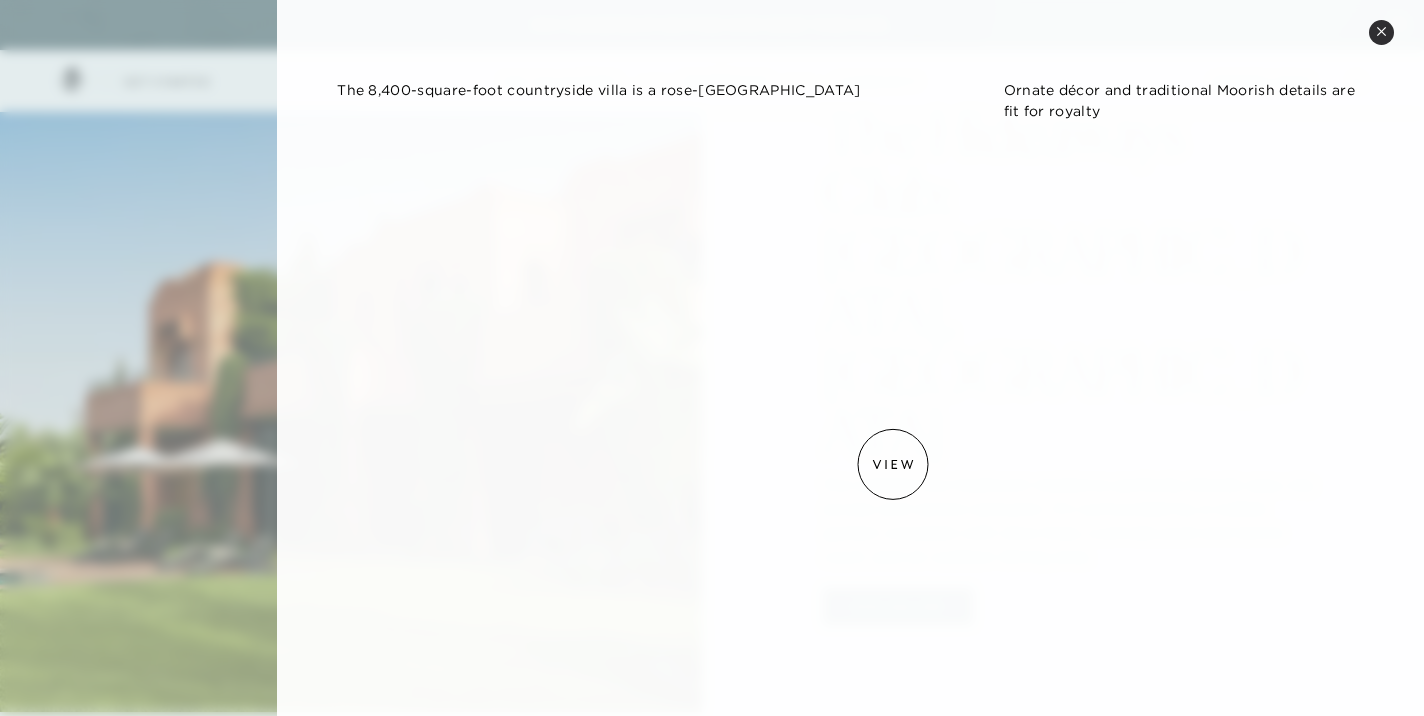 scroll, scrollTop: 654, scrollLeft: 0, axis: vertical 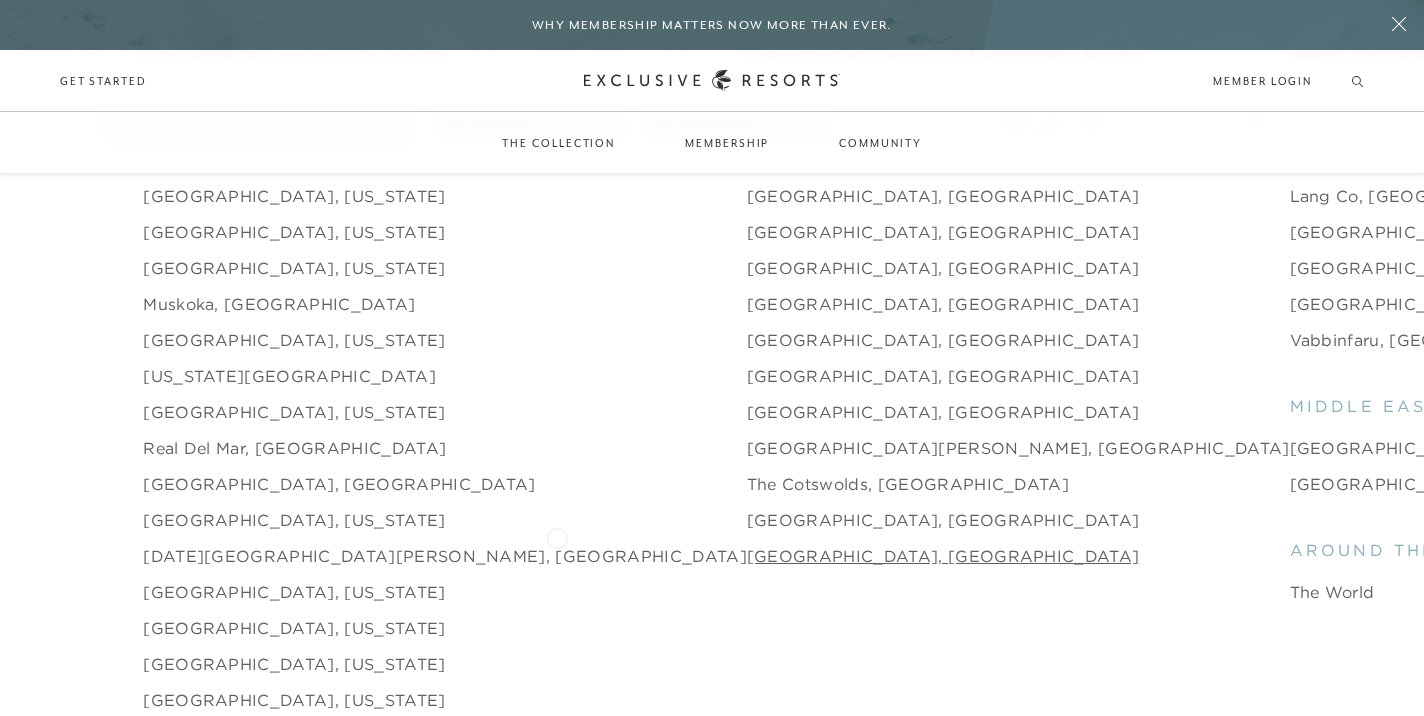 click on "[GEOGRAPHIC_DATA], [GEOGRAPHIC_DATA]" at bounding box center (943, 556) 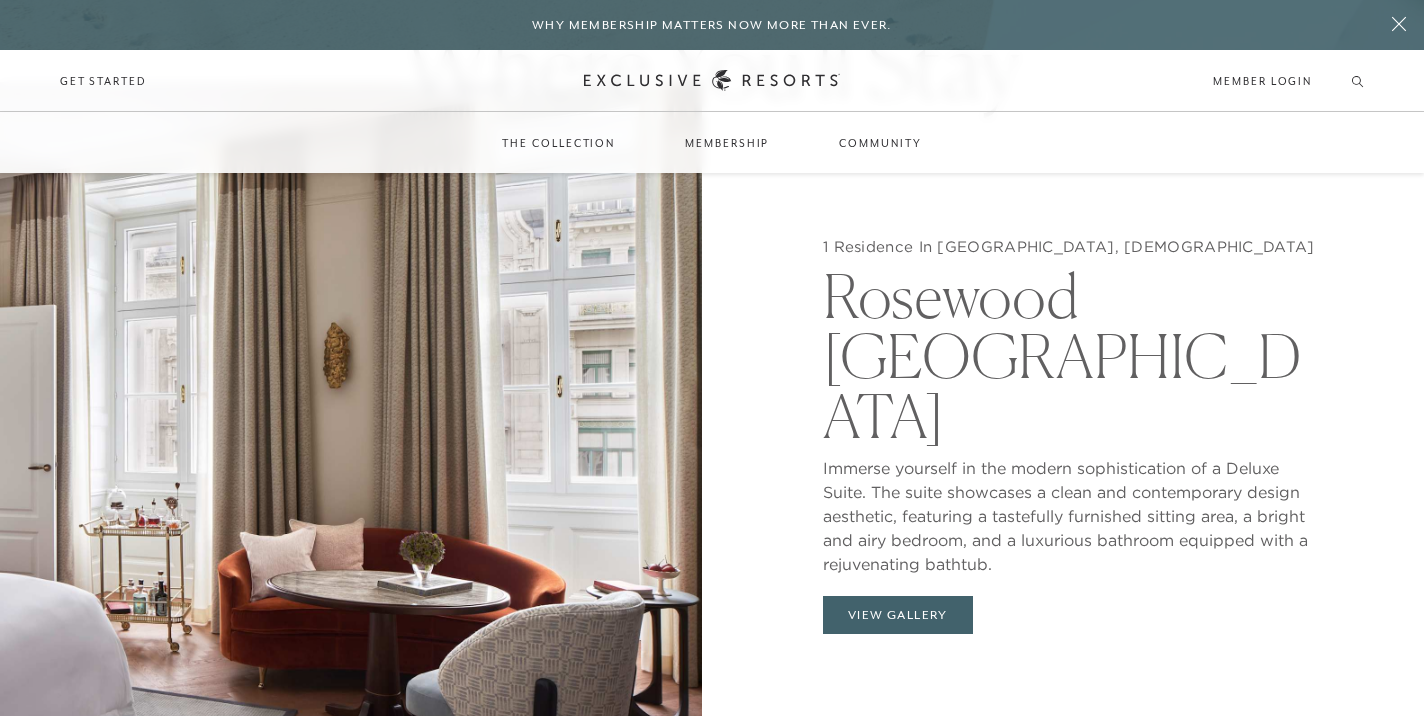scroll, scrollTop: 1838, scrollLeft: 0, axis: vertical 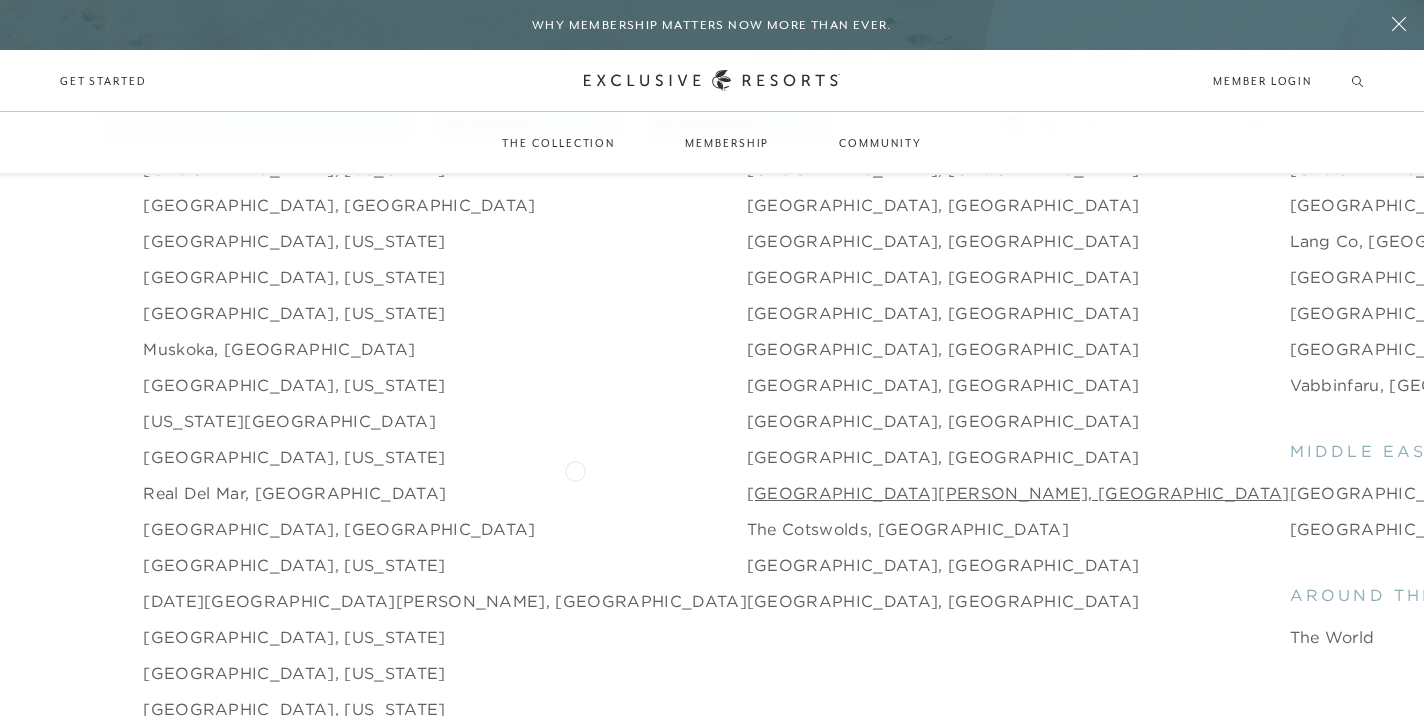 click on "[GEOGRAPHIC_DATA][PERSON_NAME], [GEOGRAPHIC_DATA]" at bounding box center [1018, 493] 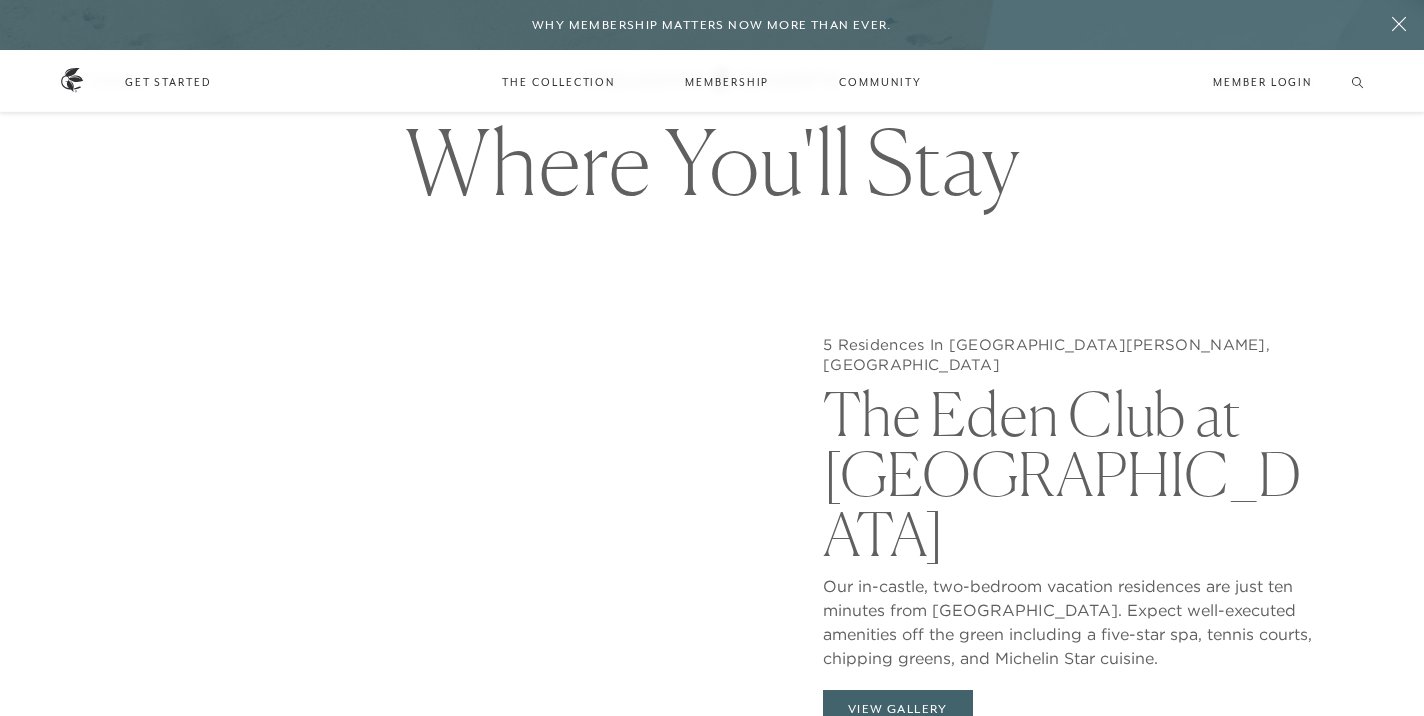 scroll, scrollTop: 1987, scrollLeft: 0, axis: vertical 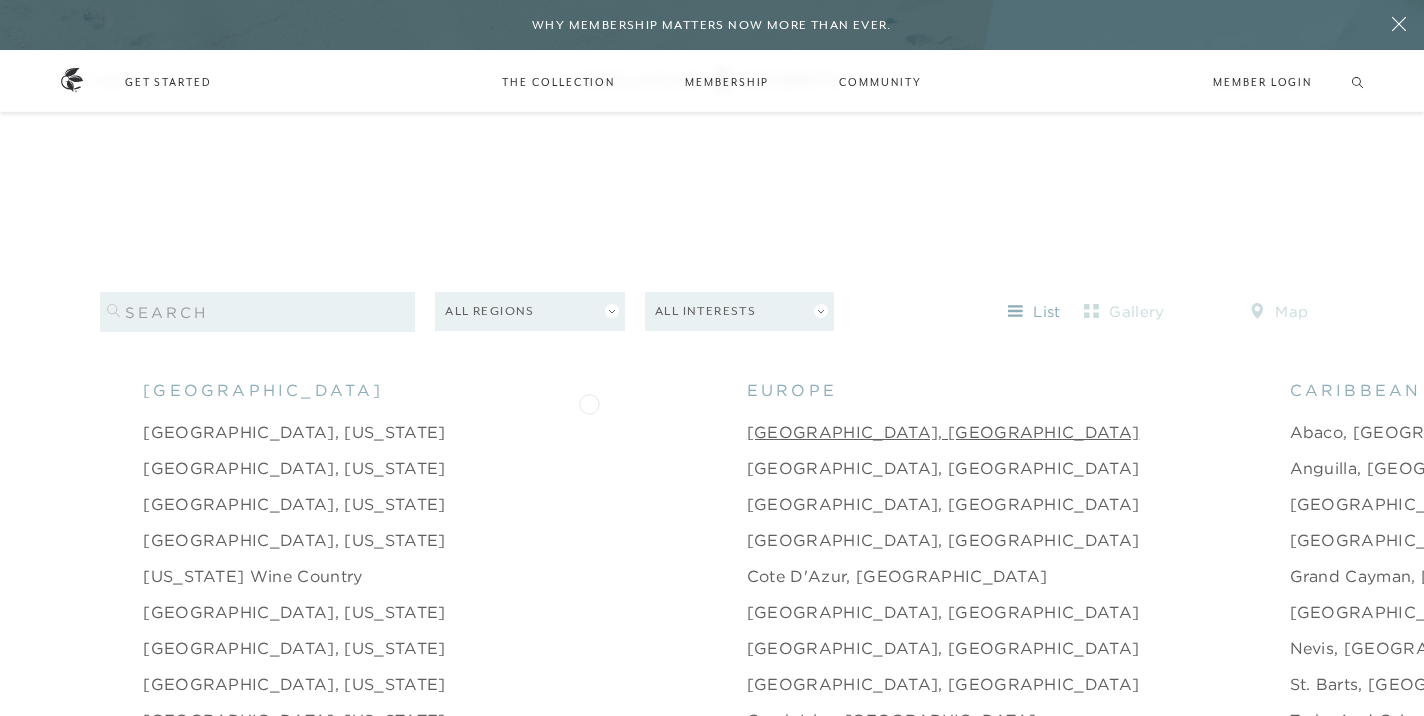 click on "[GEOGRAPHIC_DATA], [GEOGRAPHIC_DATA]" at bounding box center (943, 432) 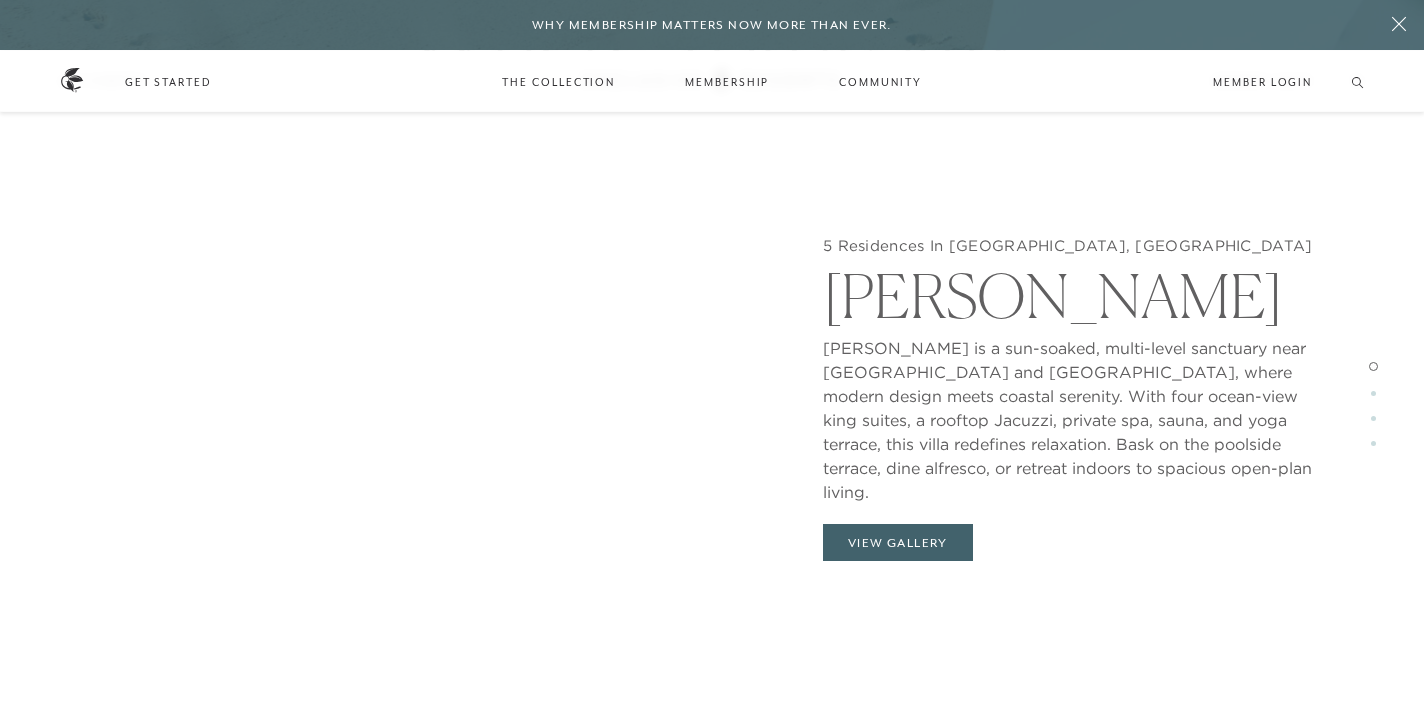 scroll, scrollTop: 1885, scrollLeft: 0, axis: vertical 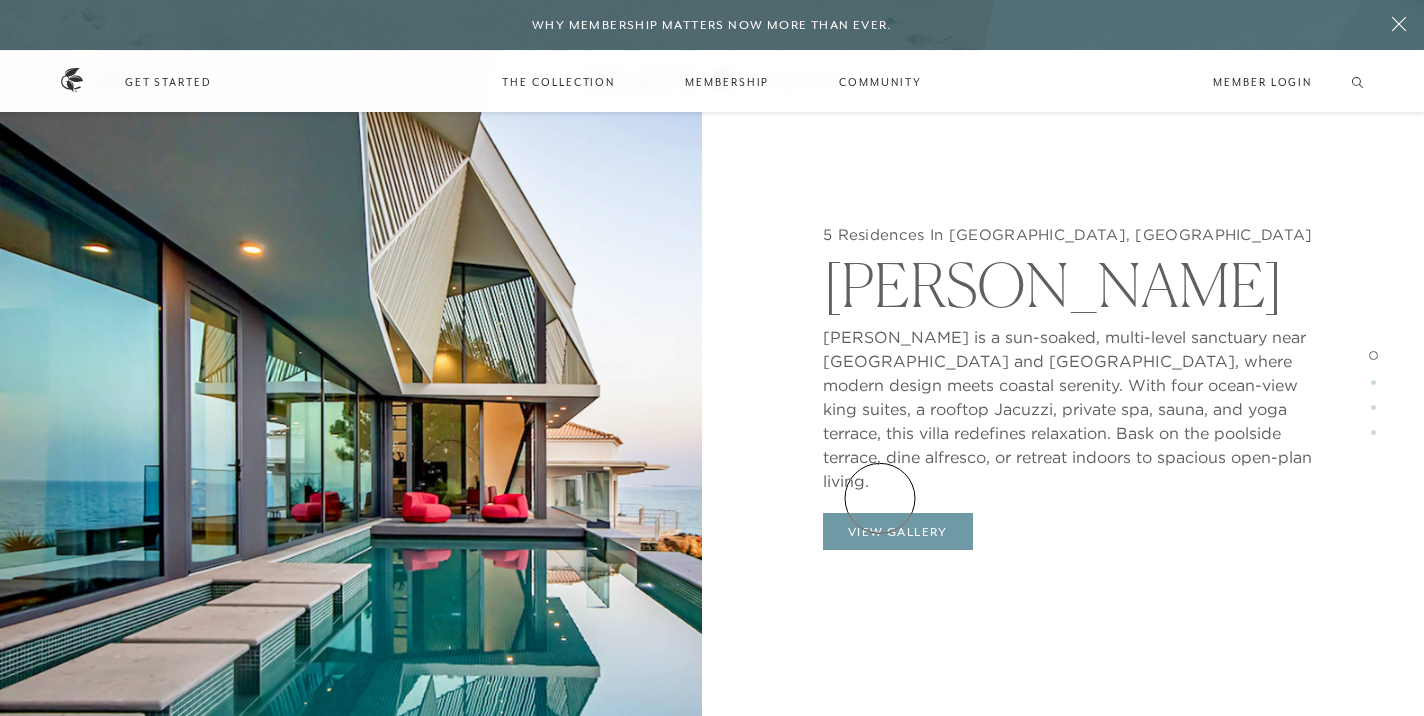 click on "View Gallery" at bounding box center (898, 532) 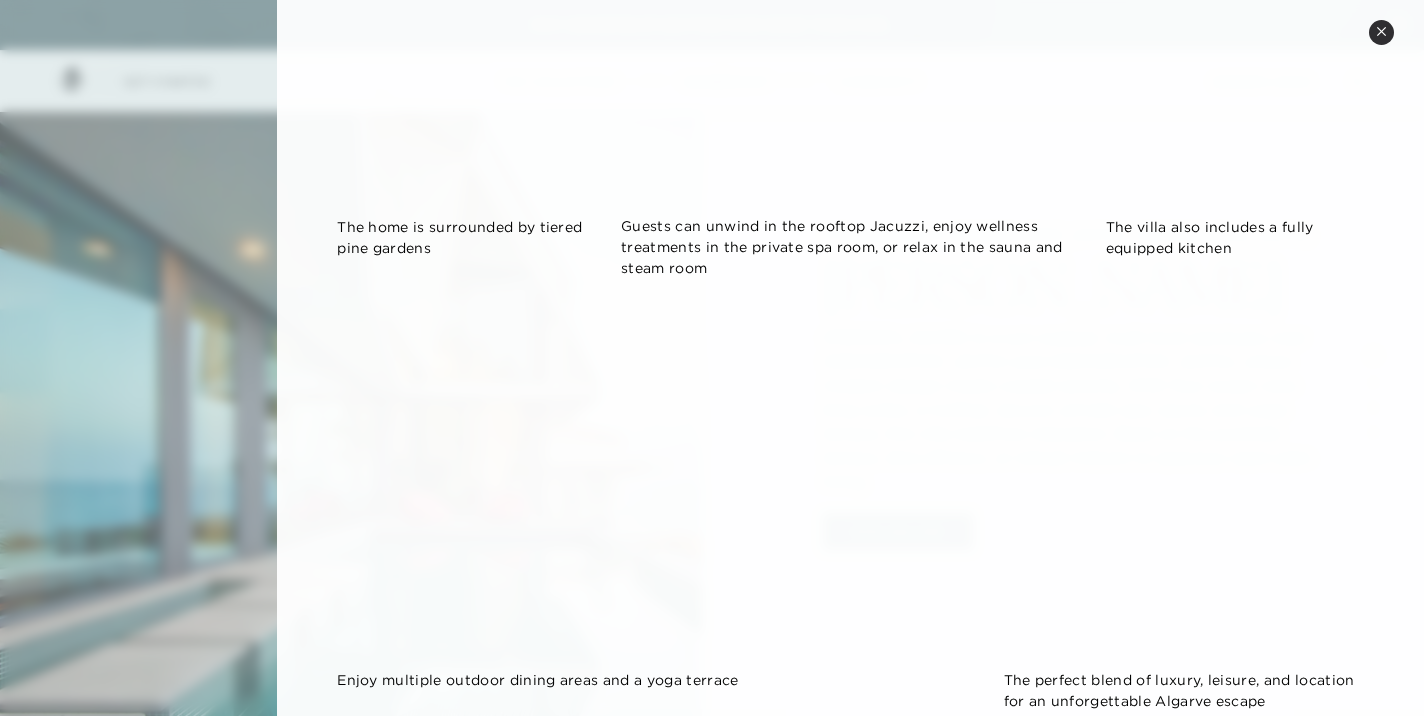 scroll, scrollTop: 1376, scrollLeft: 0, axis: vertical 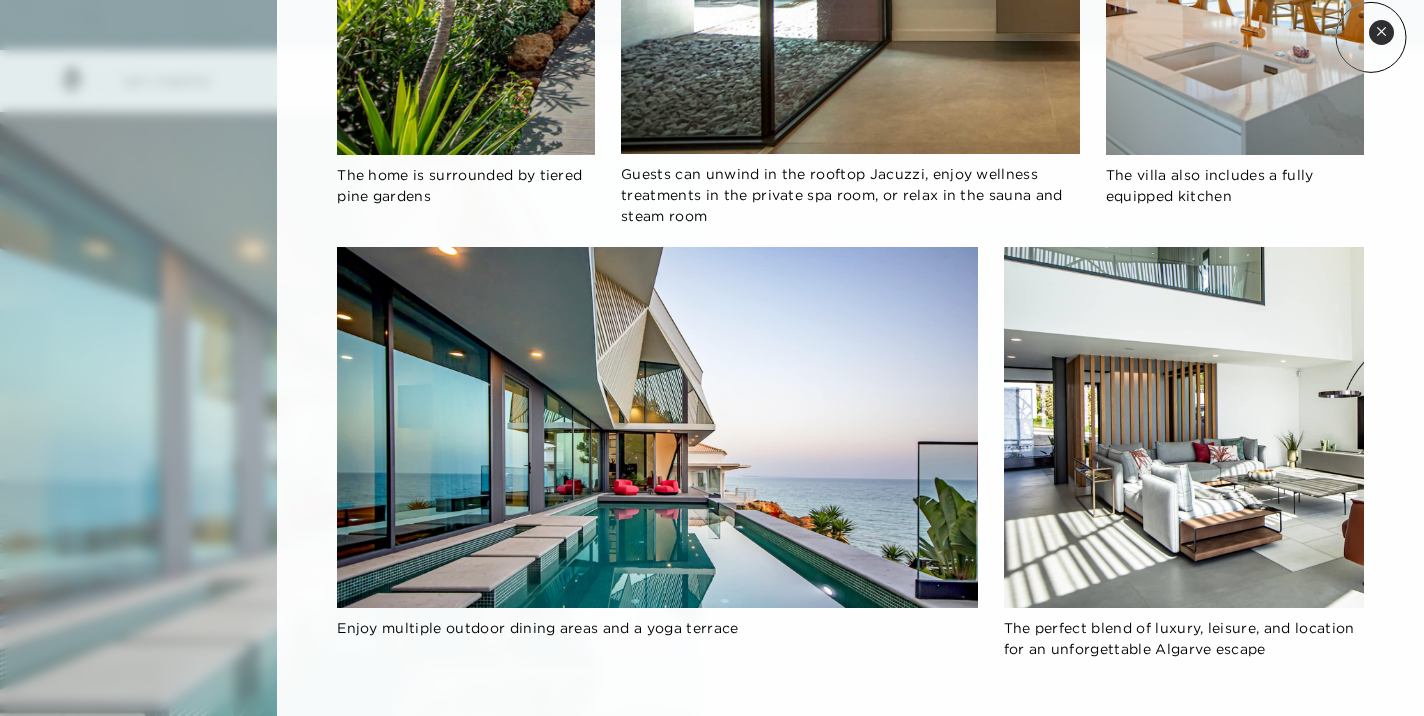 click on "Close quickview" at bounding box center [1381, 32] 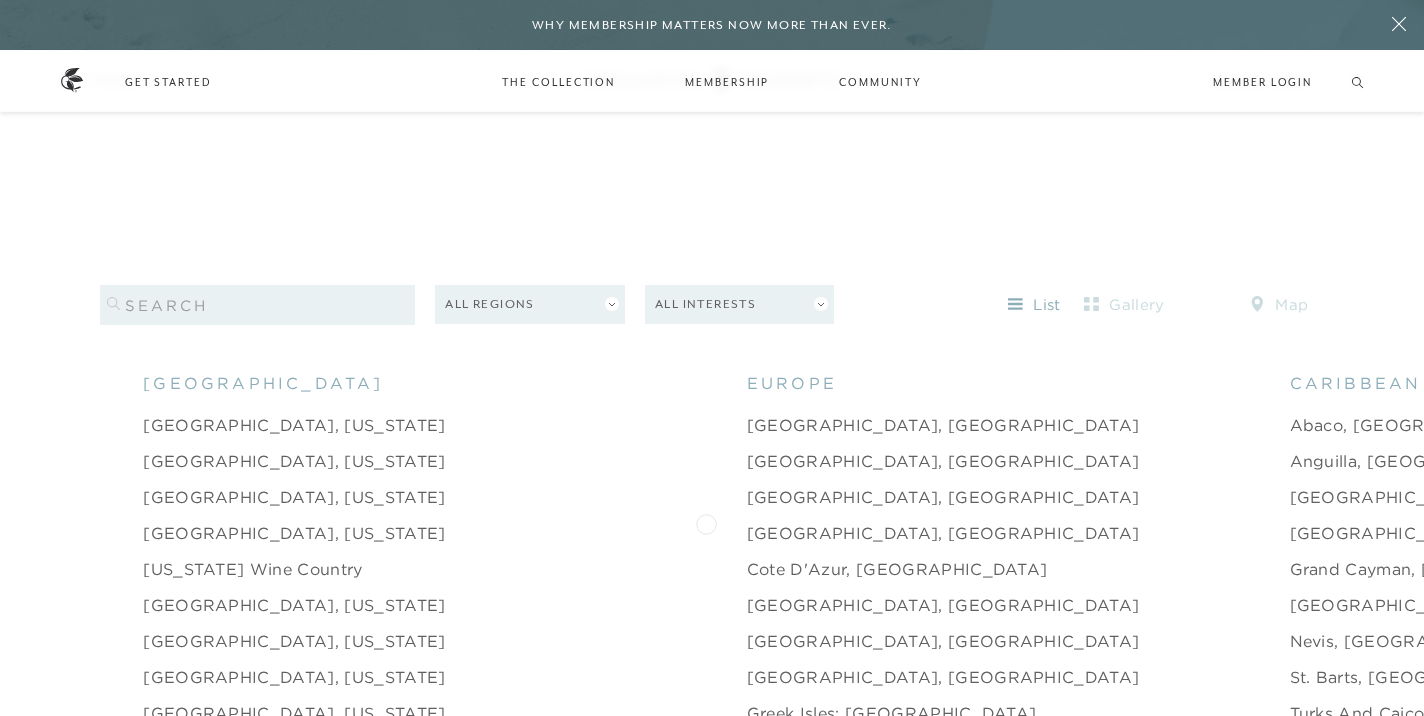scroll, scrollTop: 1788, scrollLeft: 0, axis: vertical 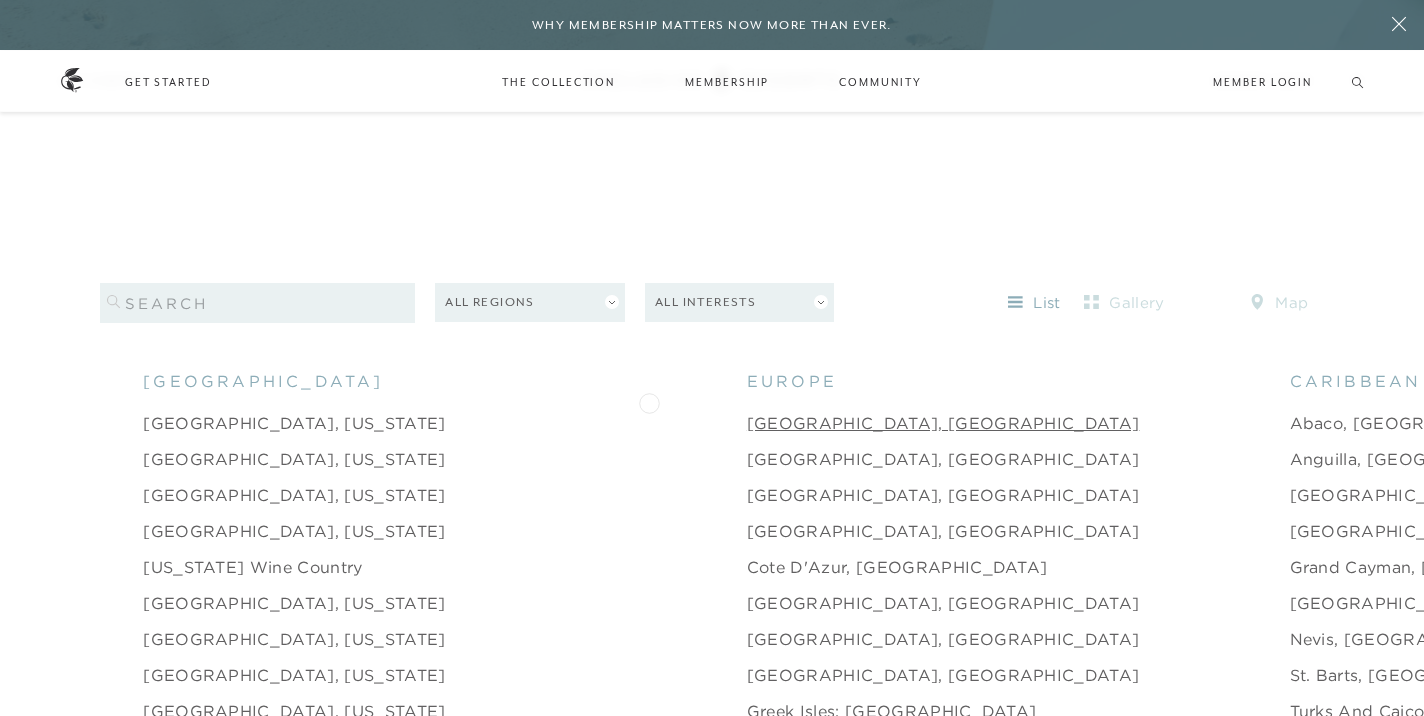 click on "[GEOGRAPHIC_DATA], [GEOGRAPHIC_DATA]" at bounding box center (943, 423) 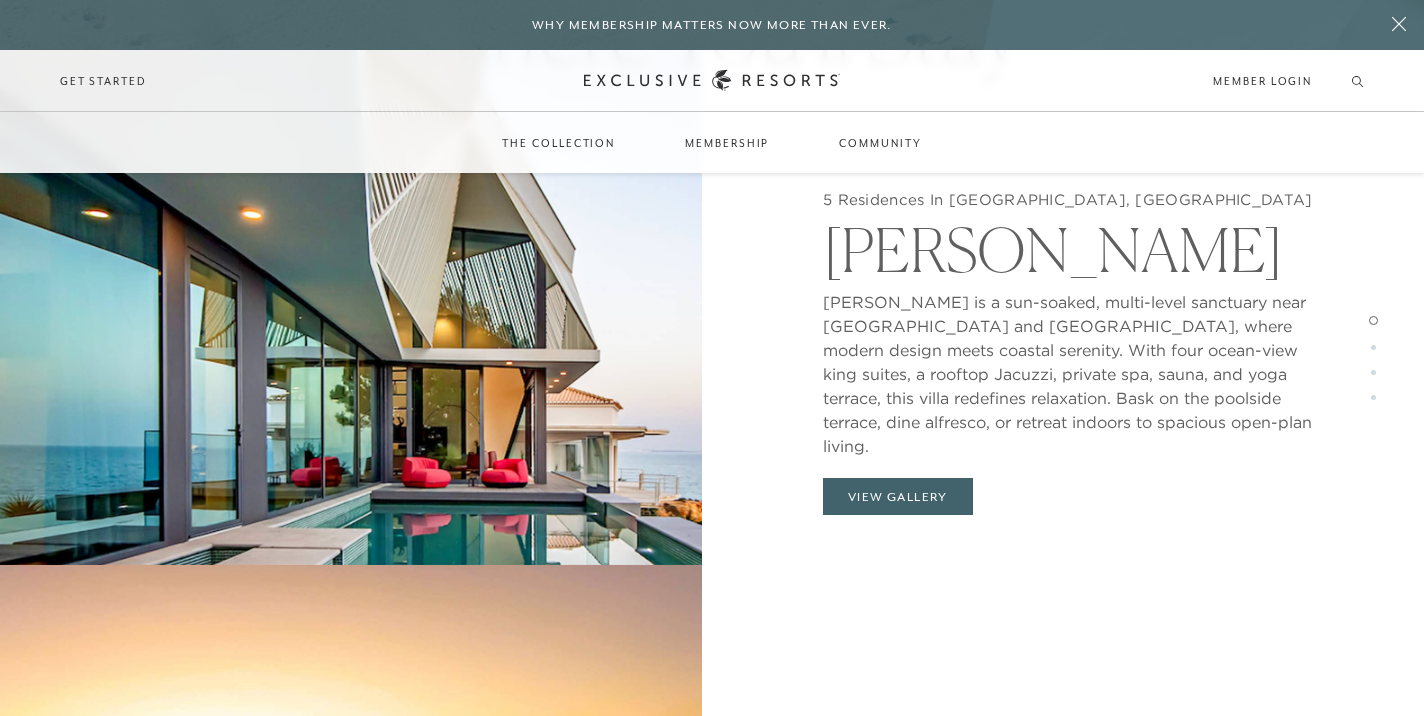 scroll, scrollTop: 1833, scrollLeft: 0, axis: vertical 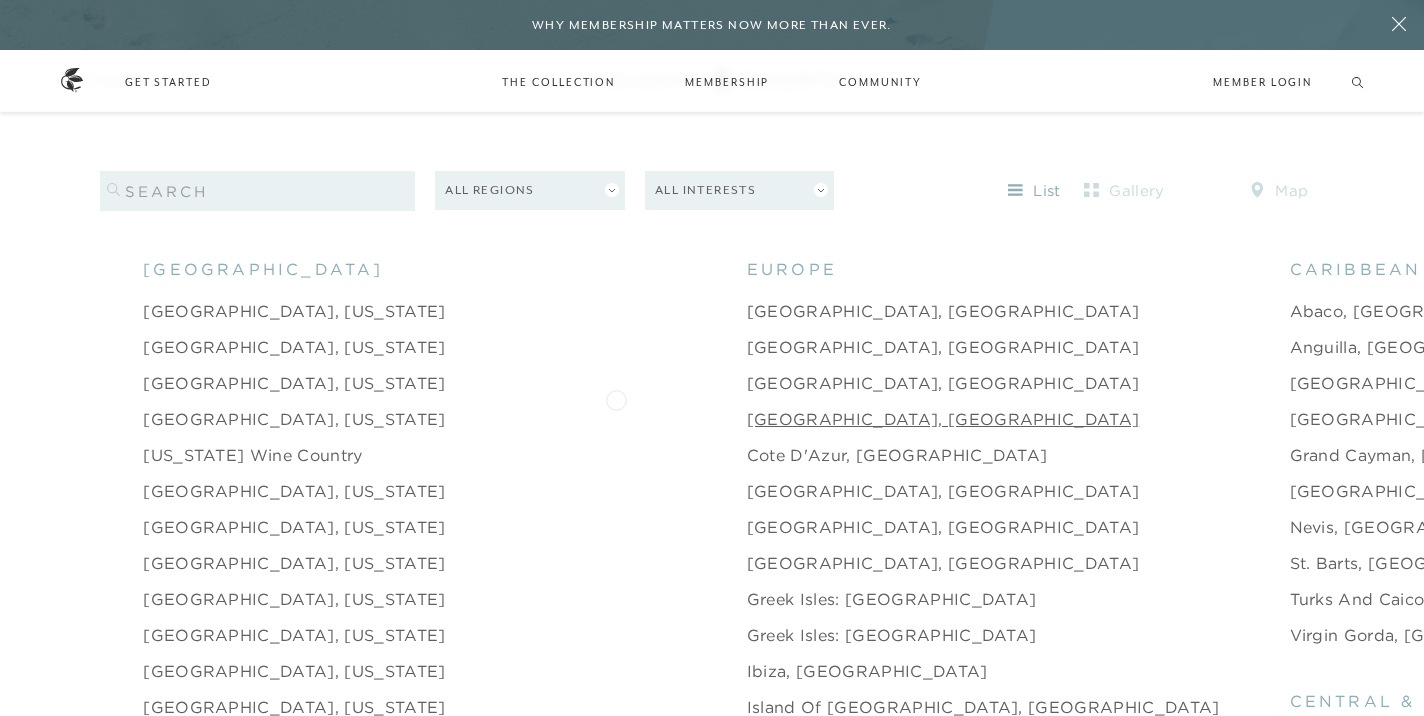 click on "[GEOGRAPHIC_DATA], [GEOGRAPHIC_DATA]" at bounding box center [943, 419] 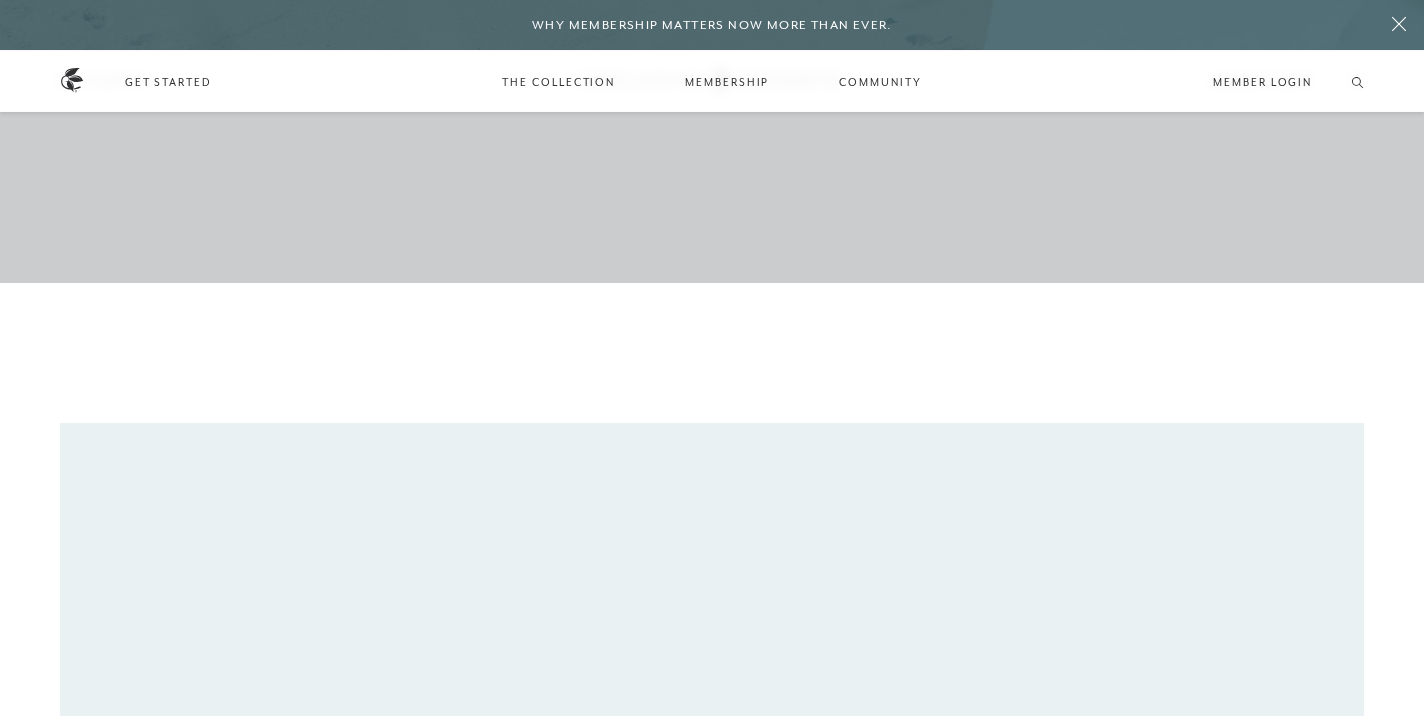 scroll, scrollTop: 449, scrollLeft: 0, axis: vertical 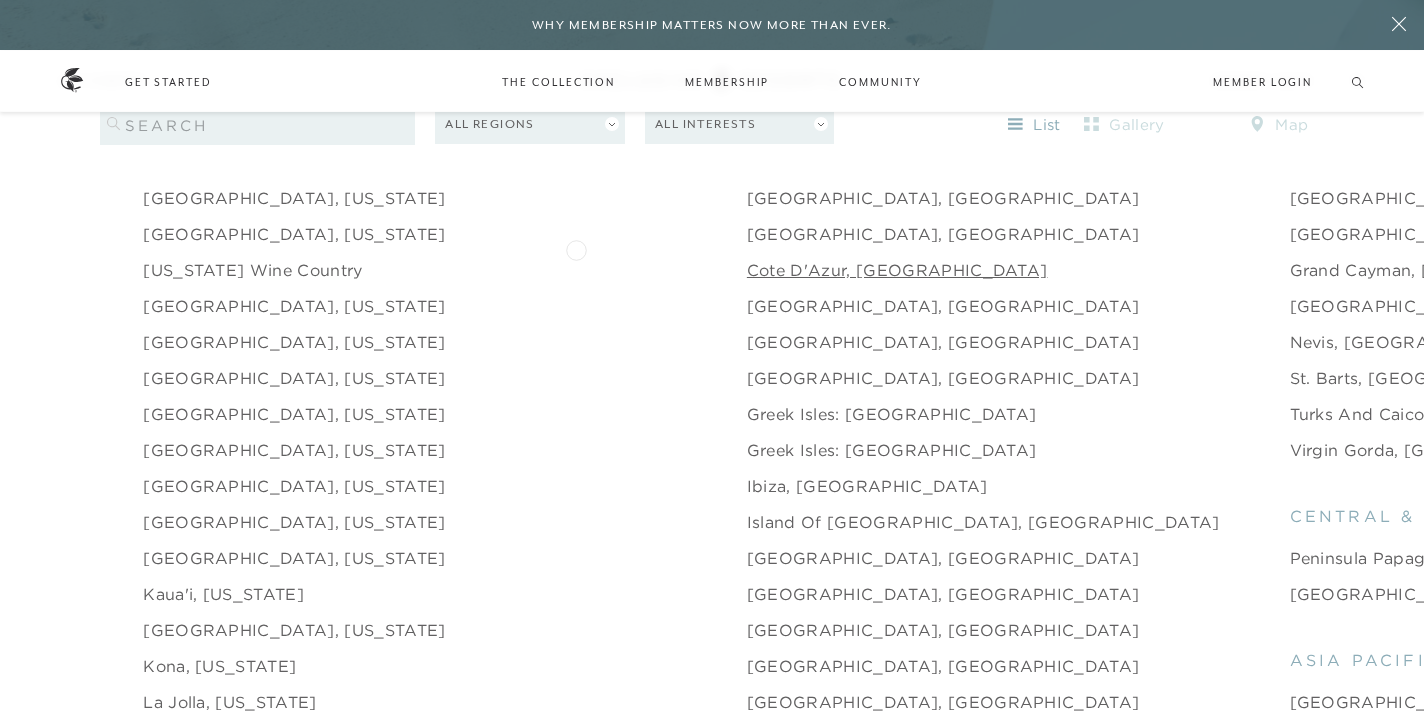 click on "Cote d'Azur, [GEOGRAPHIC_DATA]" at bounding box center (897, 270) 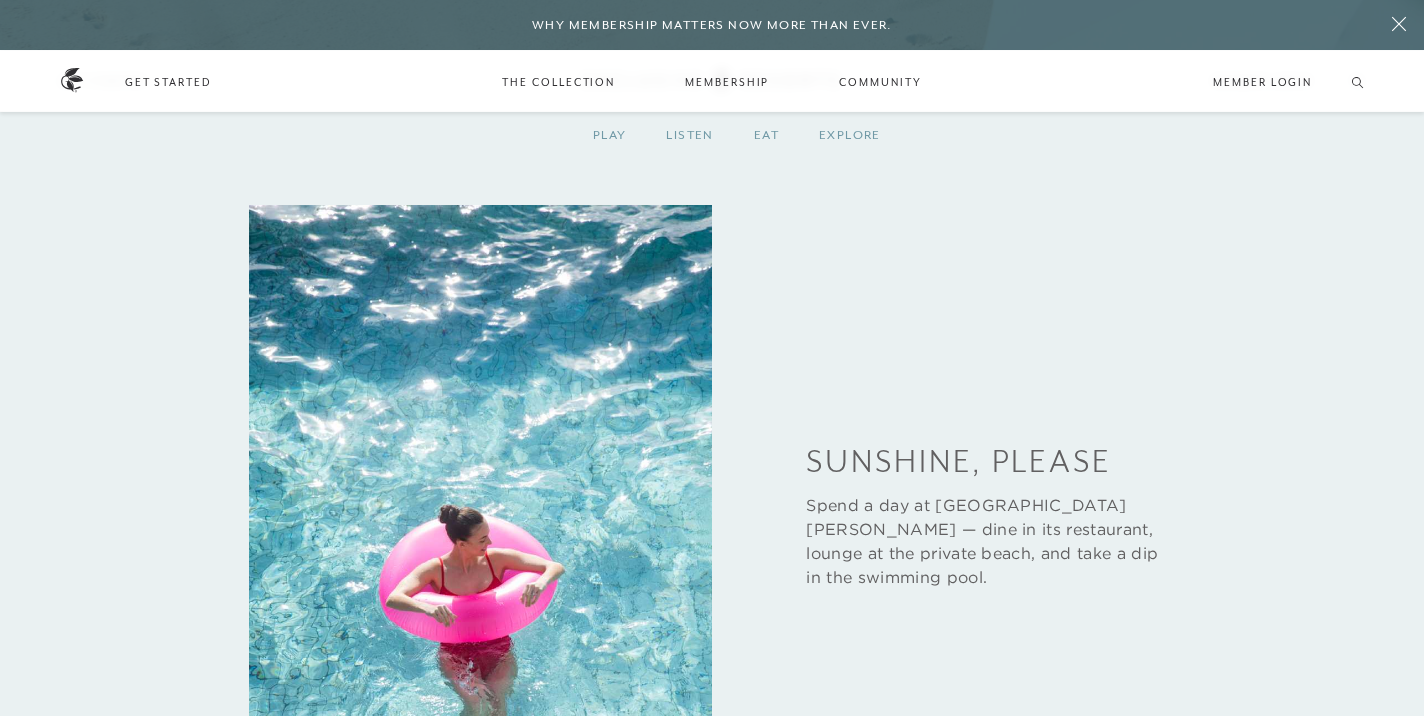 scroll, scrollTop: 1743, scrollLeft: 0, axis: vertical 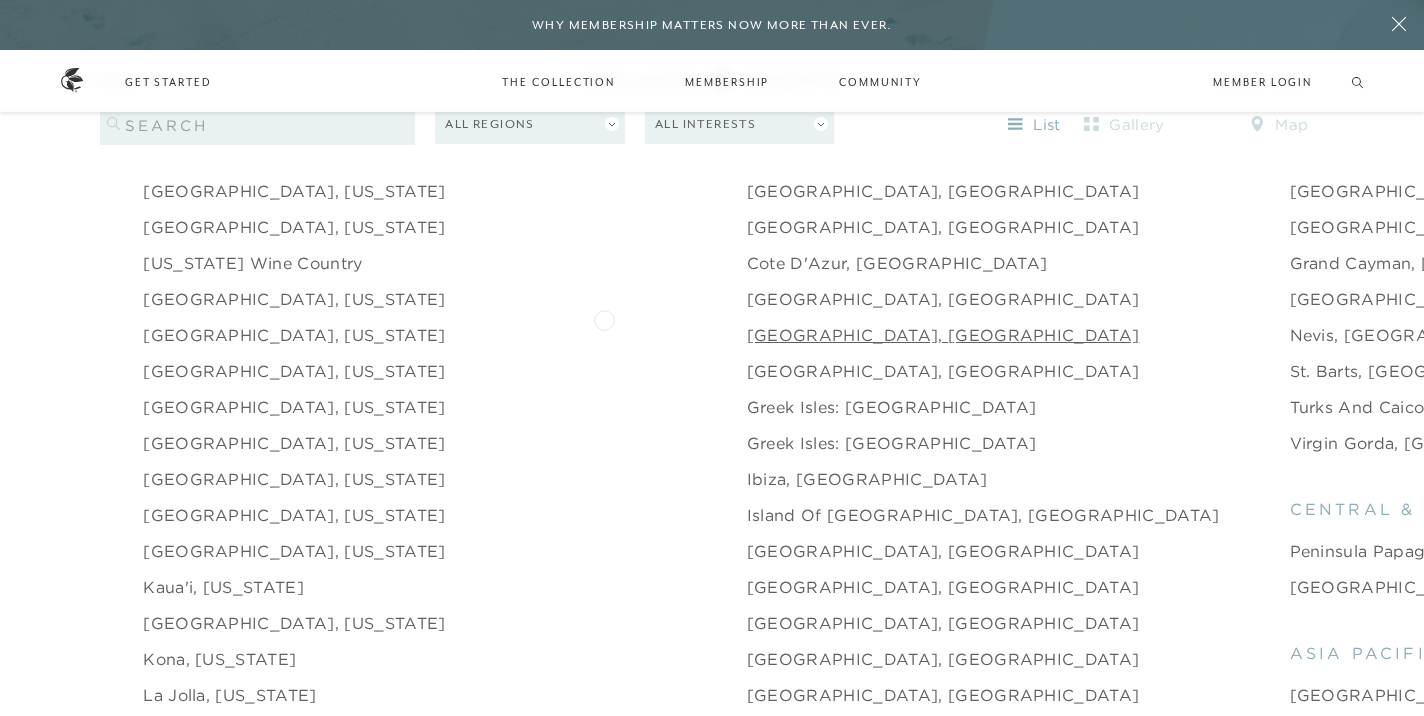 click on "[GEOGRAPHIC_DATA], [GEOGRAPHIC_DATA]" at bounding box center (943, 335) 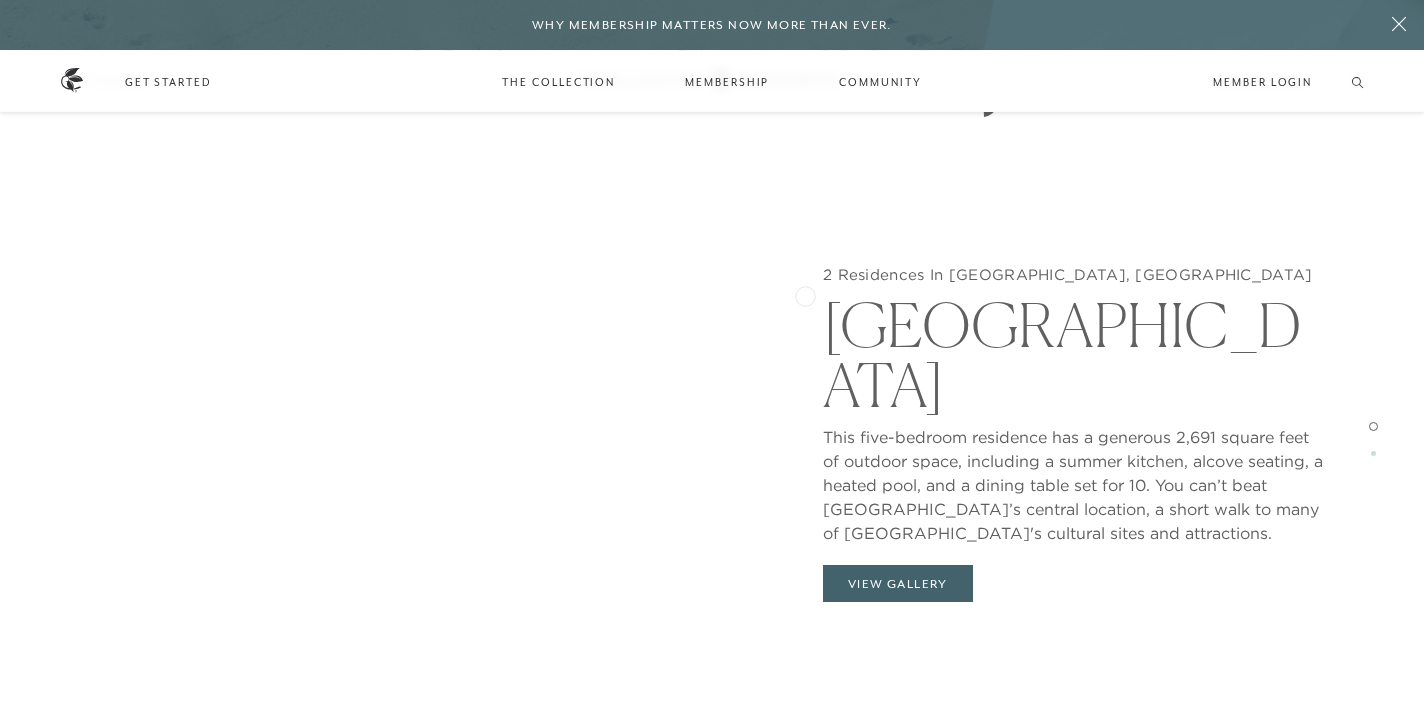 scroll, scrollTop: 1837, scrollLeft: 0, axis: vertical 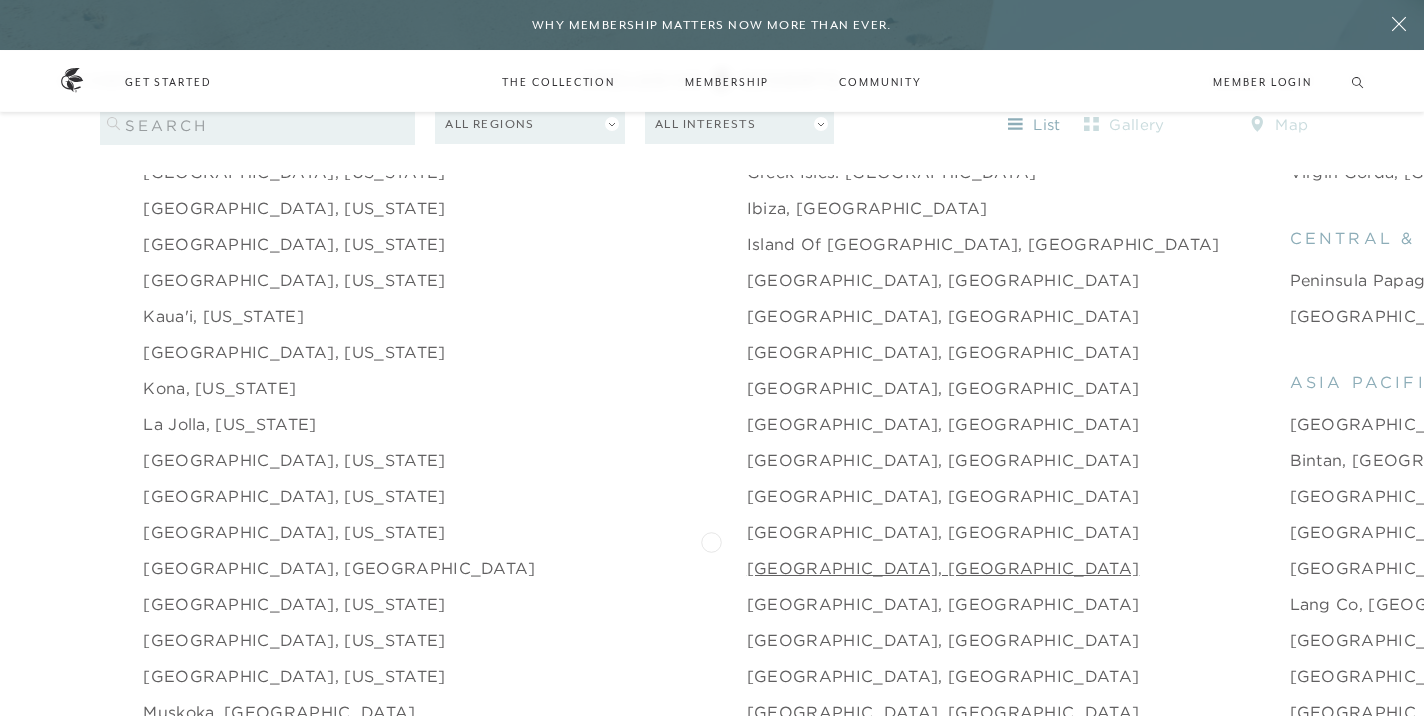 click on "[GEOGRAPHIC_DATA], [GEOGRAPHIC_DATA]" at bounding box center [943, 568] 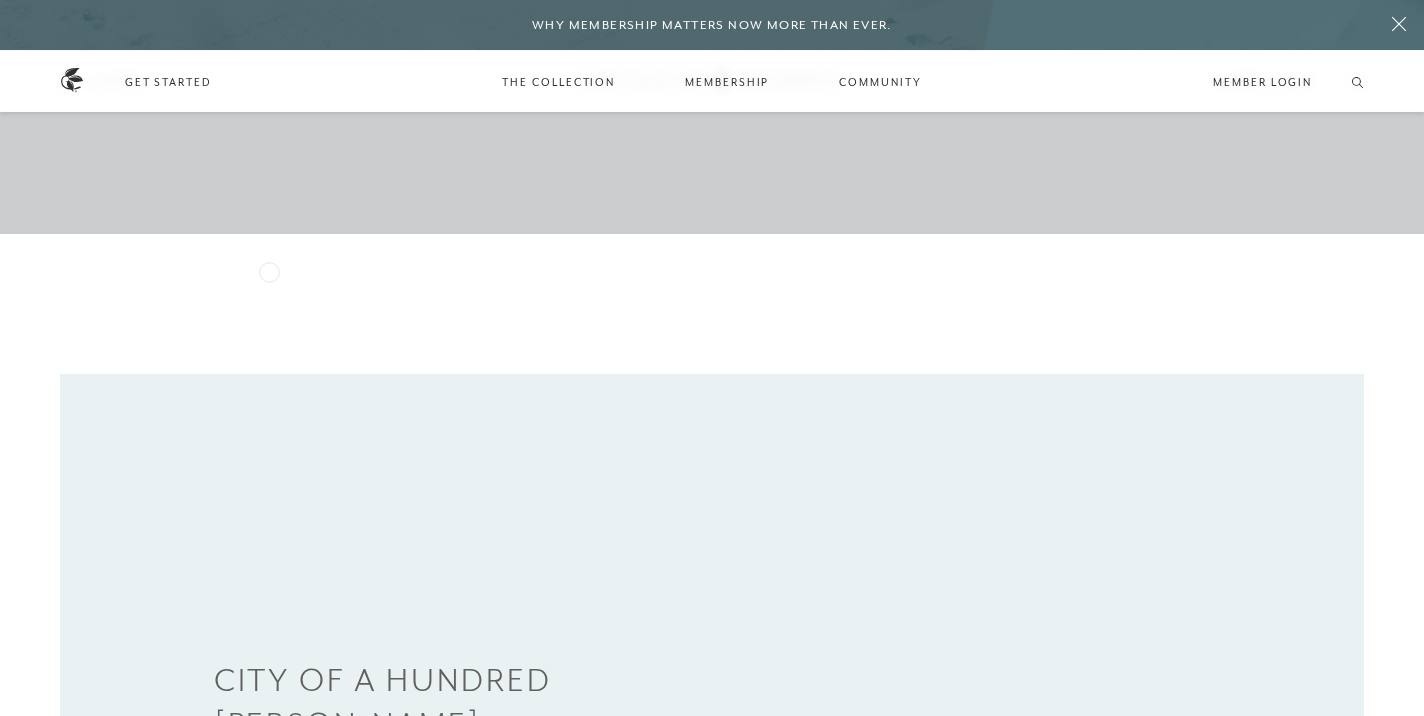 scroll, scrollTop: 724, scrollLeft: 0, axis: vertical 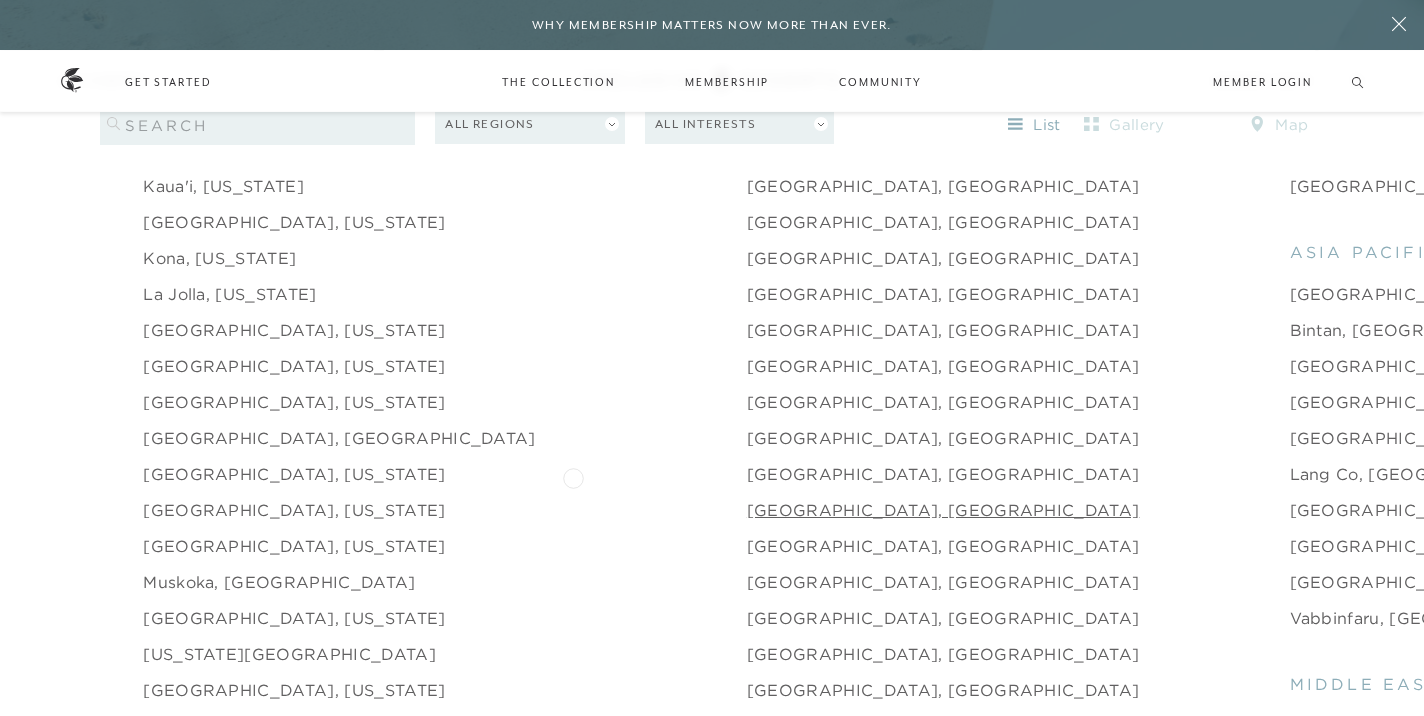 click on "[GEOGRAPHIC_DATA], [GEOGRAPHIC_DATA]" at bounding box center [943, 510] 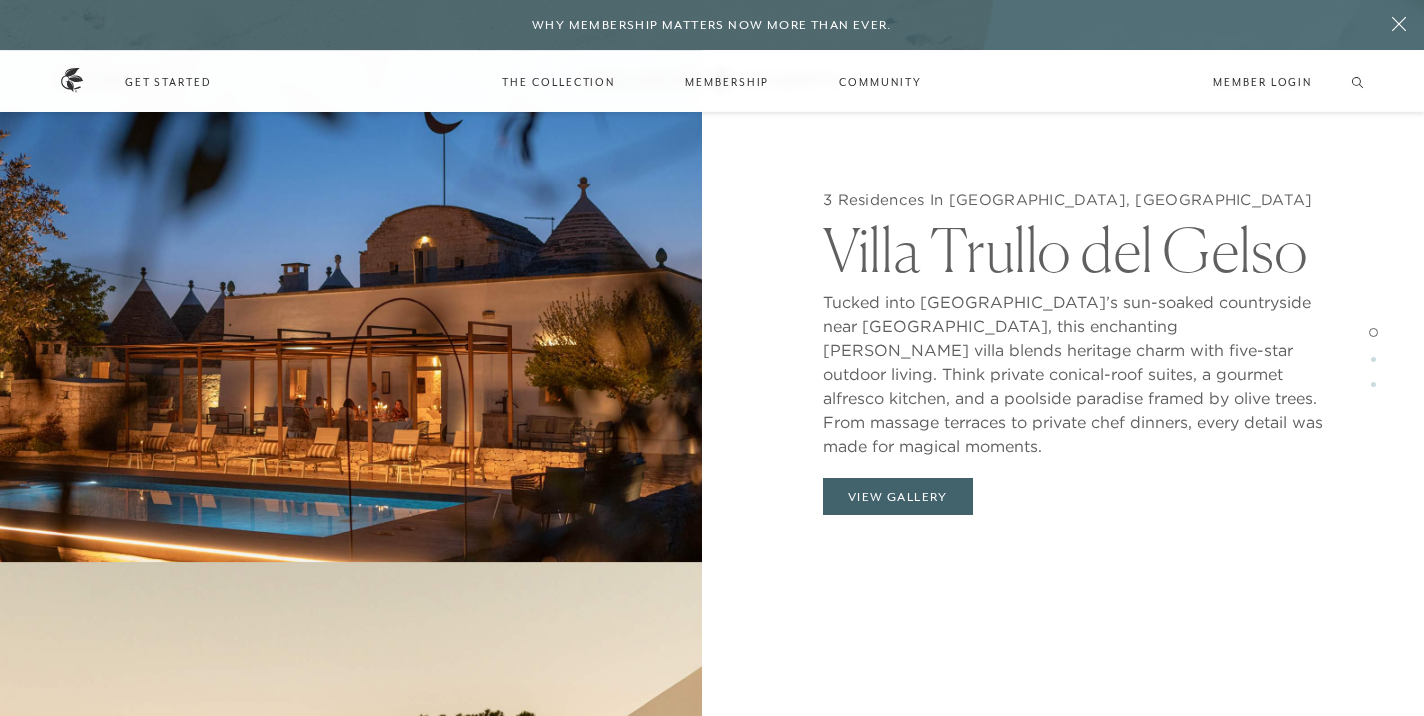 scroll, scrollTop: 2053, scrollLeft: 0, axis: vertical 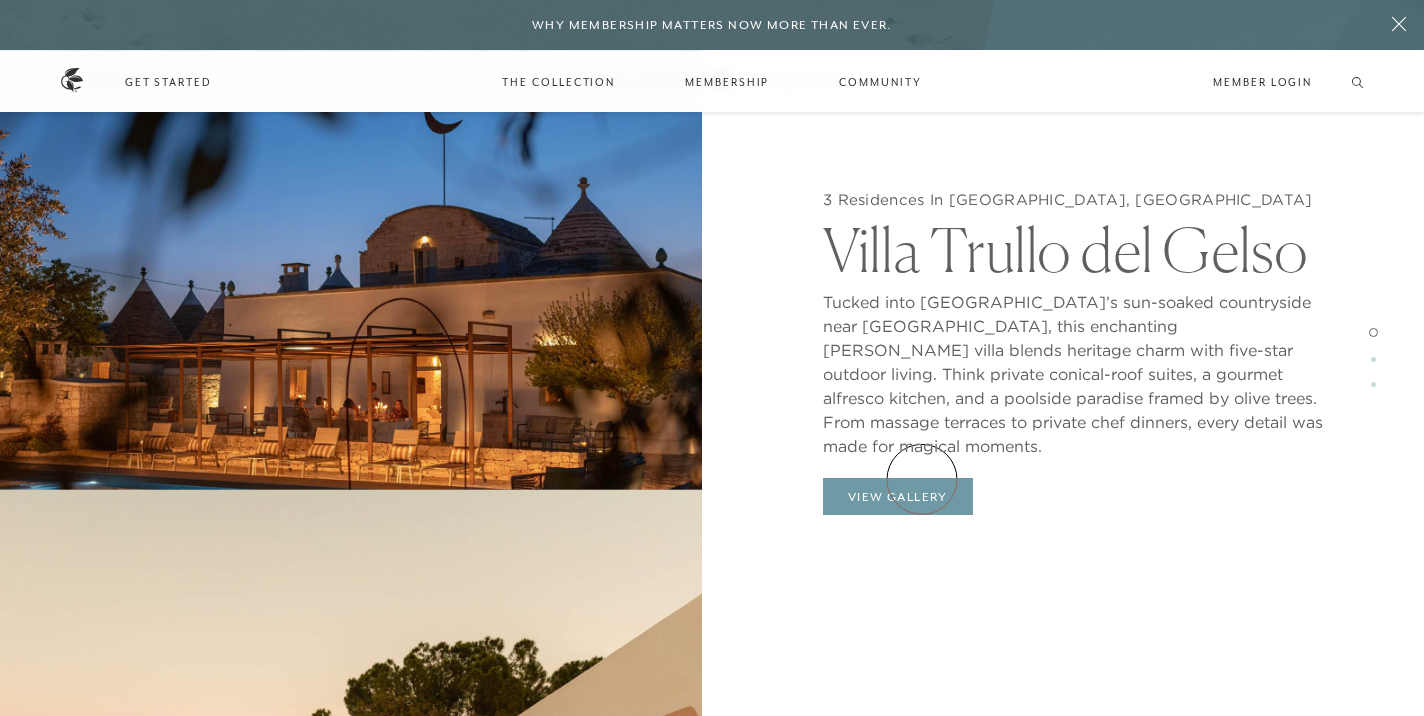 click on "View Gallery" at bounding box center [898, 497] 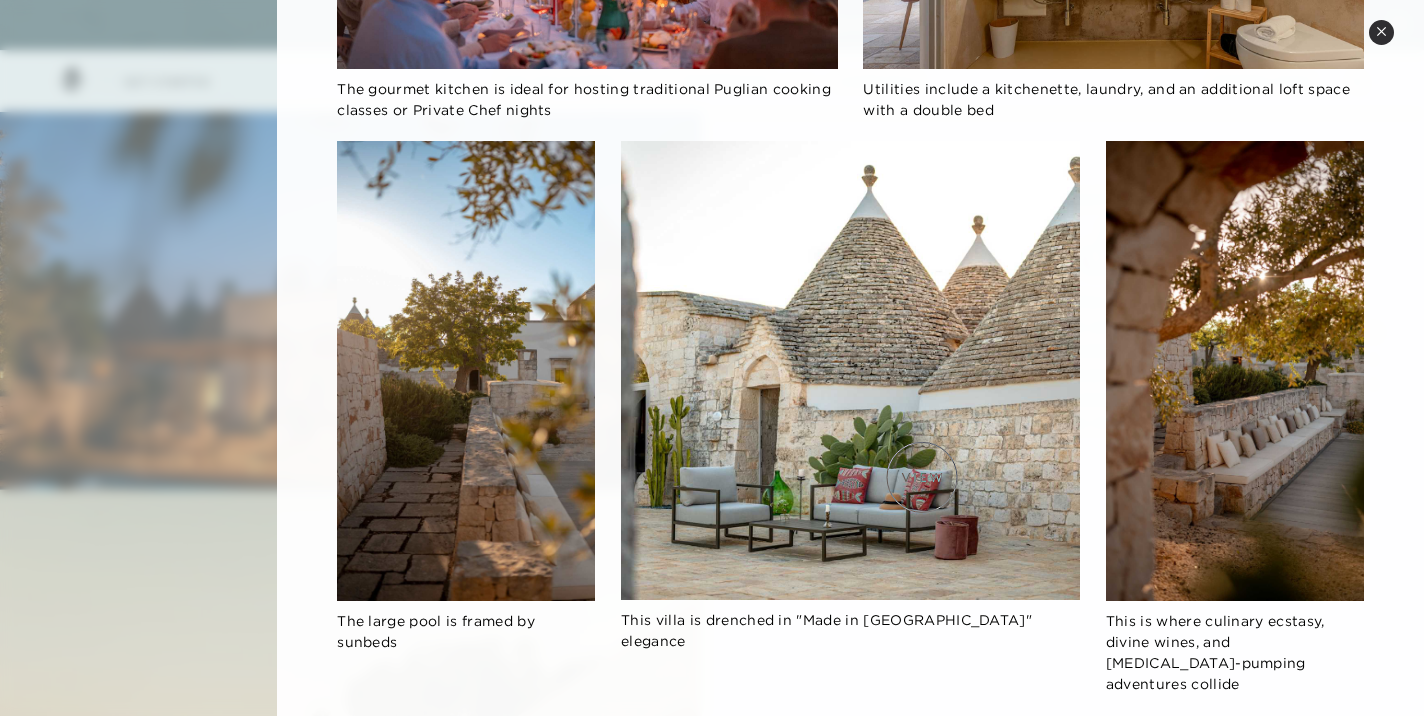 scroll, scrollTop: 2260, scrollLeft: 0, axis: vertical 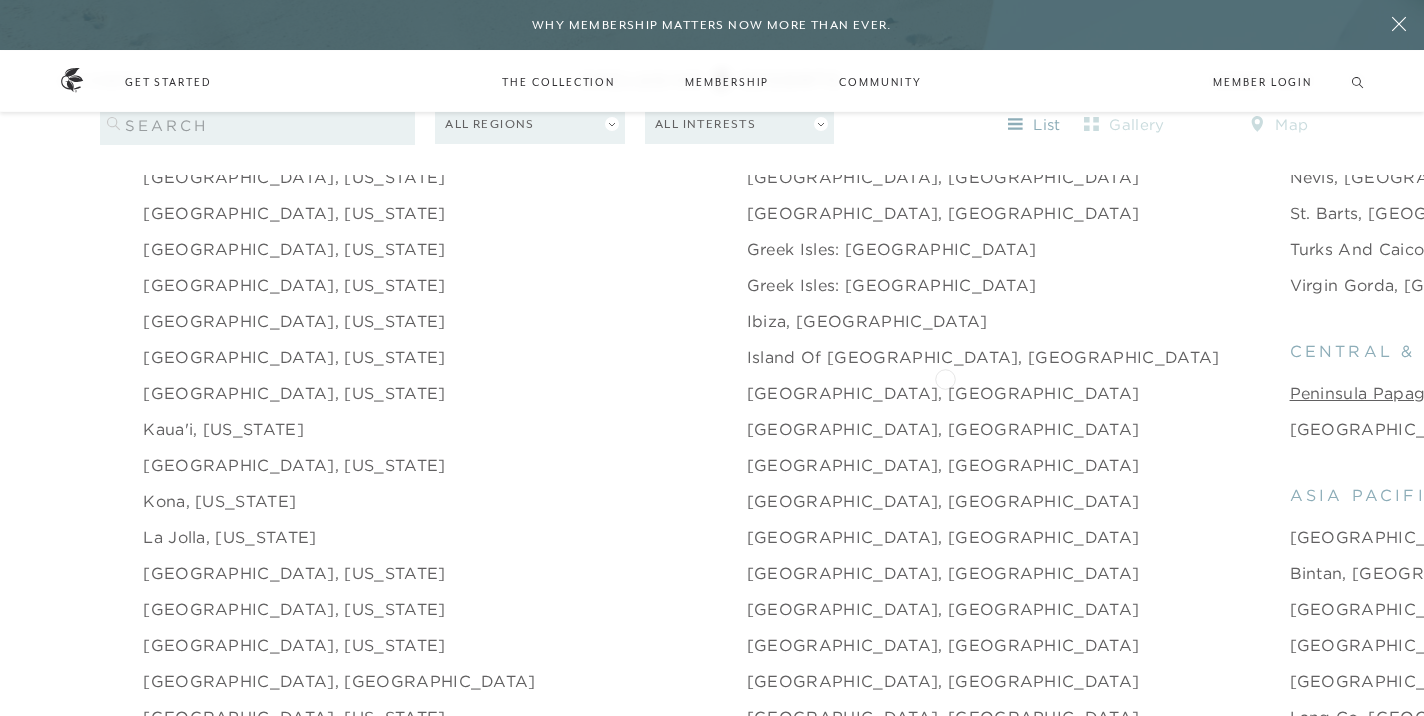 click on "Peninsula Papagayo, [GEOGRAPHIC_DATA]" at bounding box center (1473, 393) 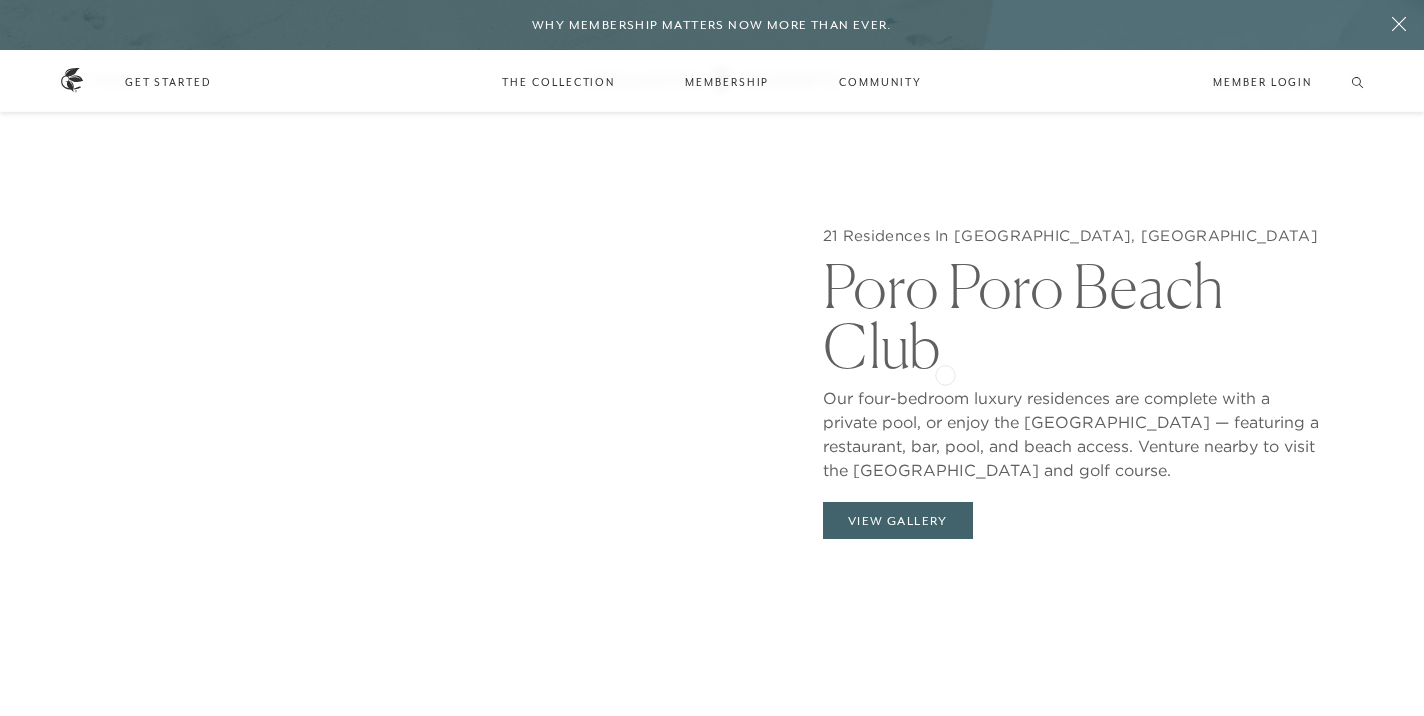 scroll, scrollTop: 1897, scrollLeft: 0, axis: vertical 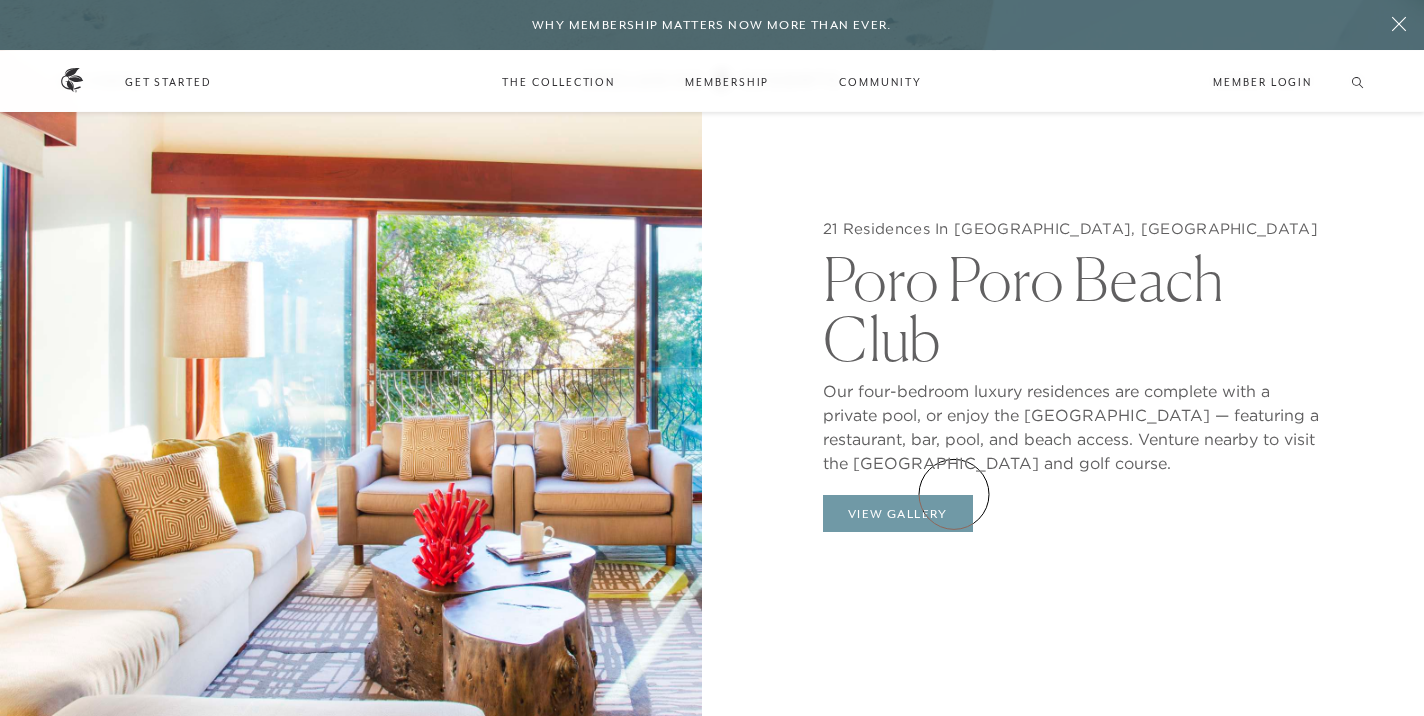 click on "View Gallery" at bounding box center [898, 514] 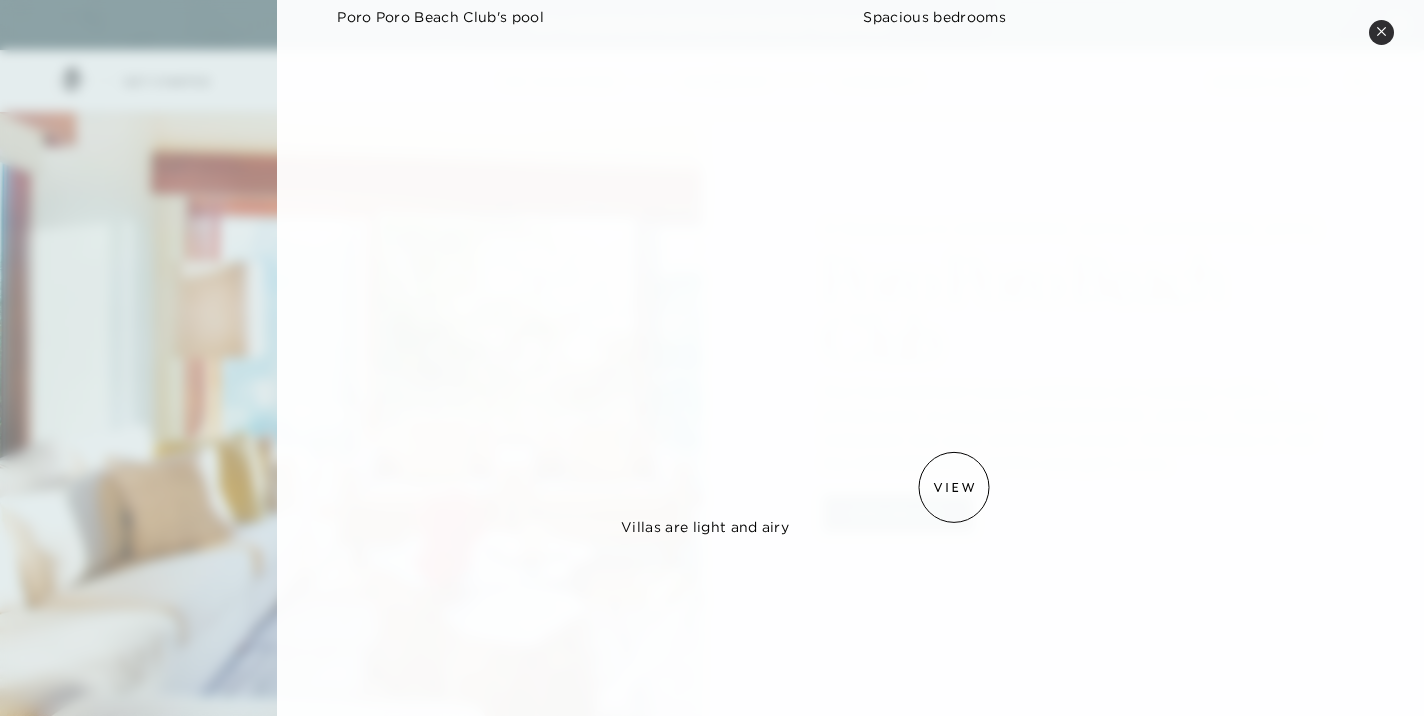 scroll, scrollTop: 1247, scrollLeft: 0, axis: vertical 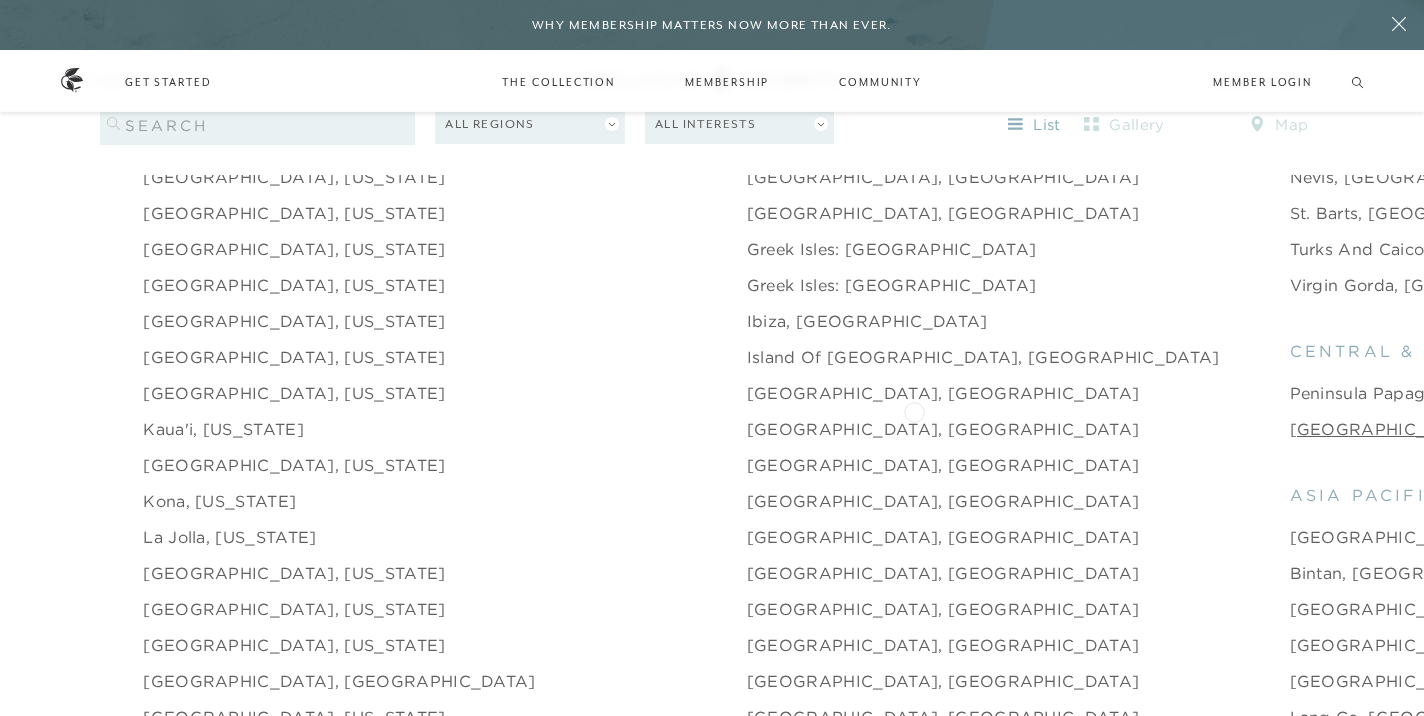click on "[GEOGRAPHIC_DATA], [GEOGRAPHIC_DATA]" at bounding box center [1486, 429] 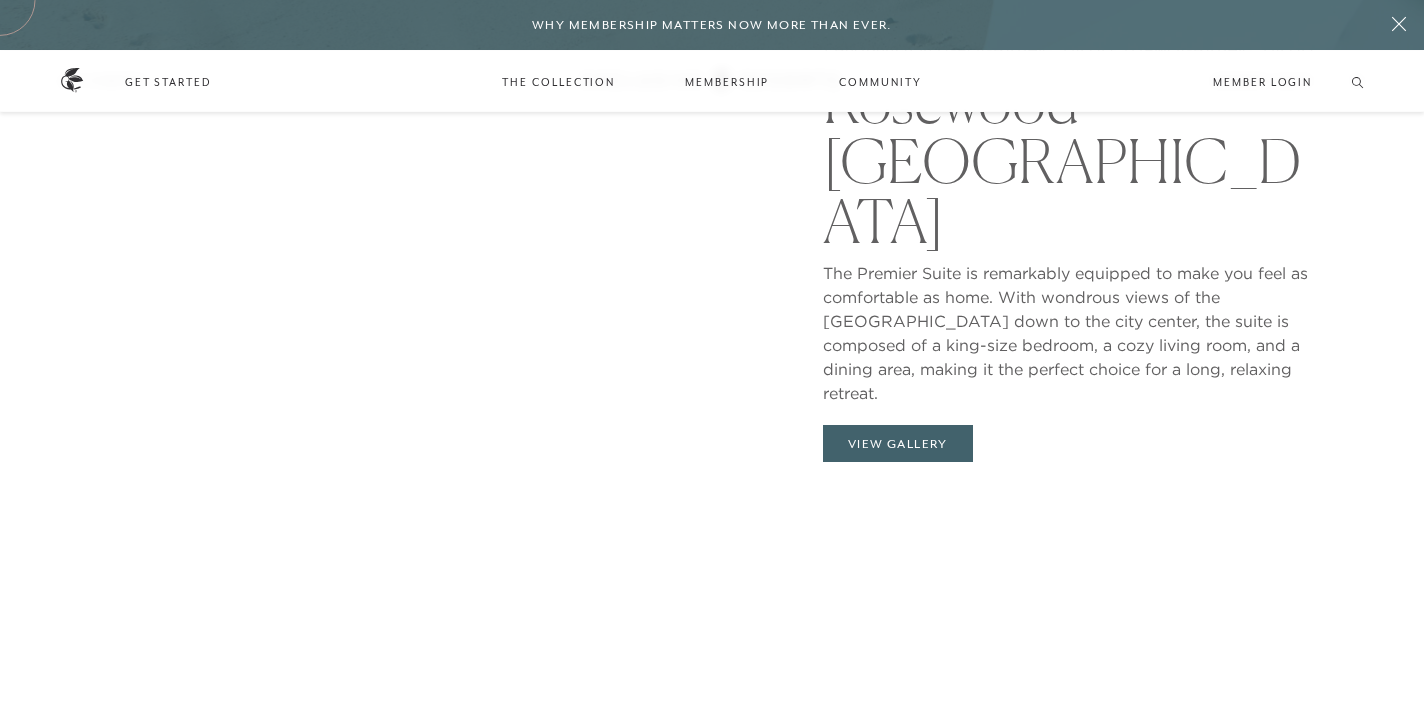 scroll, scrollTop: 2068, scrollLeft: 0, axis: vertical 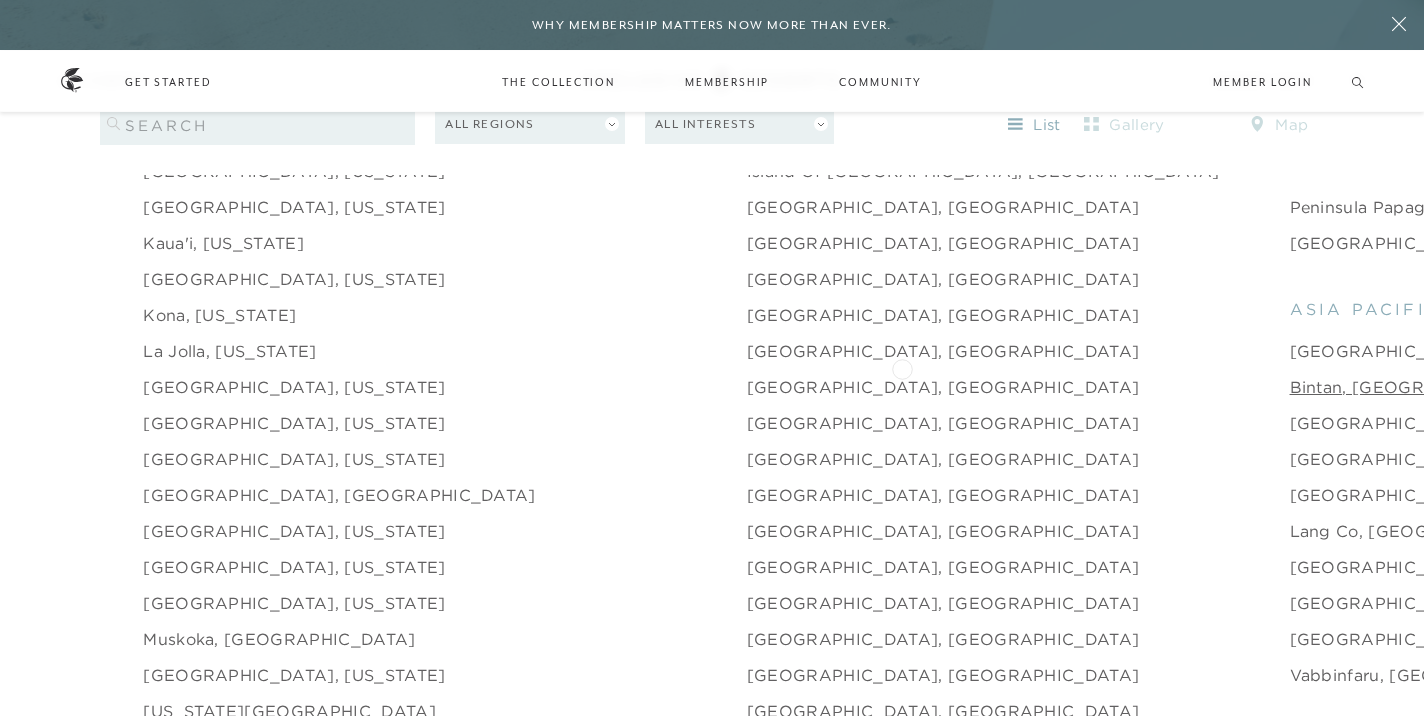 click on "Bintan, [GEOGRAPHIC_DATA]" at bounding box center (1417, 387) 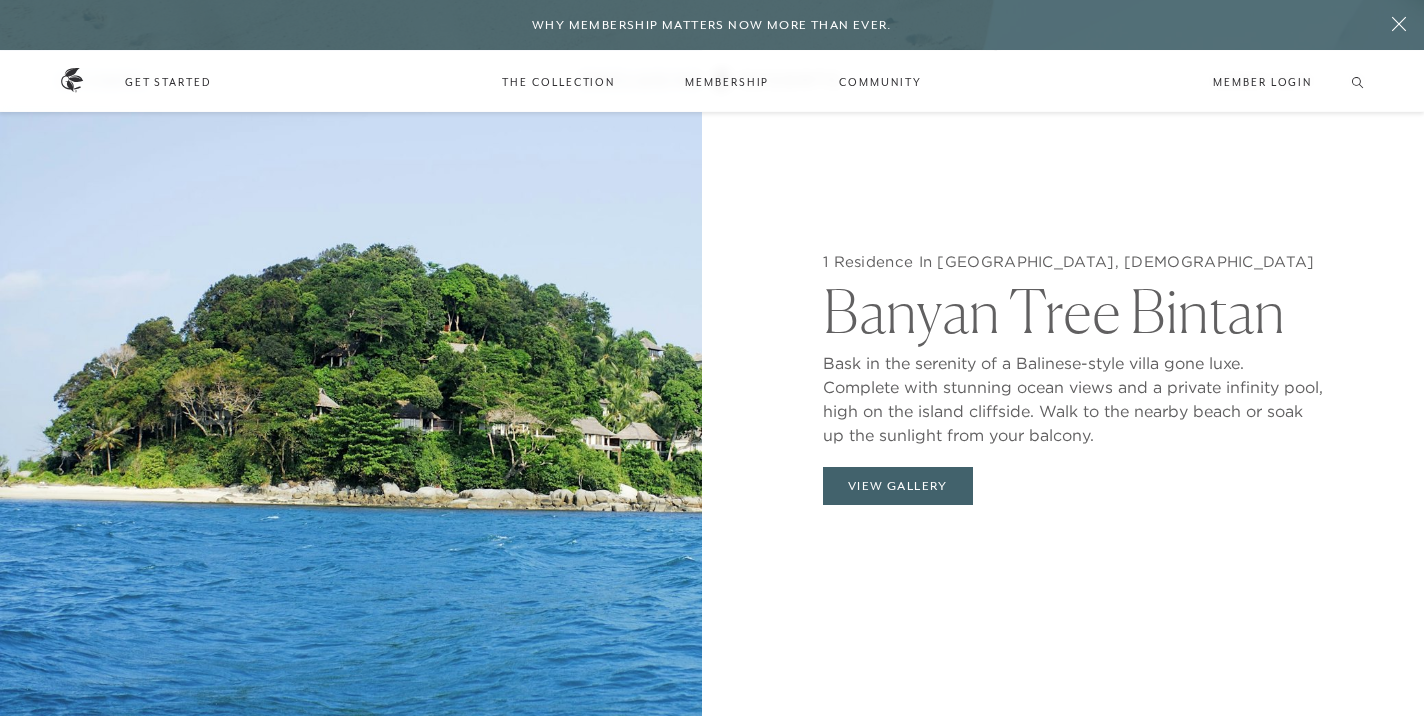 scroll, scrollTop: 1835, scrollLeft: 0, axis: vertical 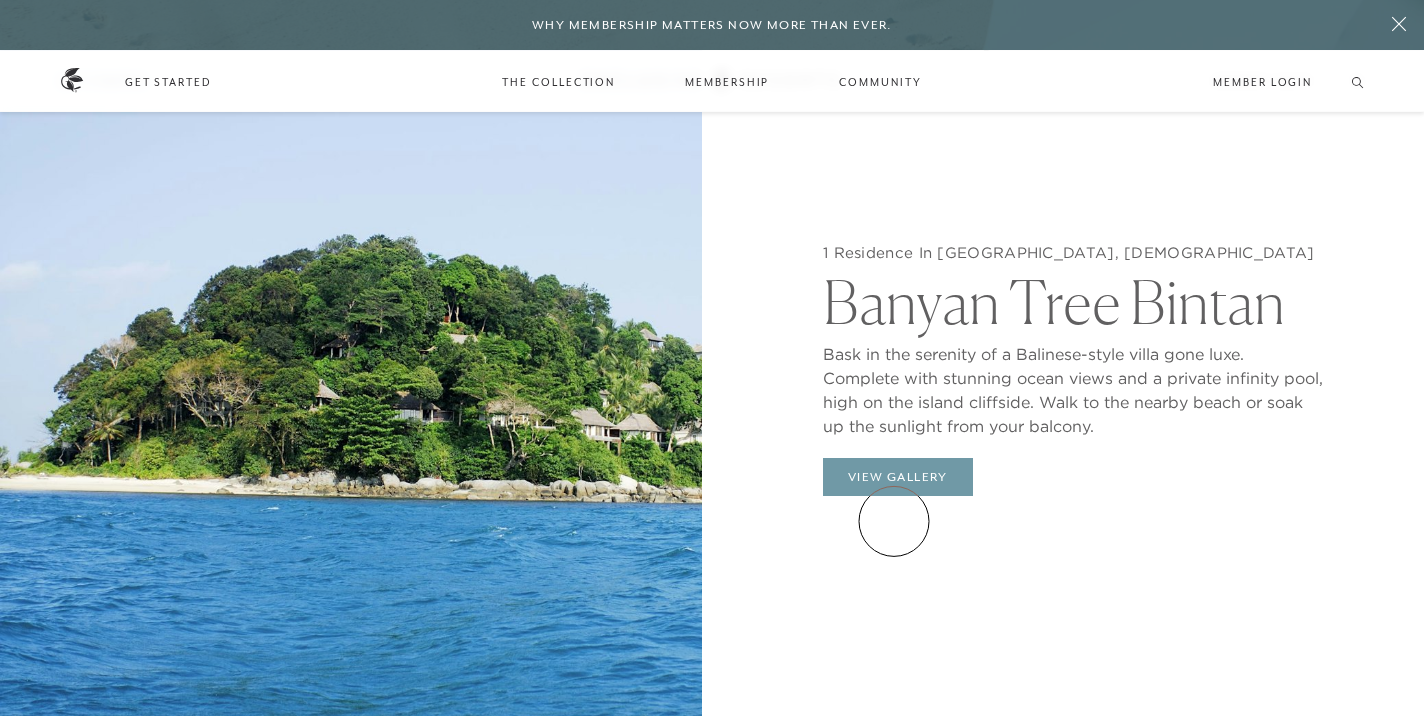 click on "View Gallery" at bounding box center [898, 477] 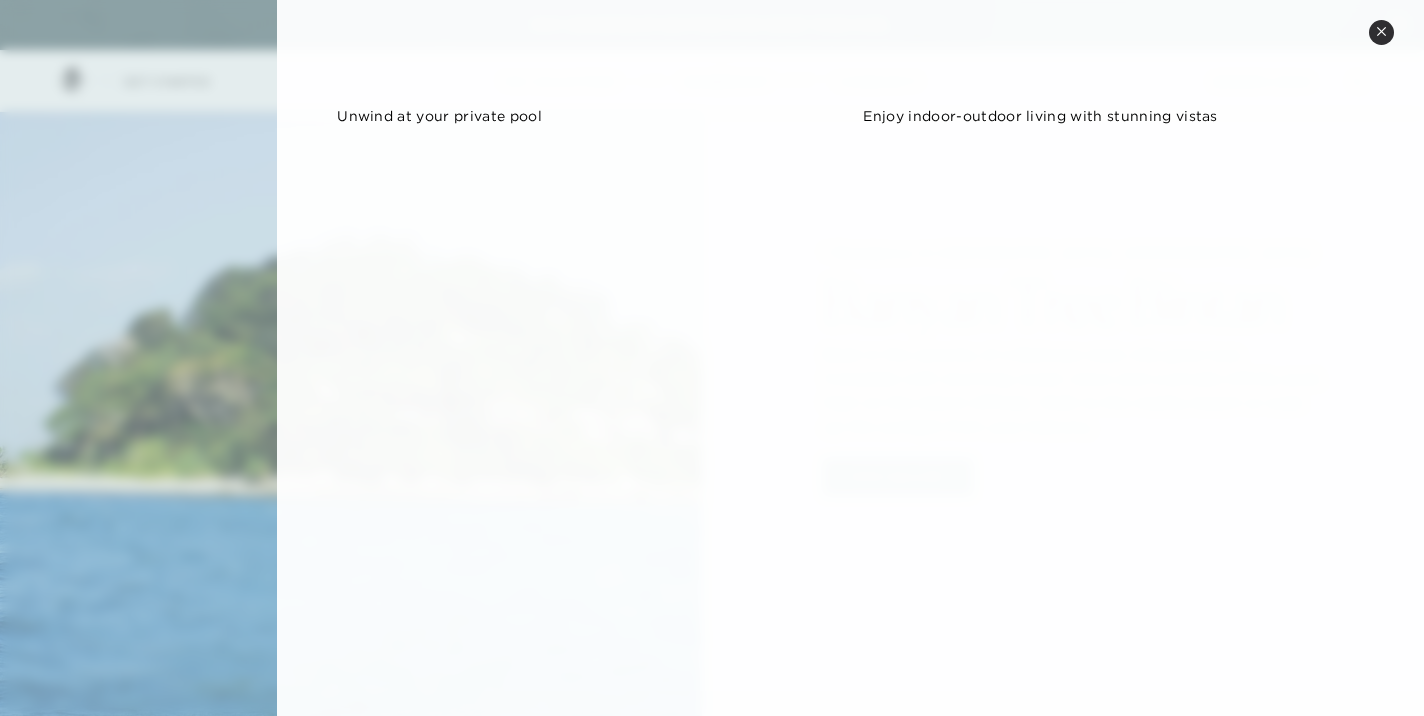 scroll, scrollTop: 835, scrollLeft: 0, axis: vertical 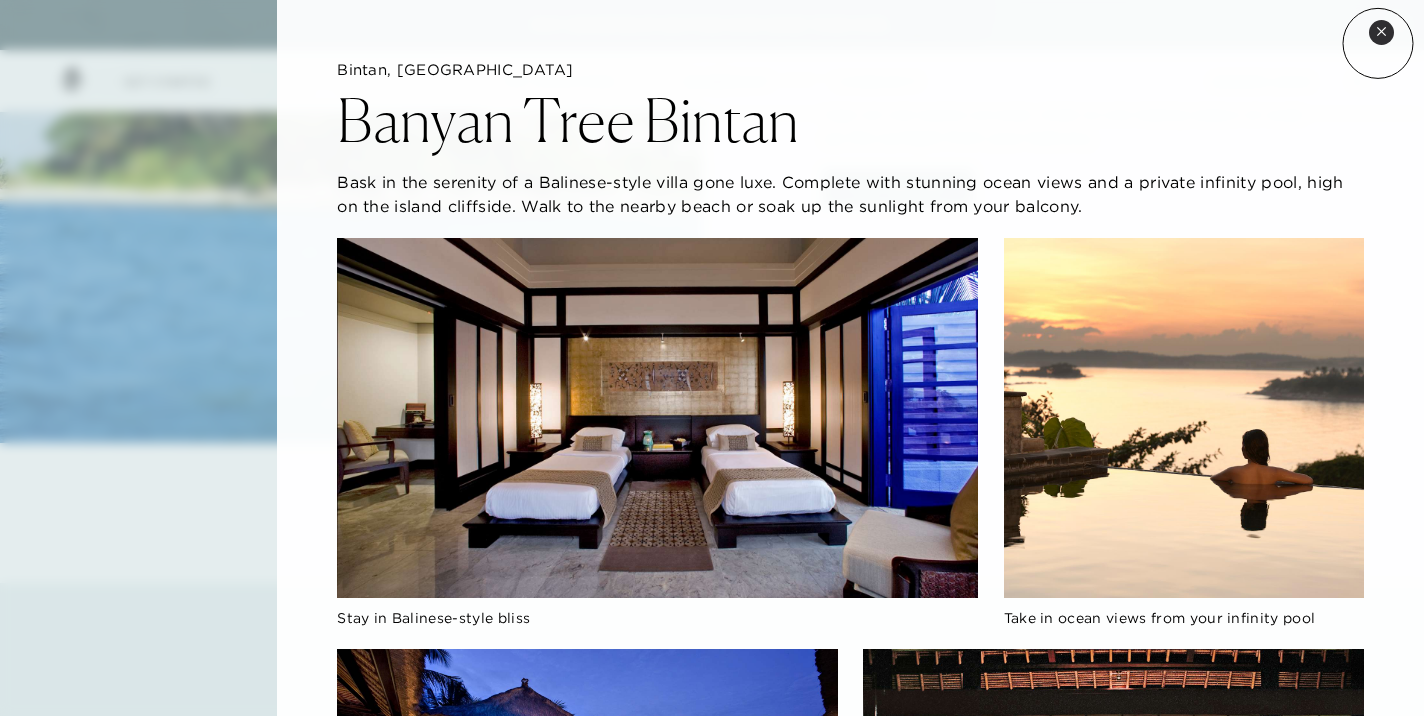 click on "Close quickview" at bounding box center (1381, 32) 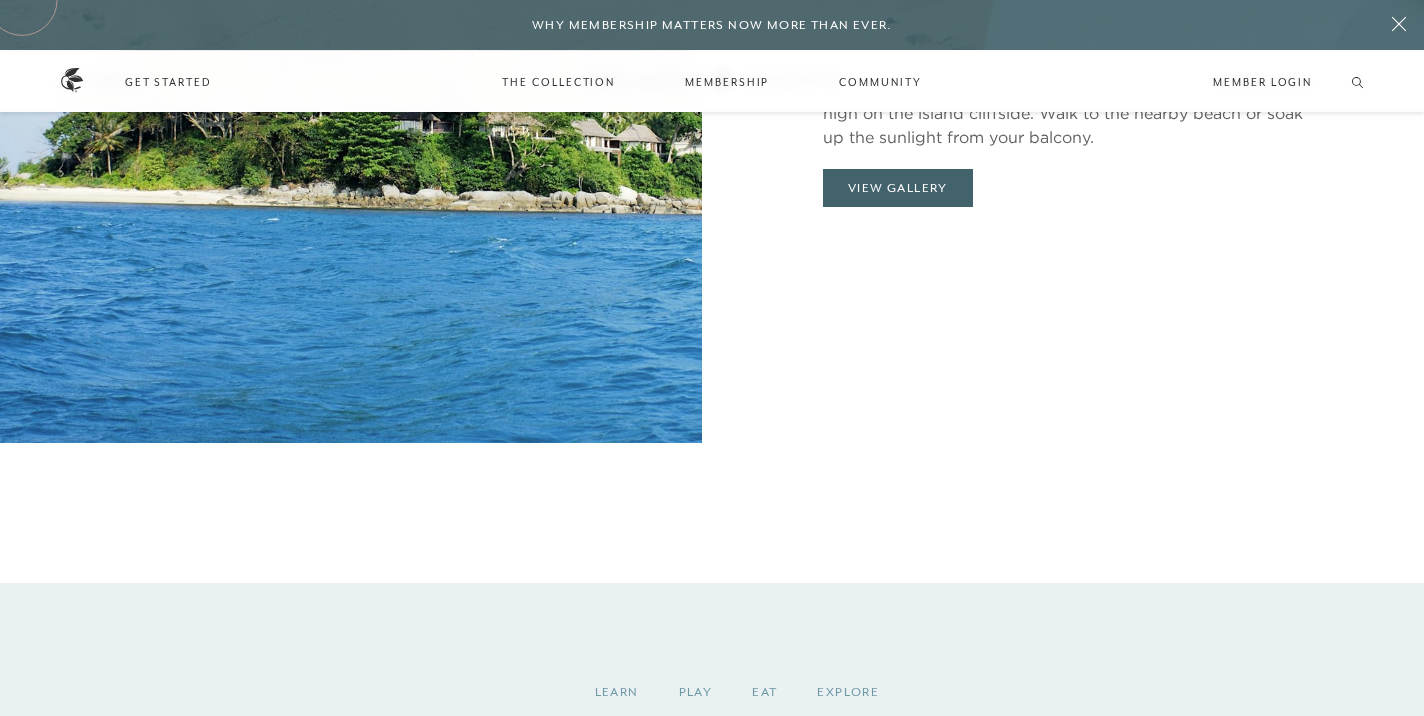 scroll, scrollTop: 2436, scrollLeft: 0, axis: vertical 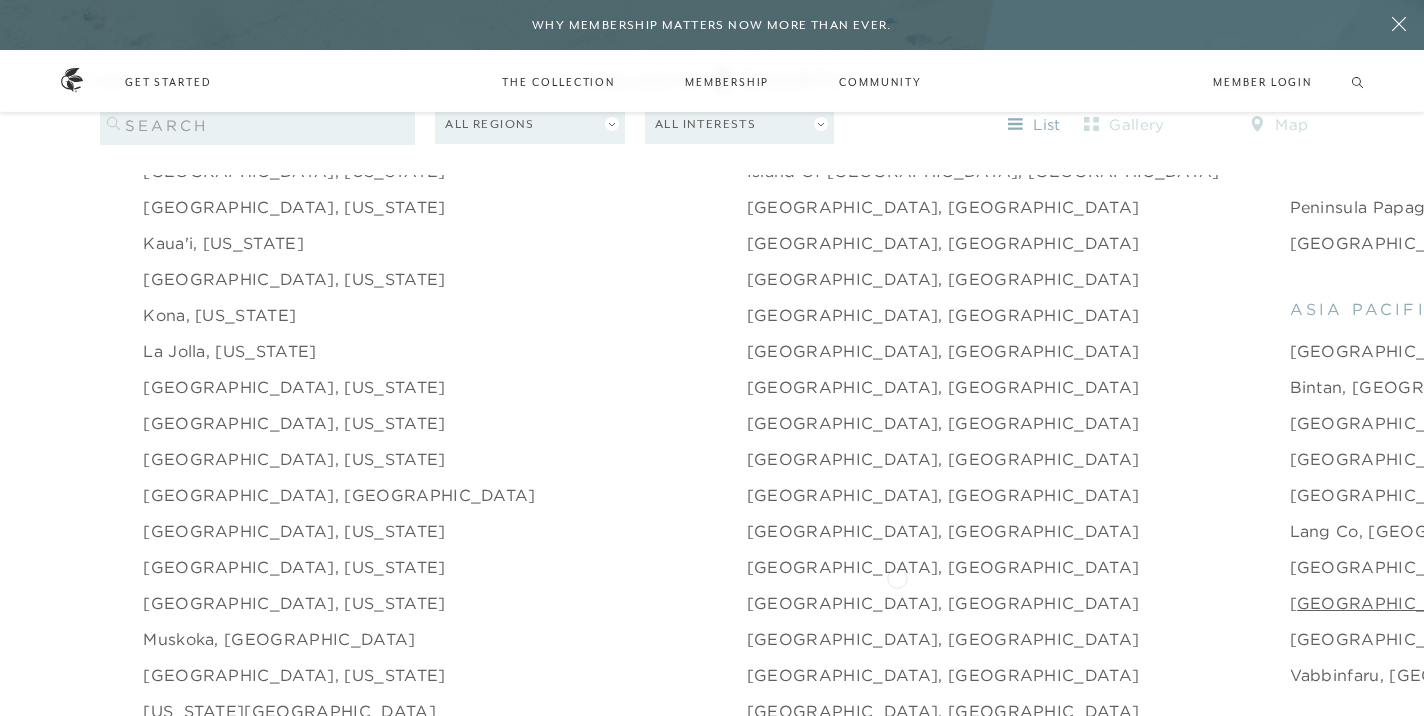 click on "[GEOGRAPHIC_DATA], [GEOGRAPHIC_DATA]" at bounding box center (1486, 603) 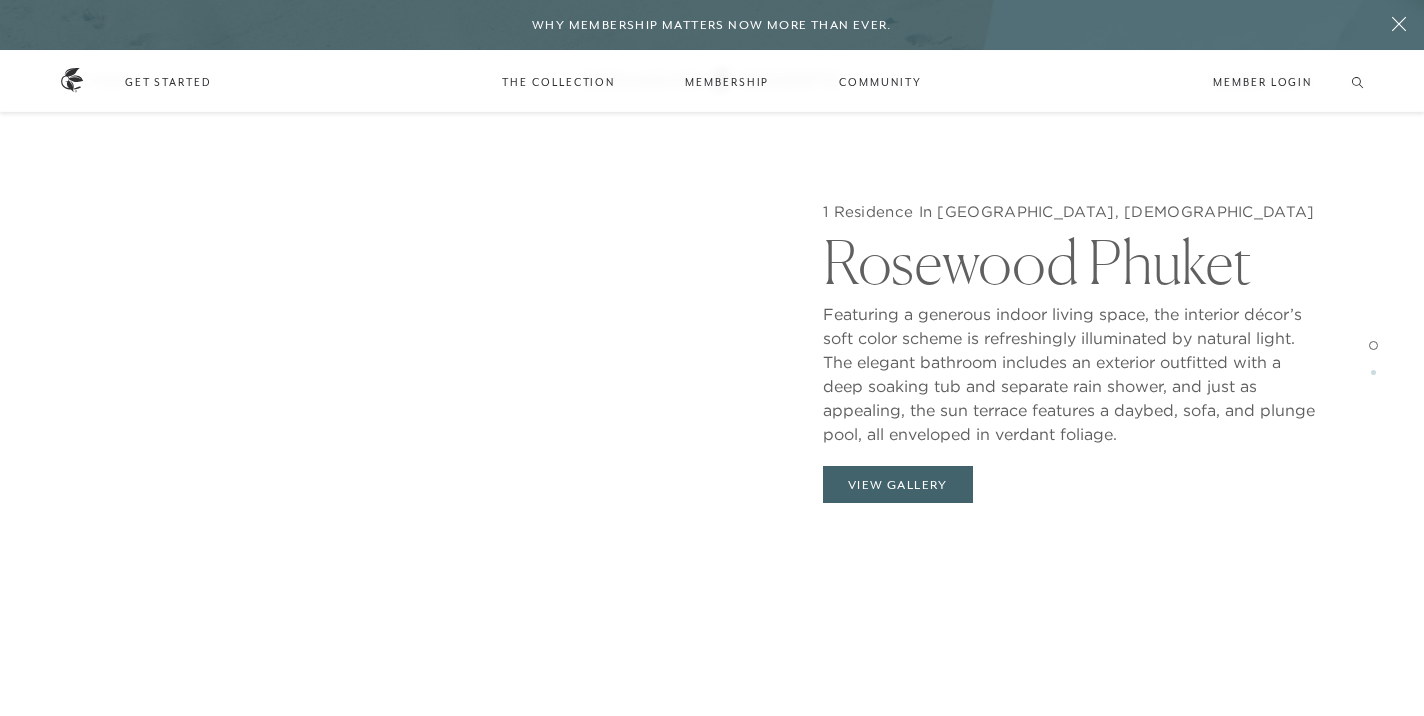 scroll, scrollTop: 2140, scrollLeft: 0, axis: vertical 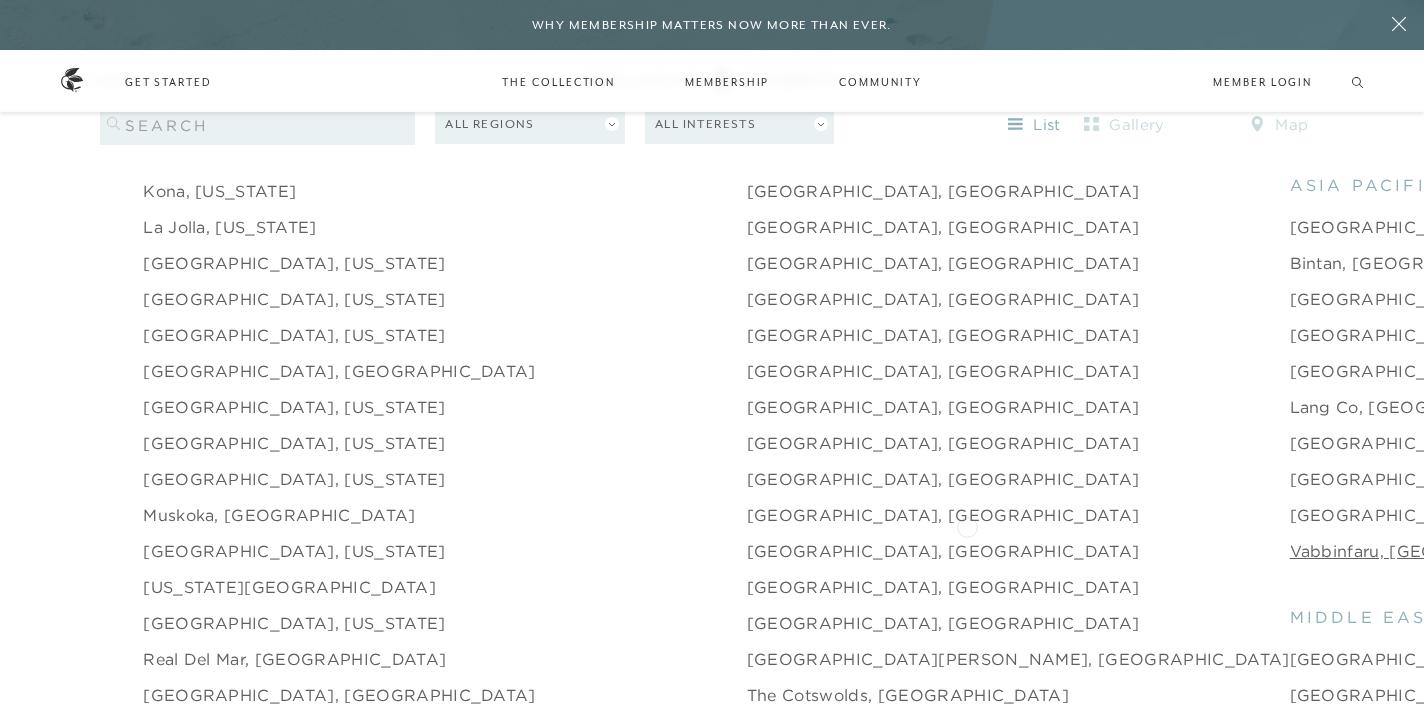 click on "Vabbinfaru, [GEOGRAPHIC_DATA]" at bounding box center (1435, 551) 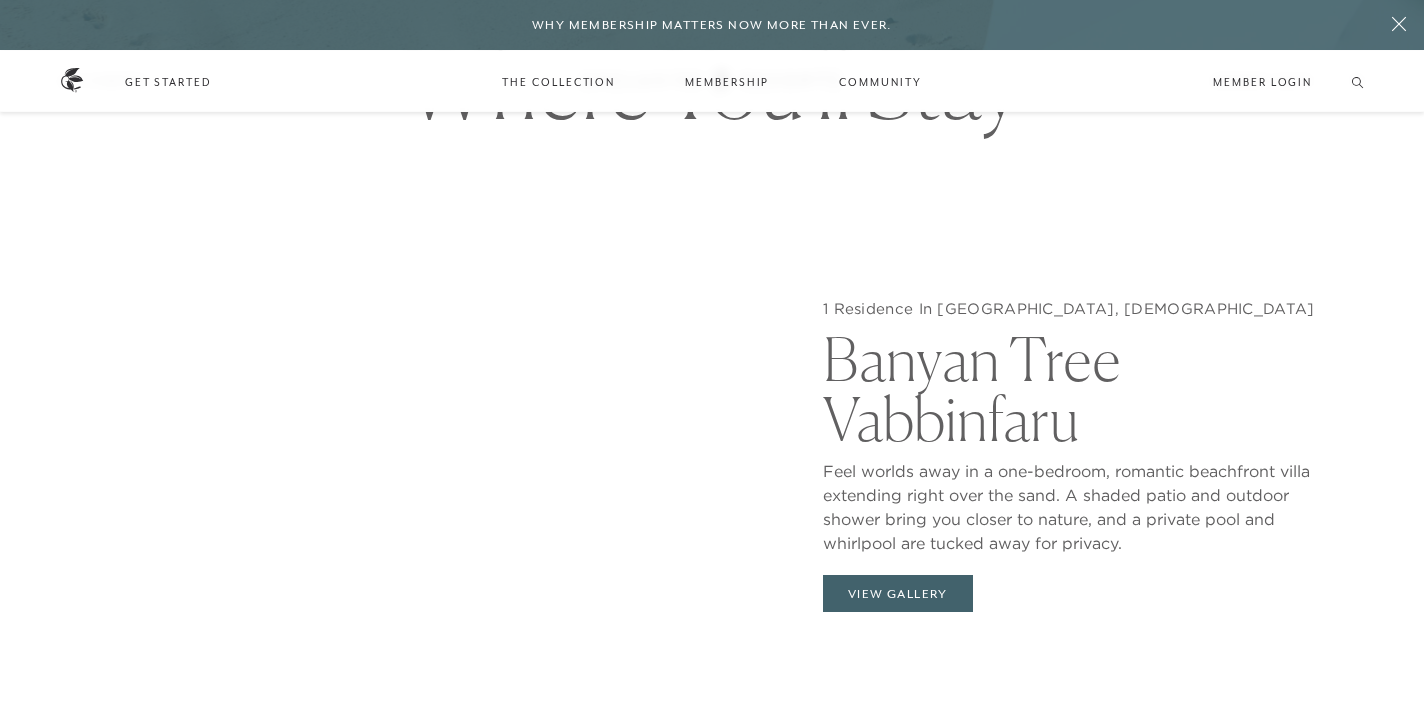 scroll, scrollTop: 1845, scrollLeft: 0, axis: vertical 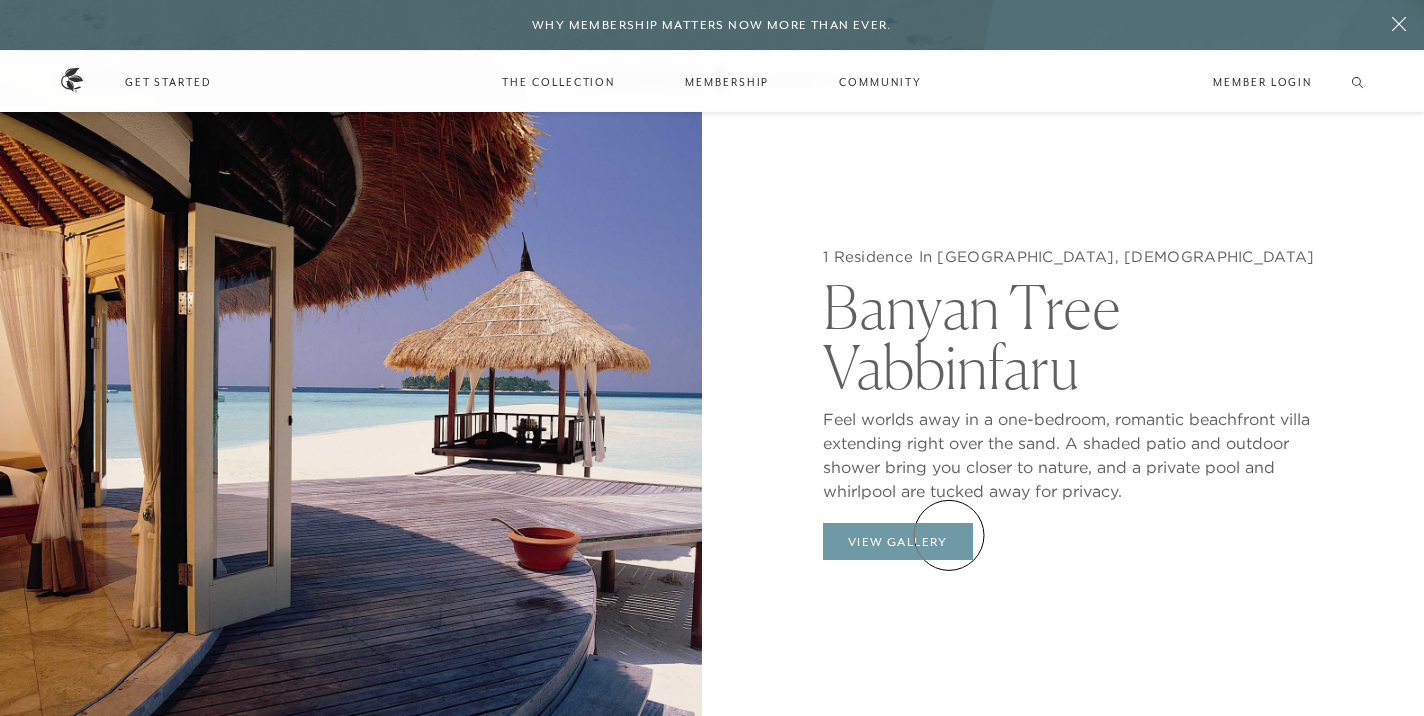 click on "View Gallery" at bounding box center [898, 542] 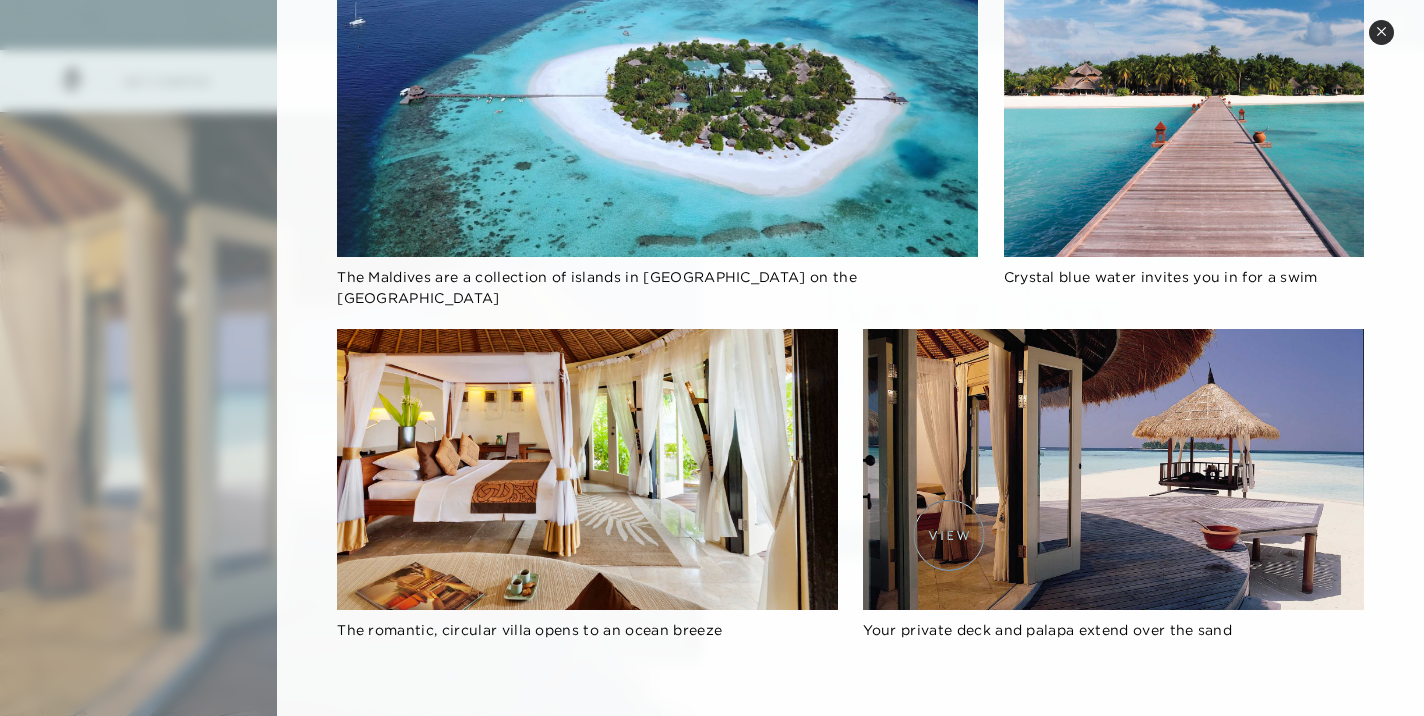 scroll, scrollTop: 344, scrollLeft: 0, axis: vertical 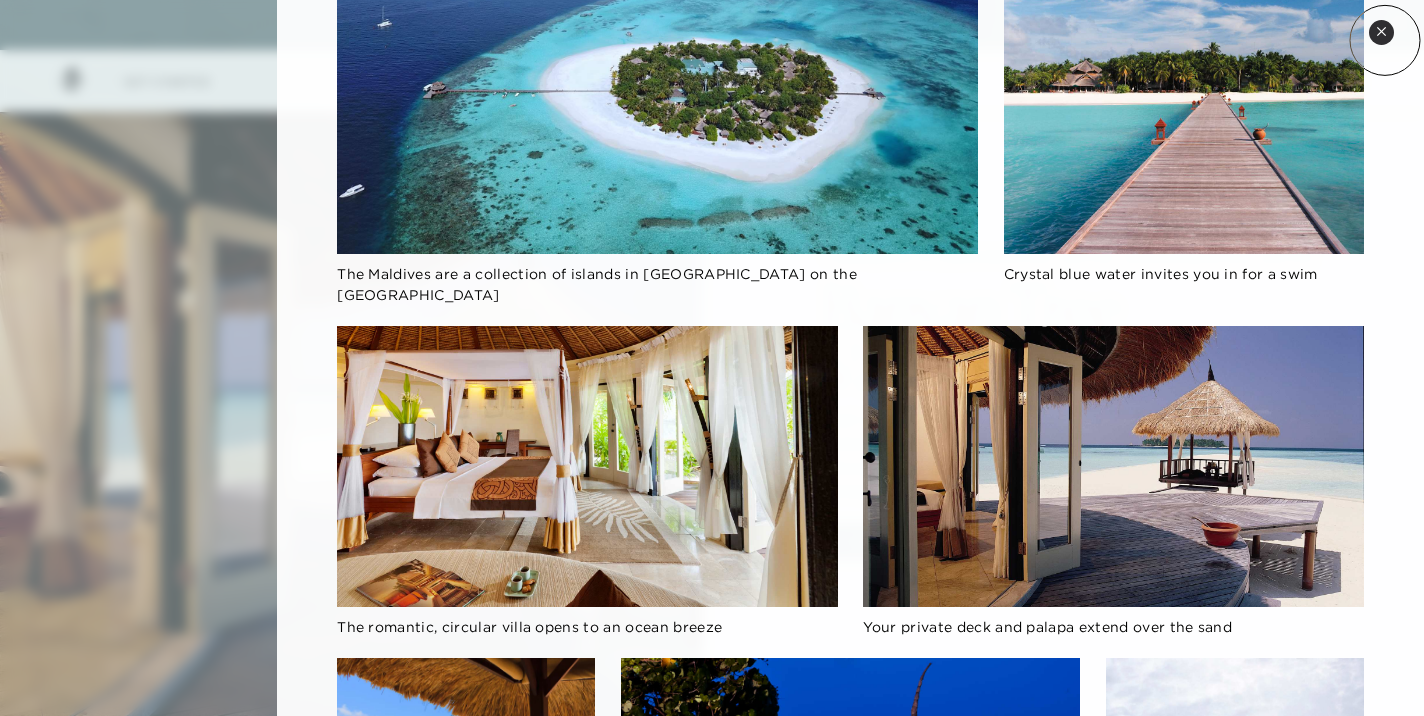 click on "Close quickview" at bounding box center (1381, 32) 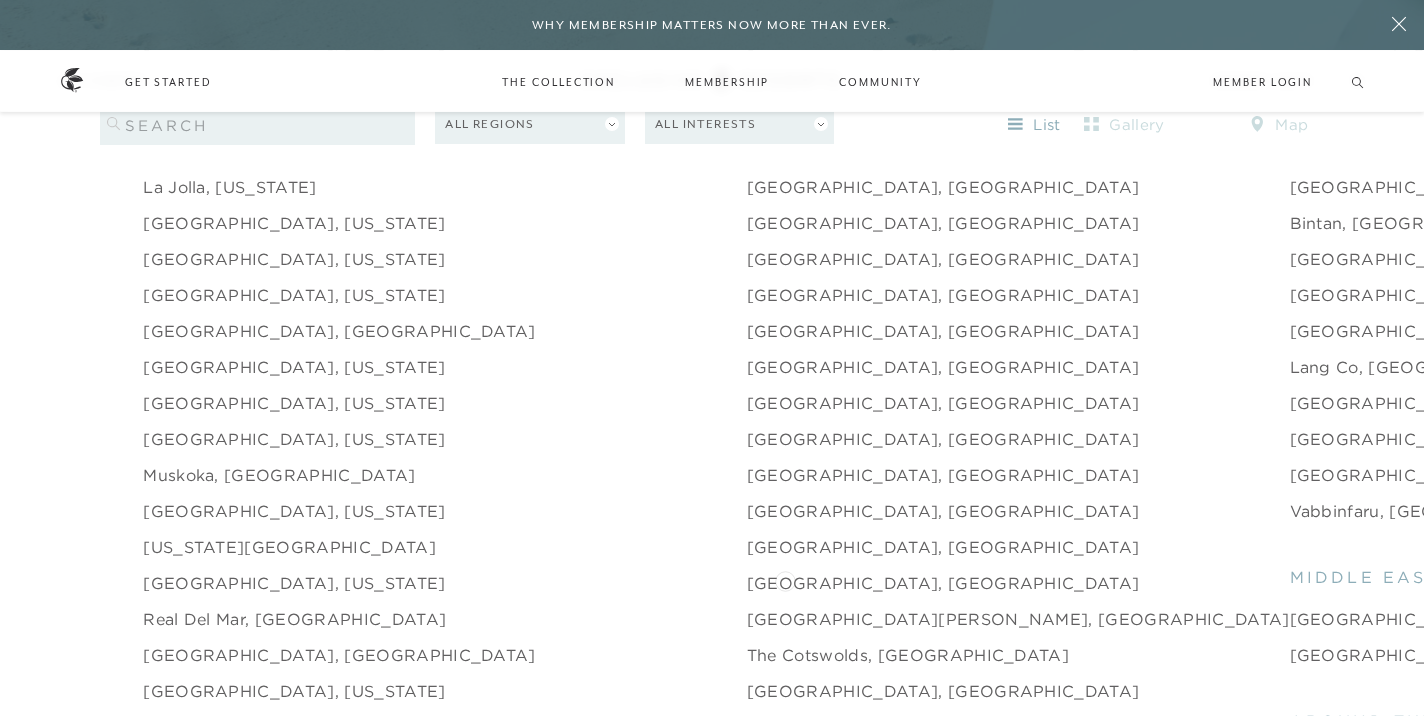 scroll, scrollTop: 2602, scrollLeft: 0, axis: vertical 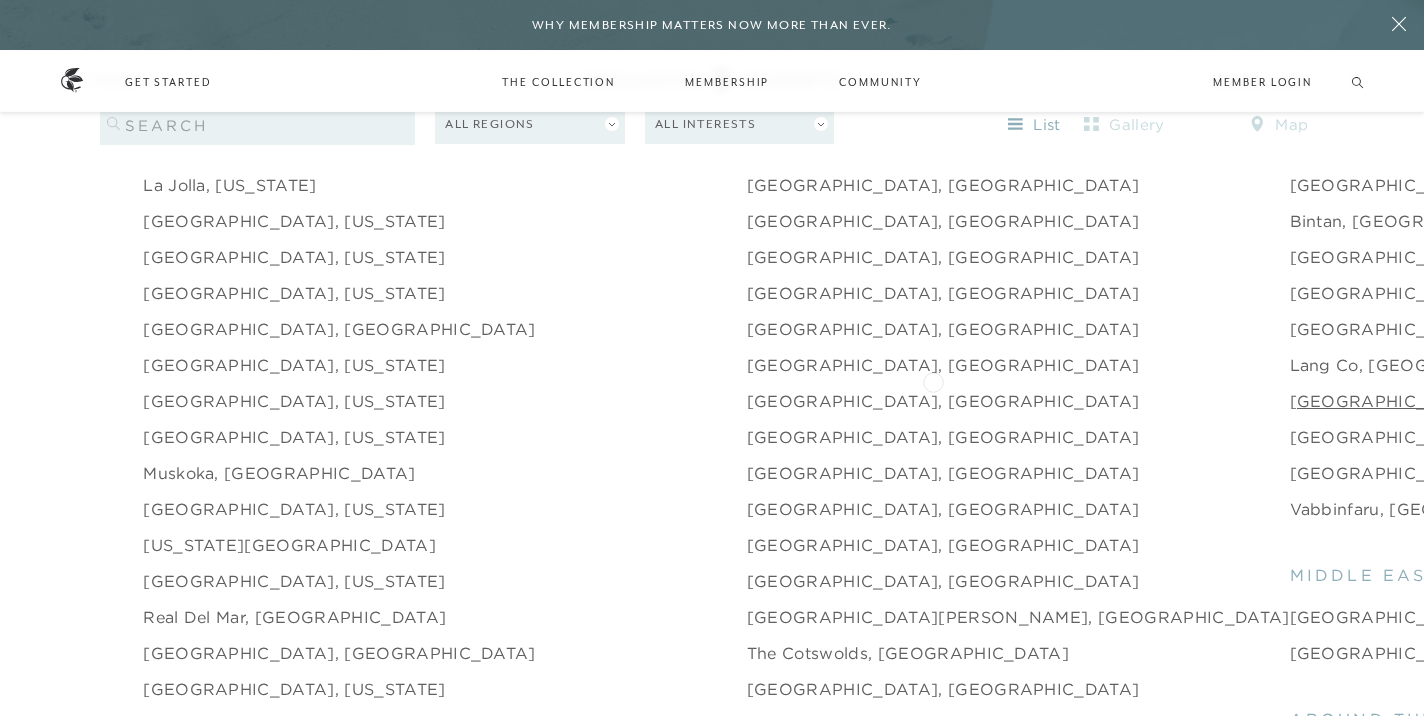 click on "[GEOGRAPHIC_DATA], [GEOGRAPHIC_DATA]" at bounding box center [1486, 401] 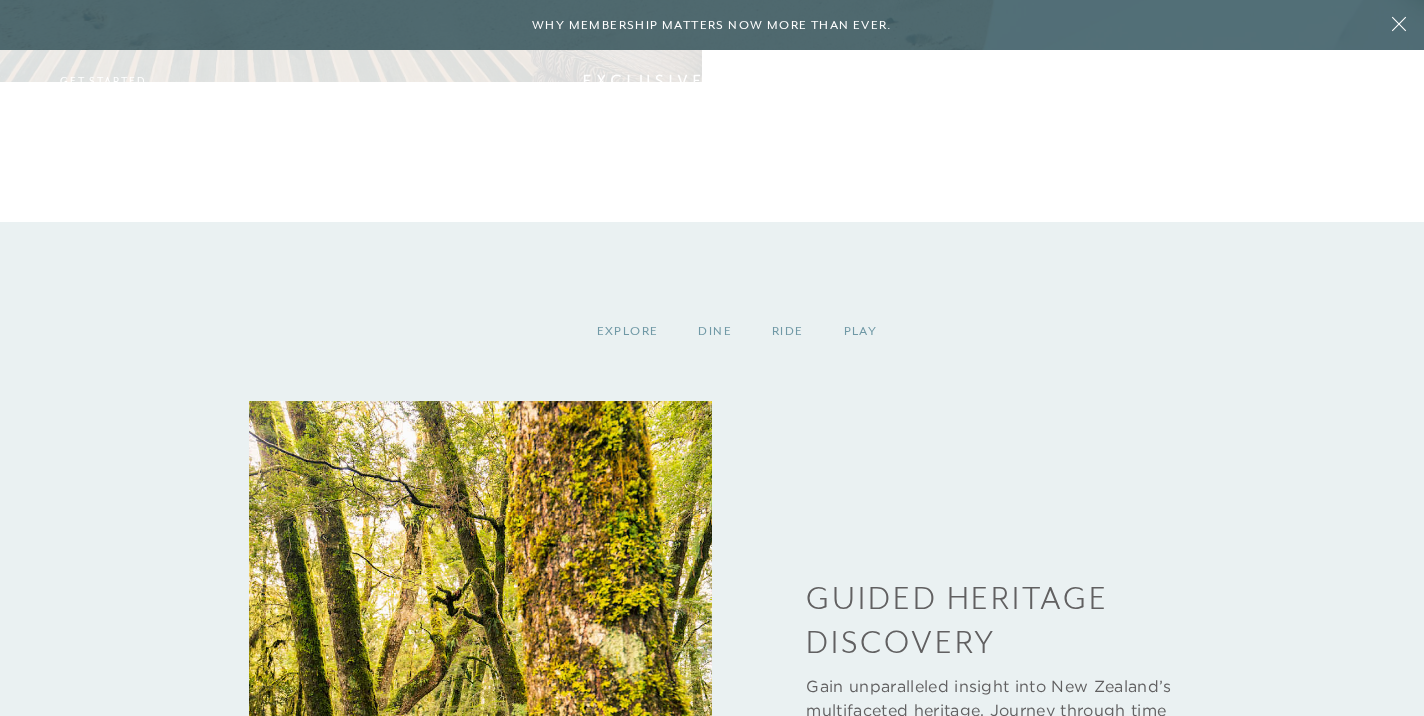 scroll, scrollTop: 0, scrollLeft: 0, axis: both 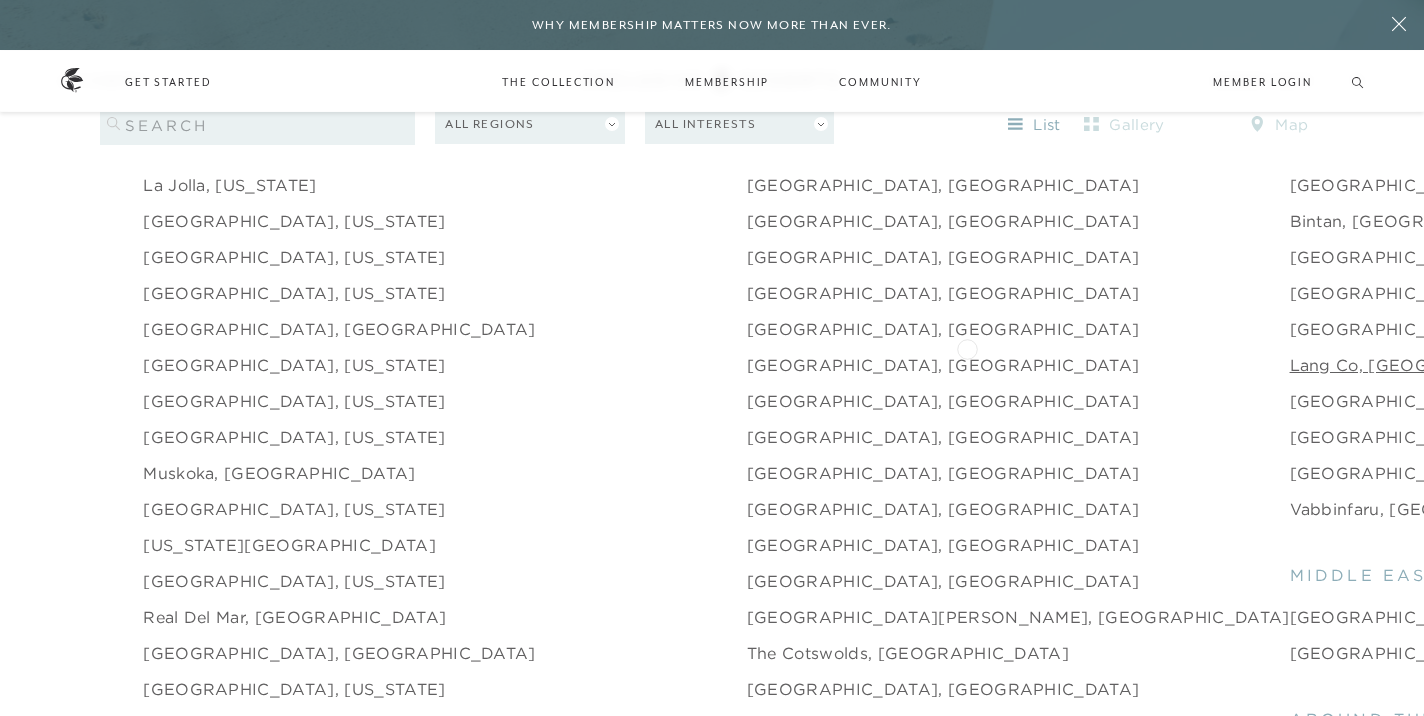 click on "Lang Co, [GEOGRAPHIC_DATA]" at bounding box center [1425, 365] 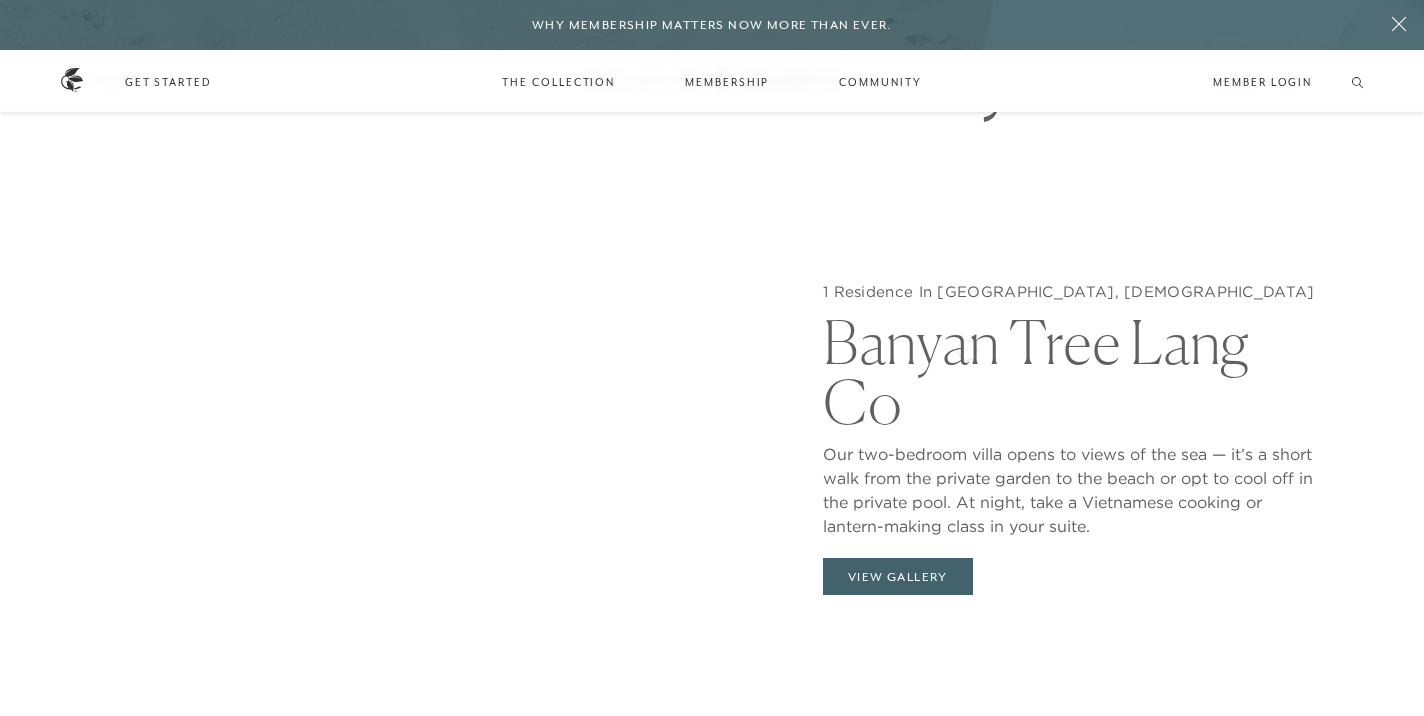 scroll, scrollTop: 1837, scrollLeft: 0, axis: vertical 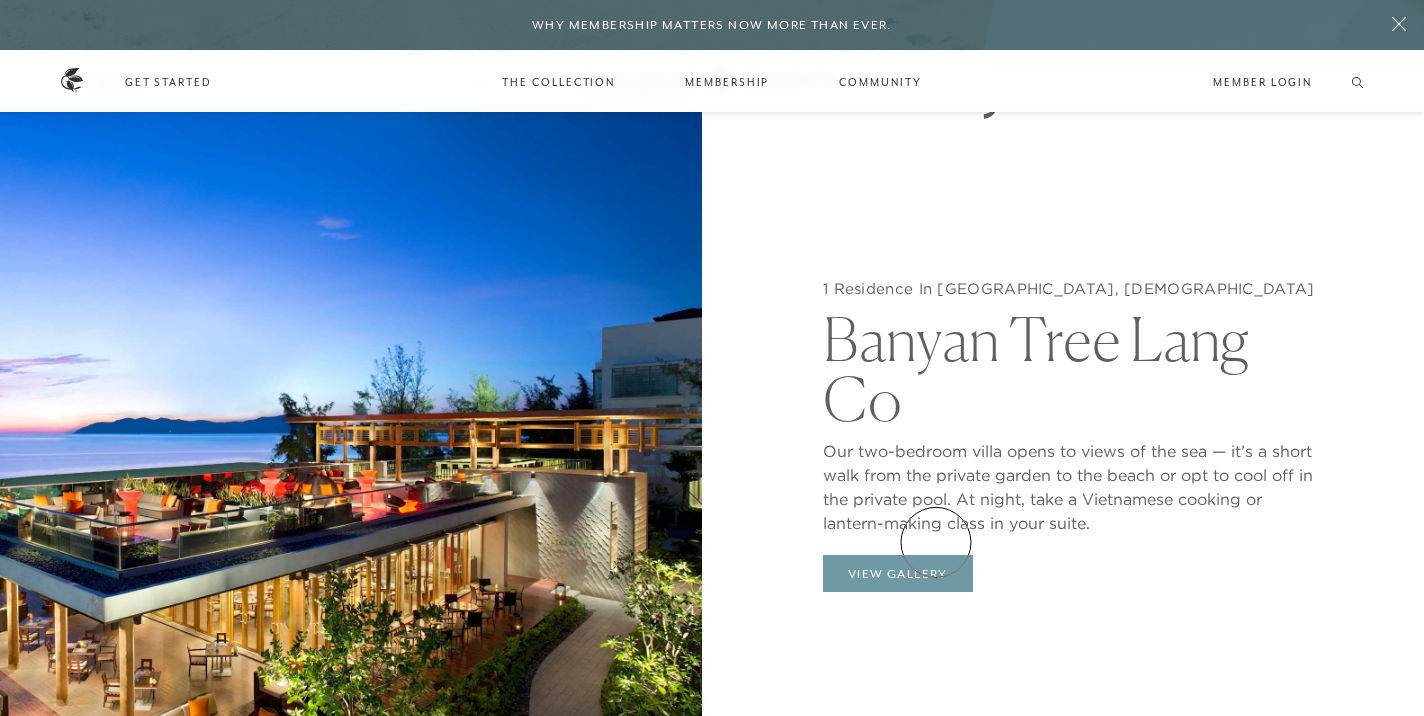 click on "View Gallery" at bounding box center [898, 574] 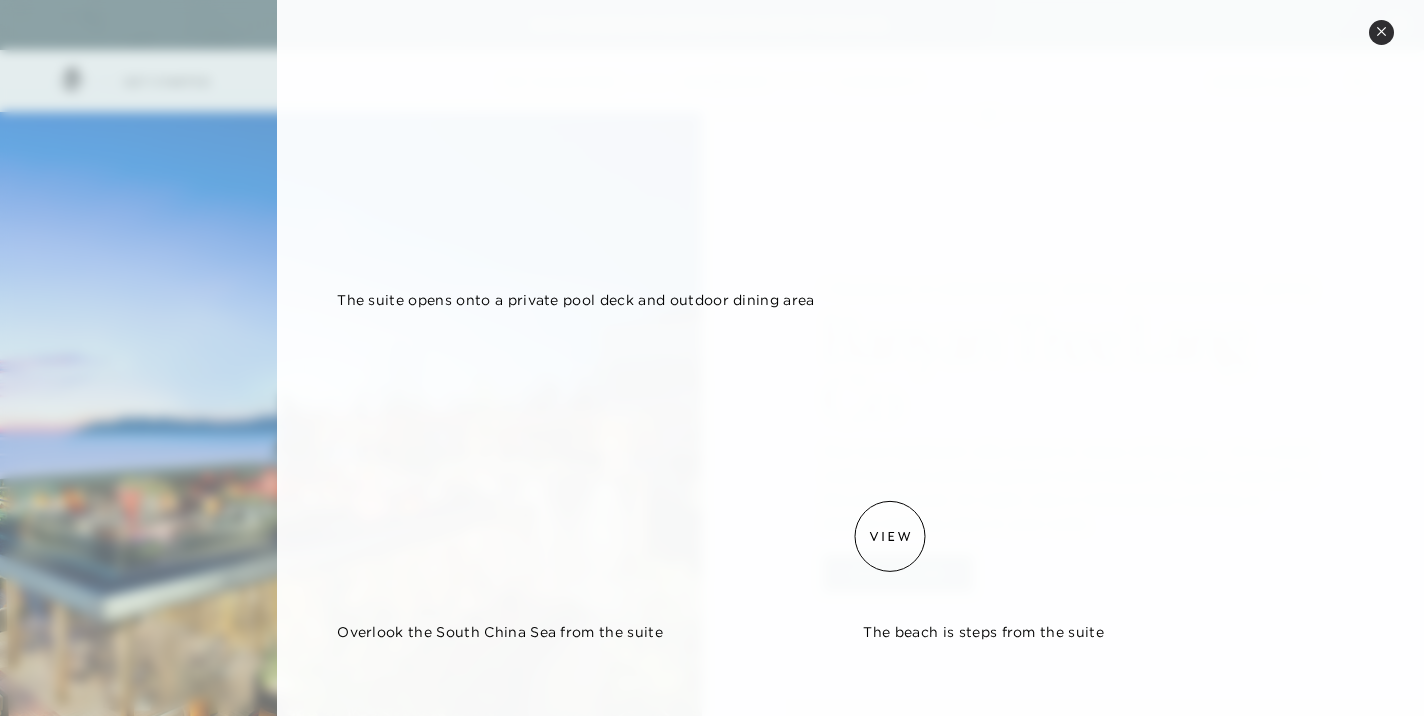scroll, scrollTop: 321, scrollLeft: 0, axis: vertical 